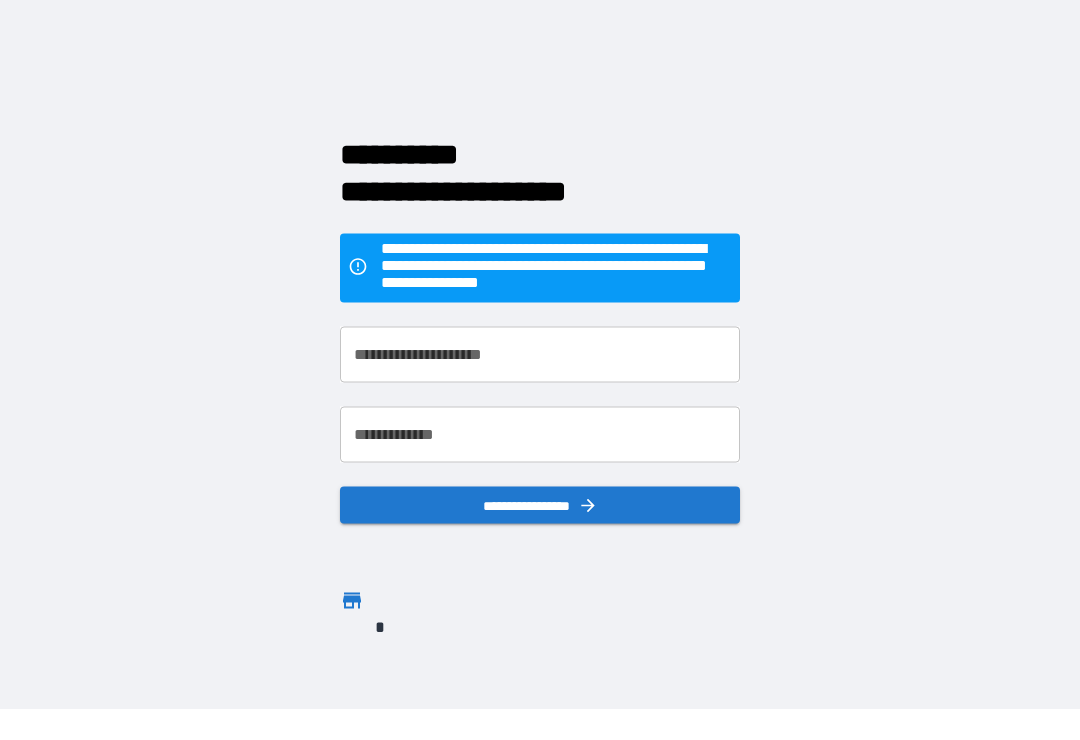 scroll, scrollTop: 31, scrollLeft: 0, axis: vertical 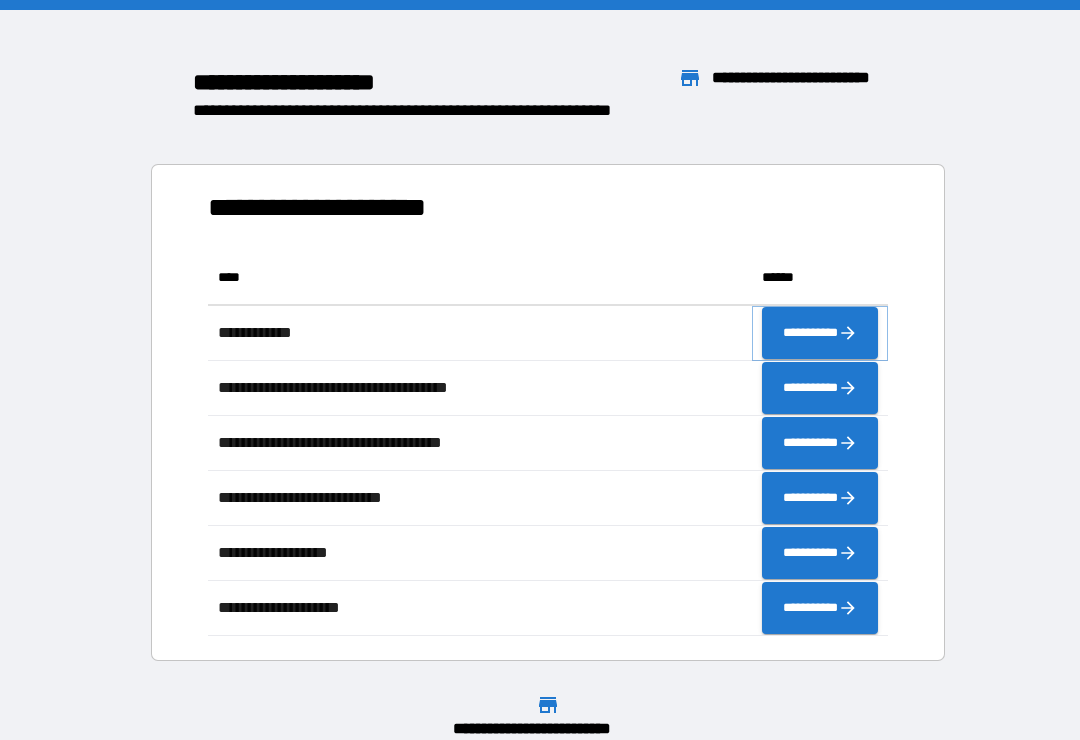 click on "**********" at bounding box center (820, 333) 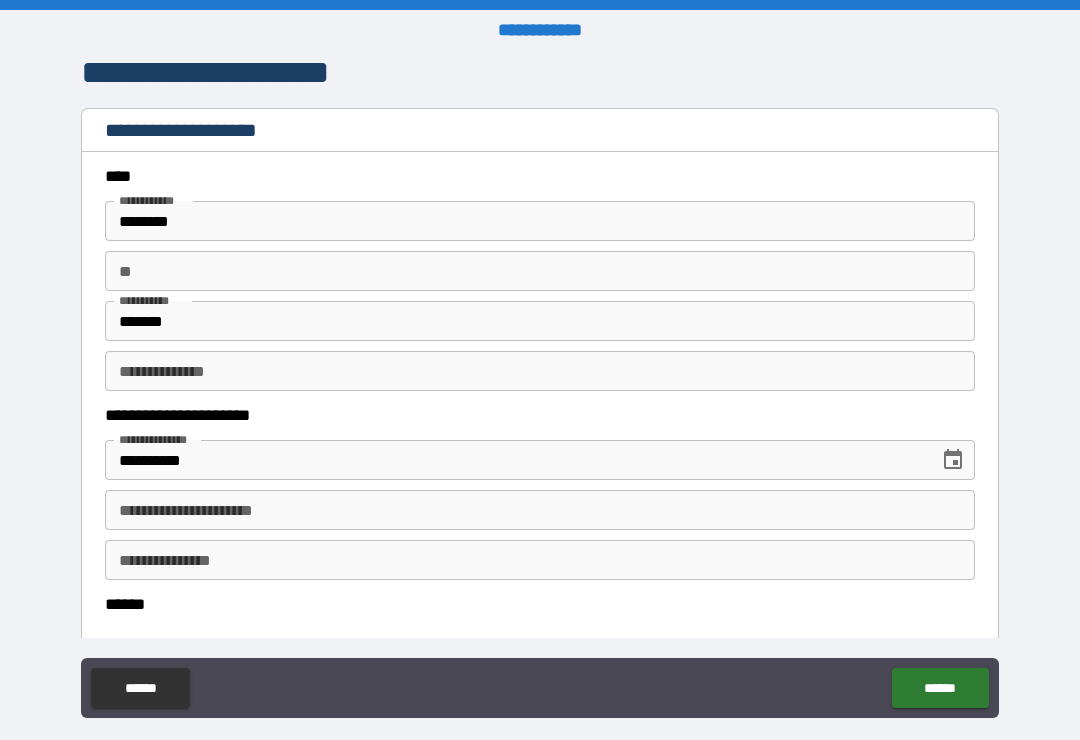 click on "**" at bounding box center [540, 271] 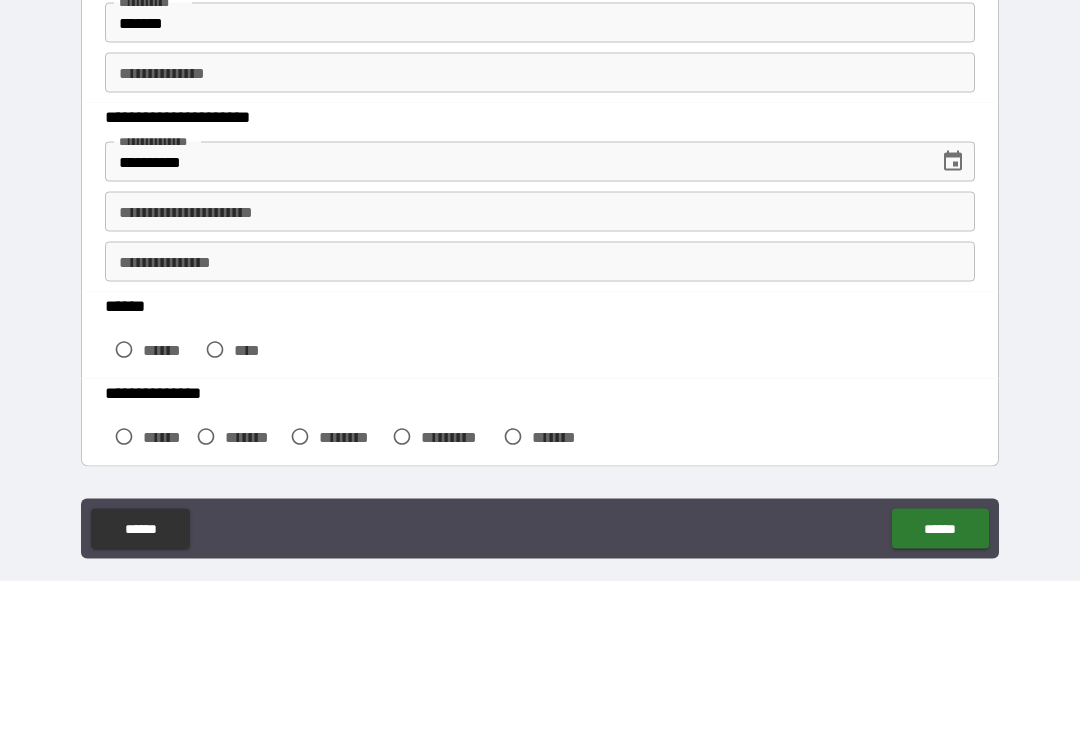scroll, scrollTop: 146, scrollLeft: 0, axis: vertical 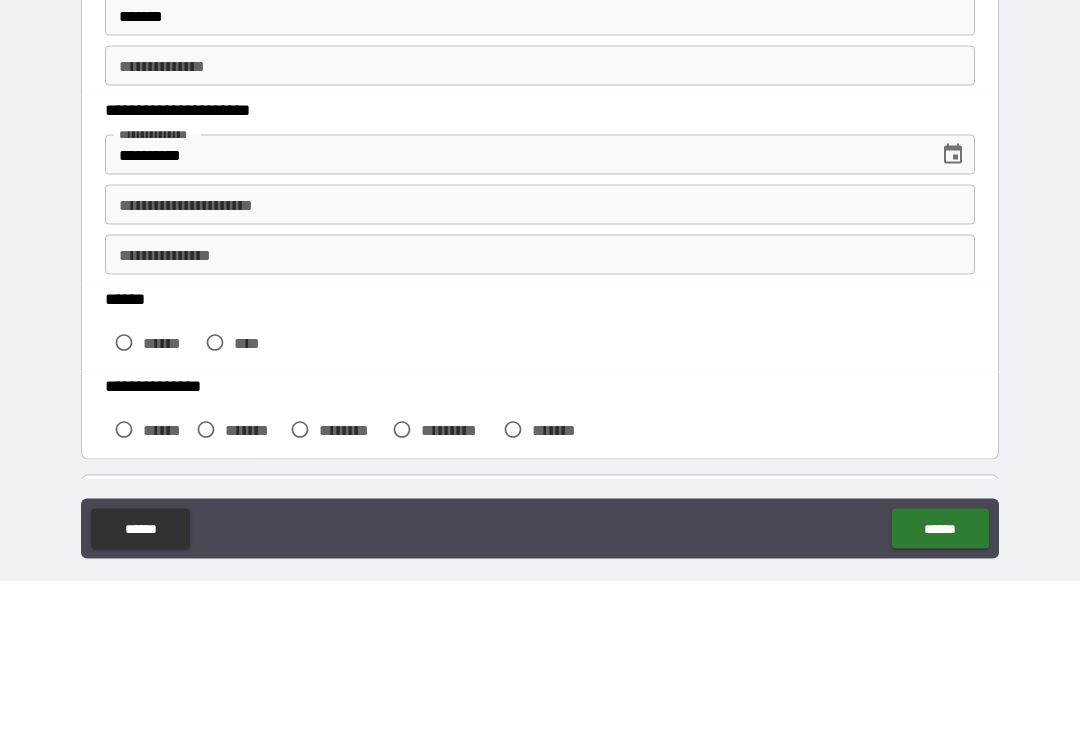 type on "*" 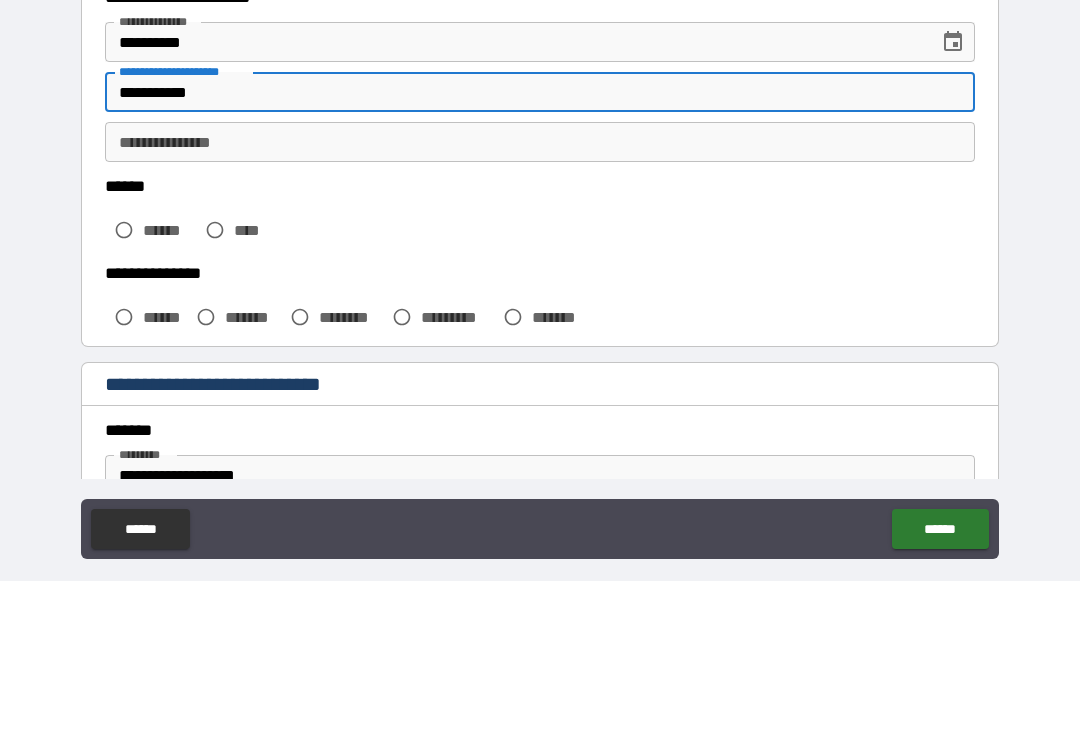 scroll, scrollTop: 261, scrollLeft: 0, axis: vertical 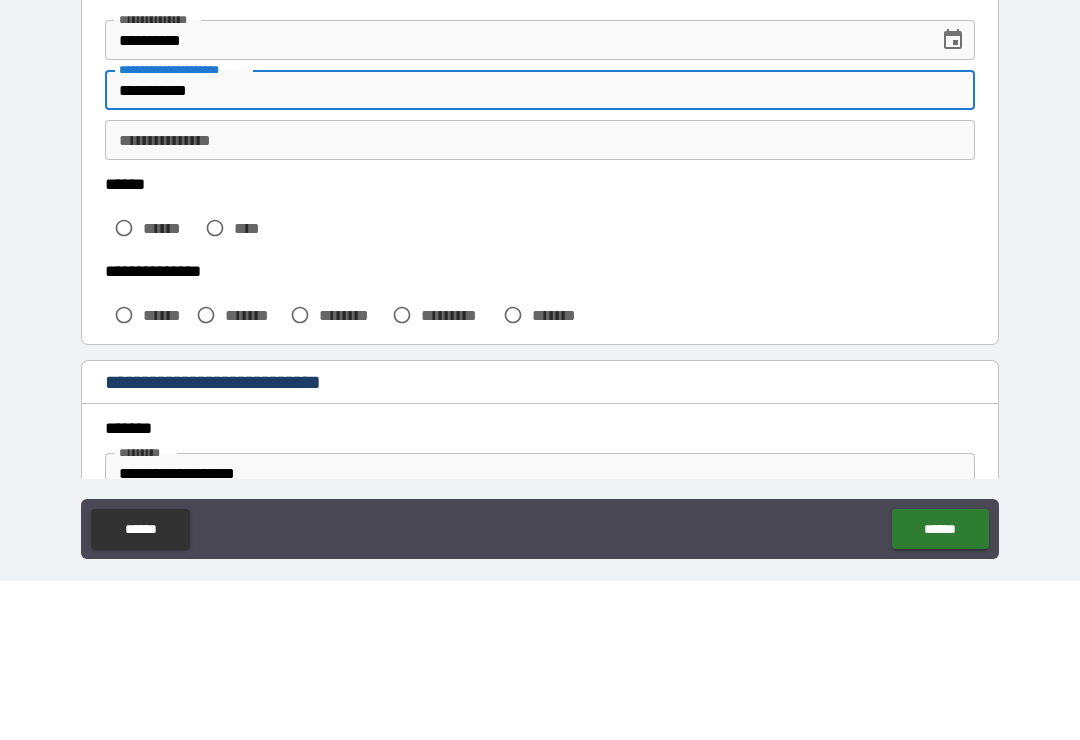 type on "**********" 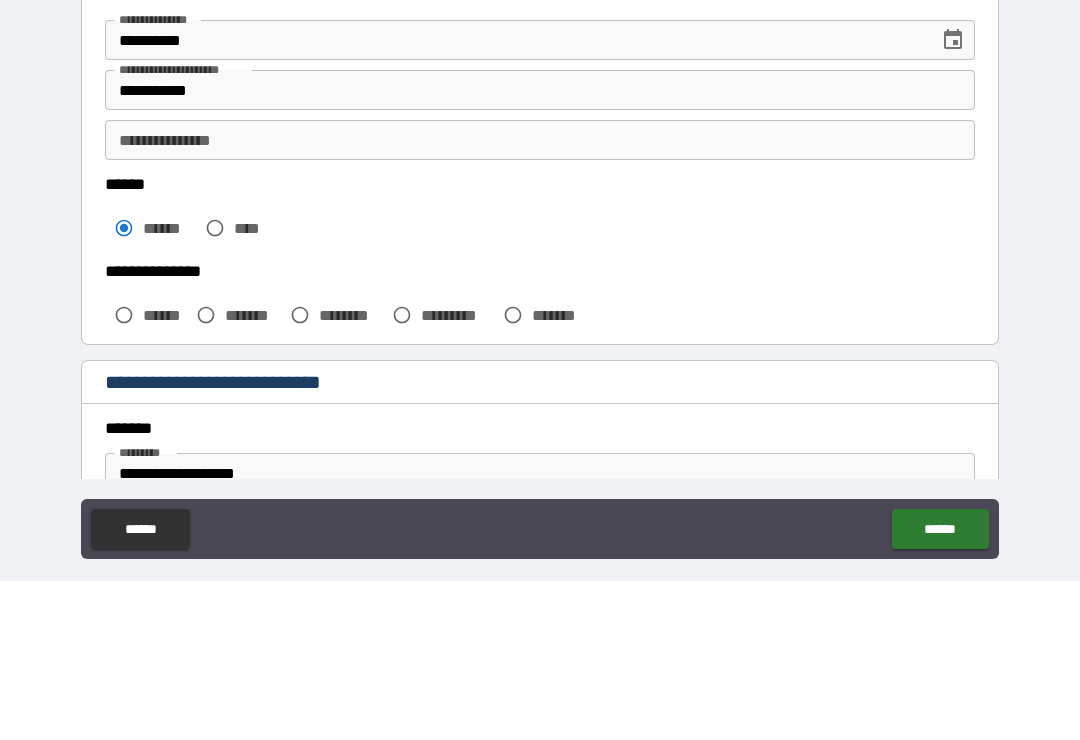scroll, scrollTop: 31, scrollLeft: 0, axis: vertical 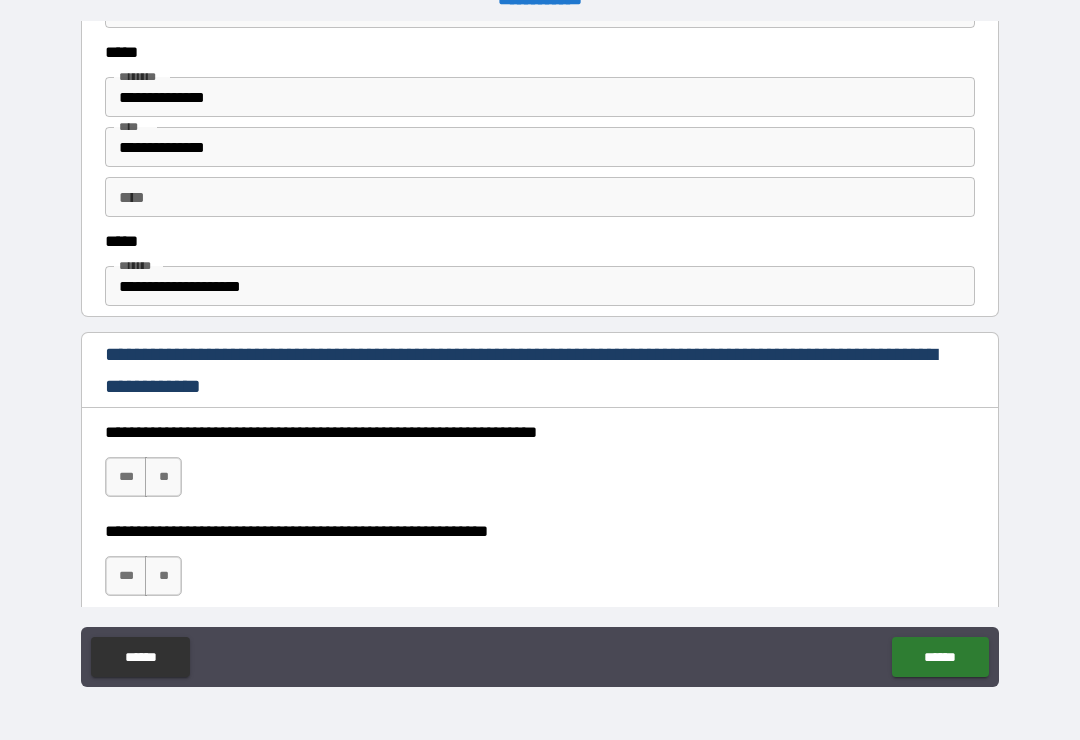 click on "***" at bounding box center (126, 477) 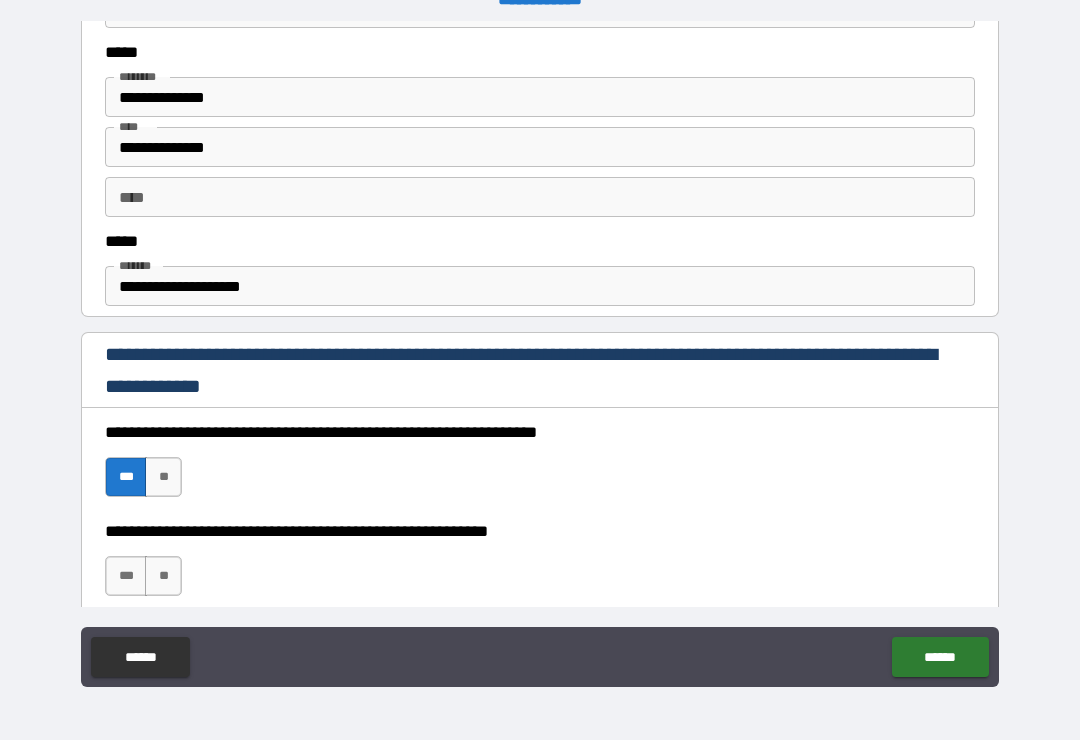 click on "***" at bounding box center (126, 576) 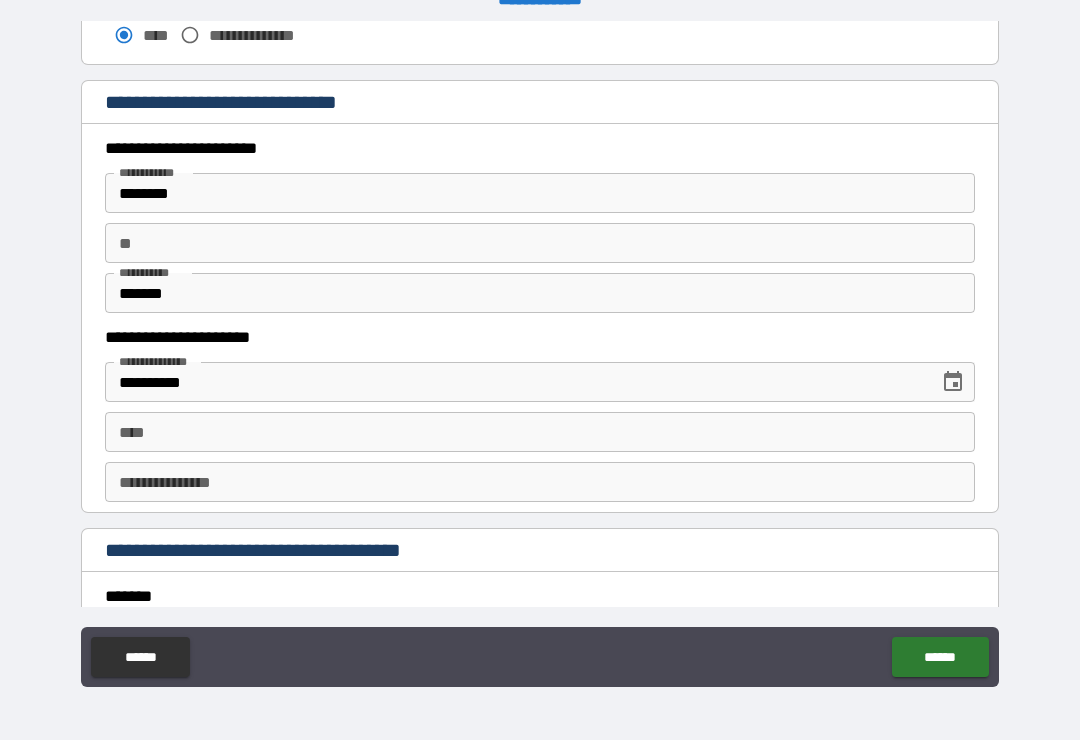 scroll, scrollTop: 1866, scrollLeft: 0, axis: vertical 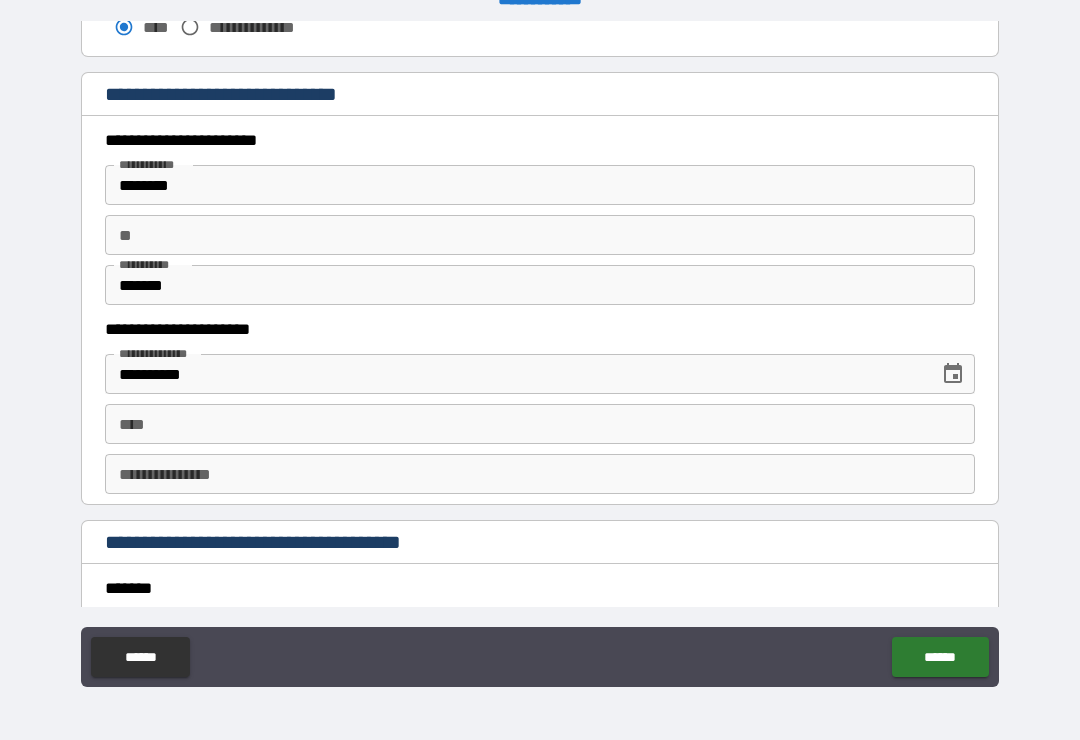 click on "****" at bounding box center [540, 424] 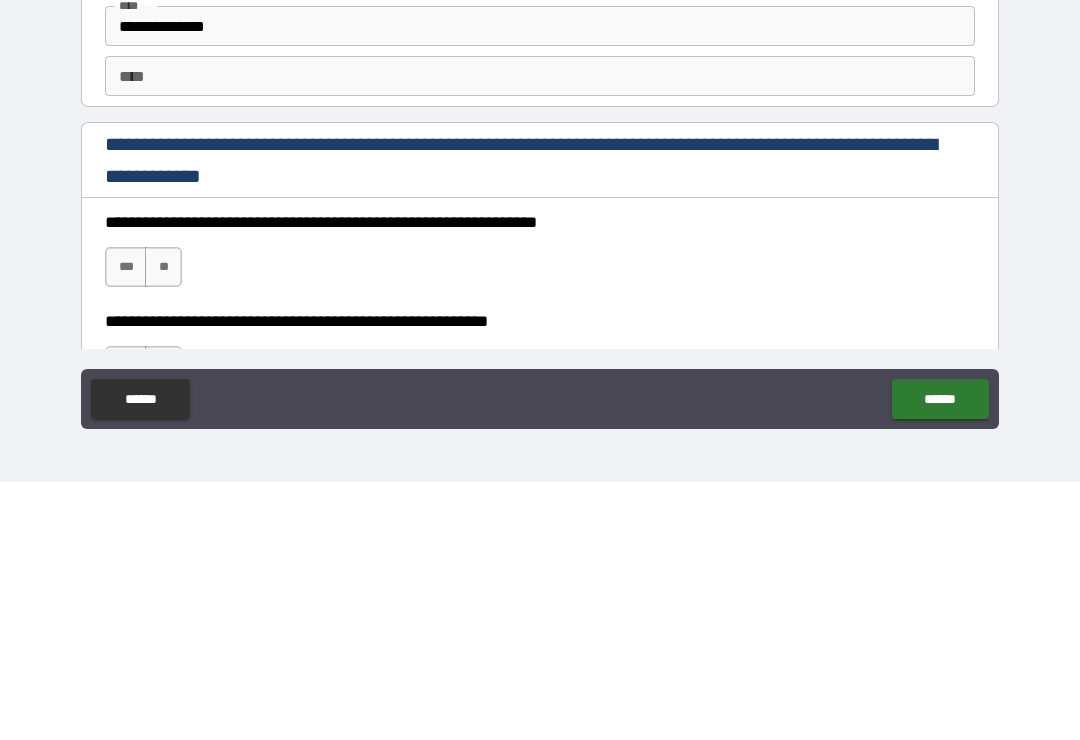scroll, scrollTop: 2638, scrollLeft: 0, axis: vertical 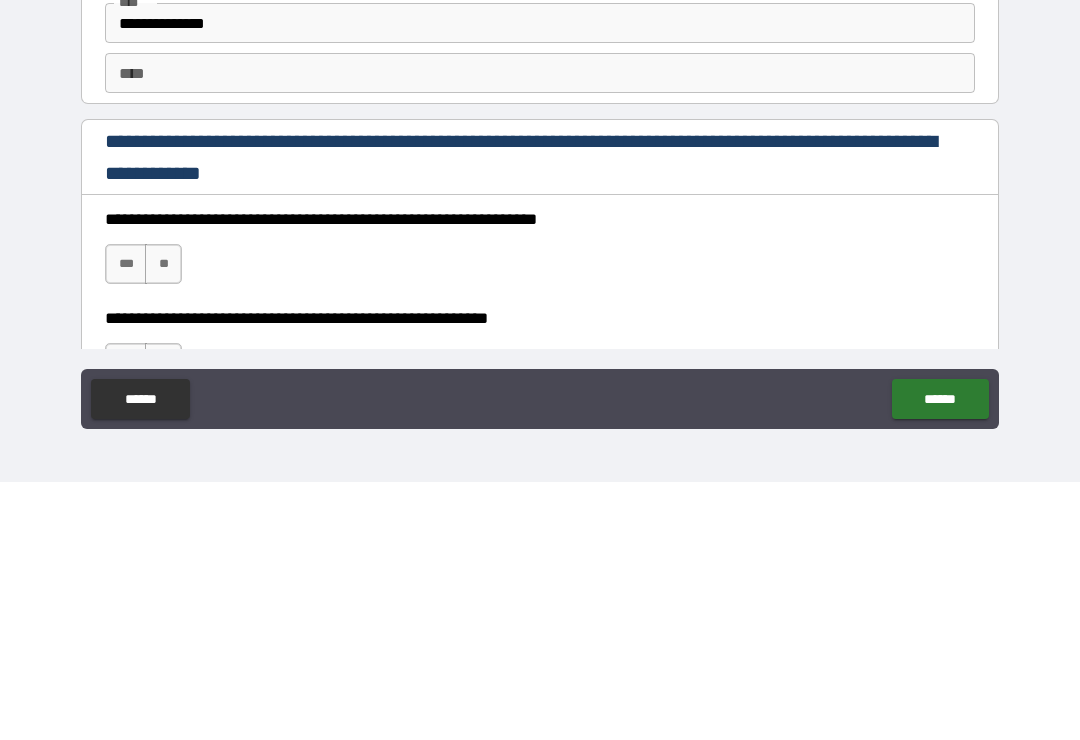 type on "**********" 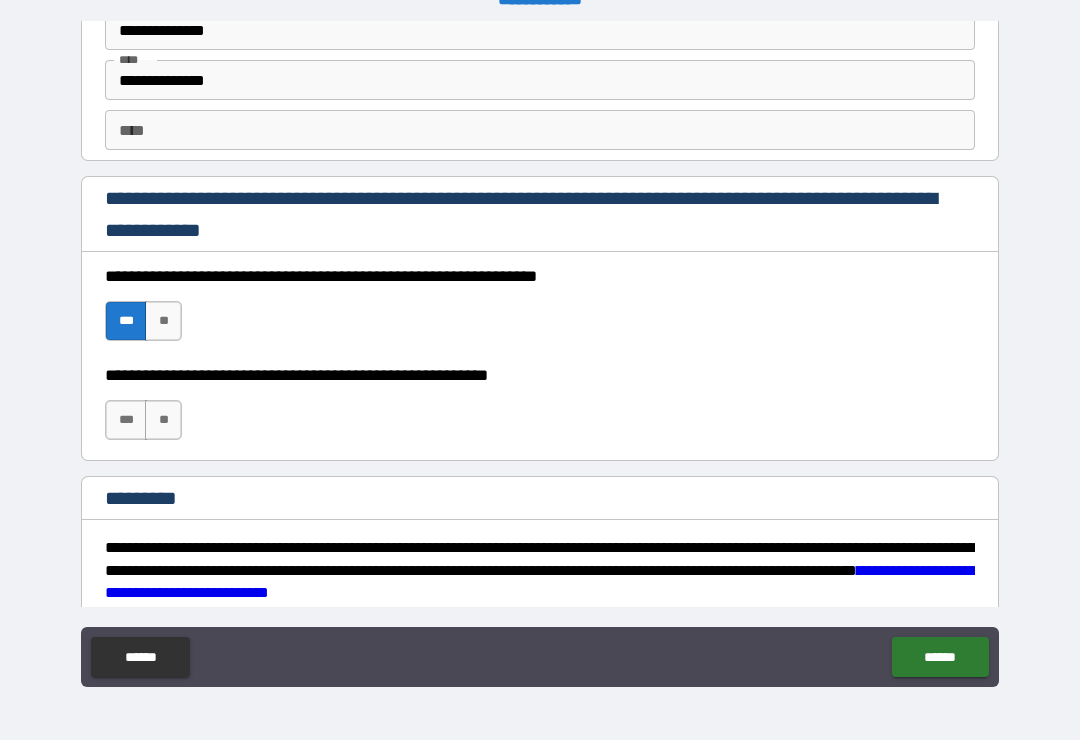 scroll, scrollTop: 2844, scrollLeft: 0, axis: vertical 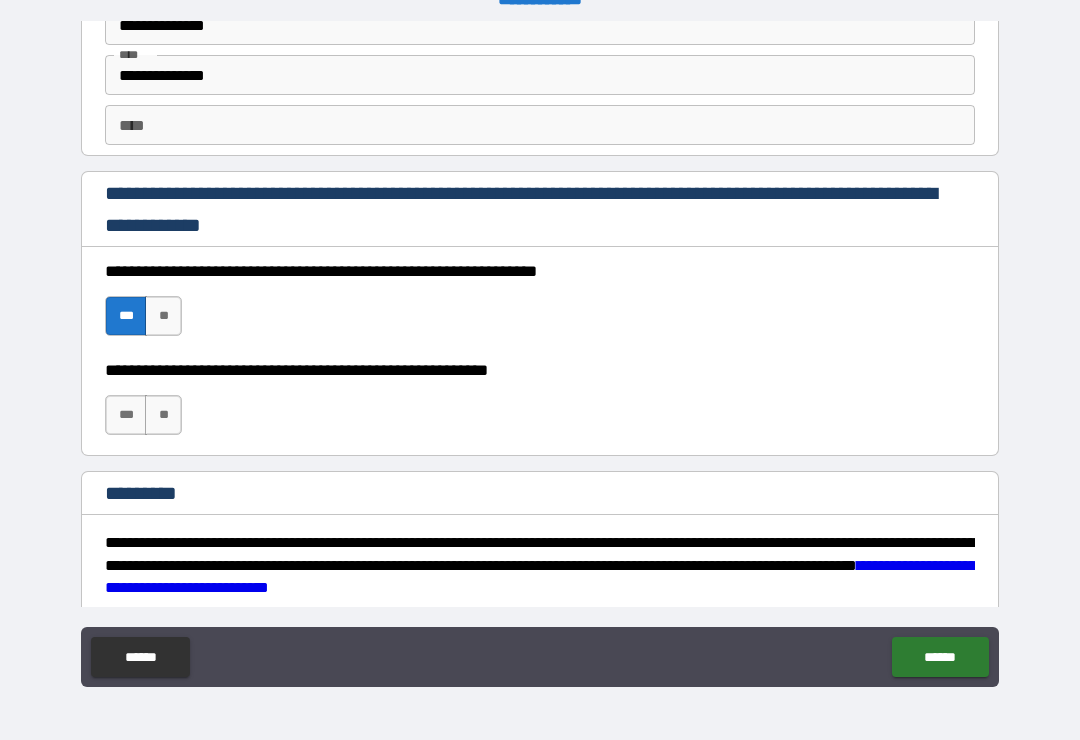 click on "***" at bounding box center [126, 415] 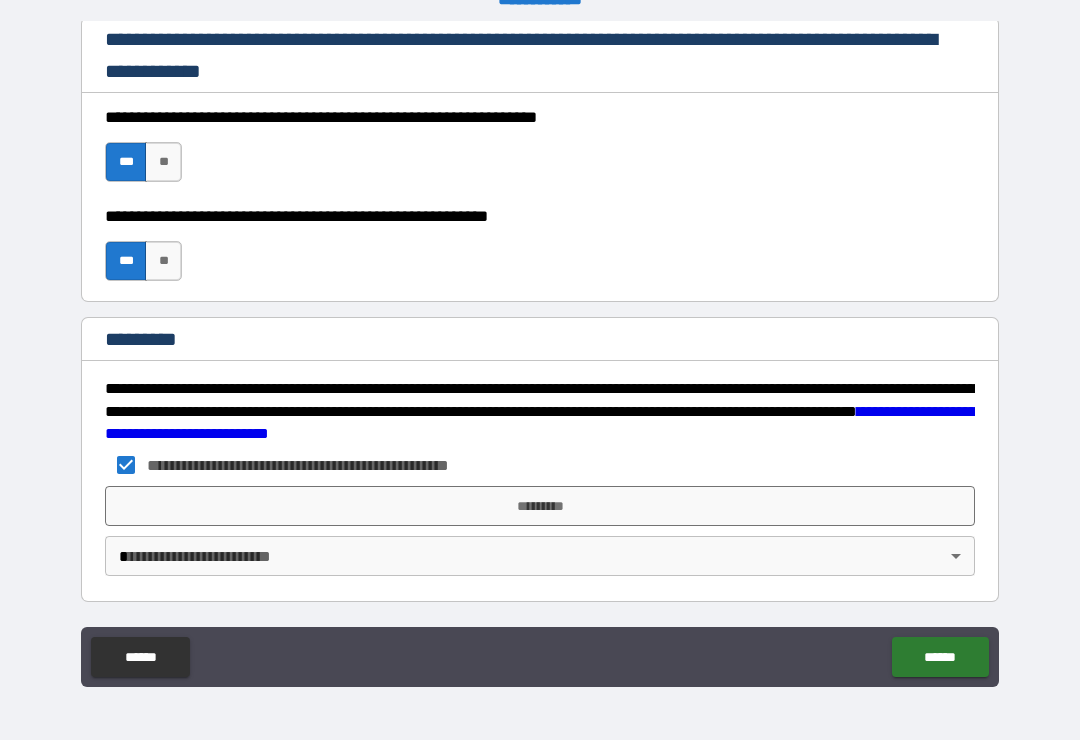 scroll, scrollTop: 2998, scrollLeft: 0, axis: vertical 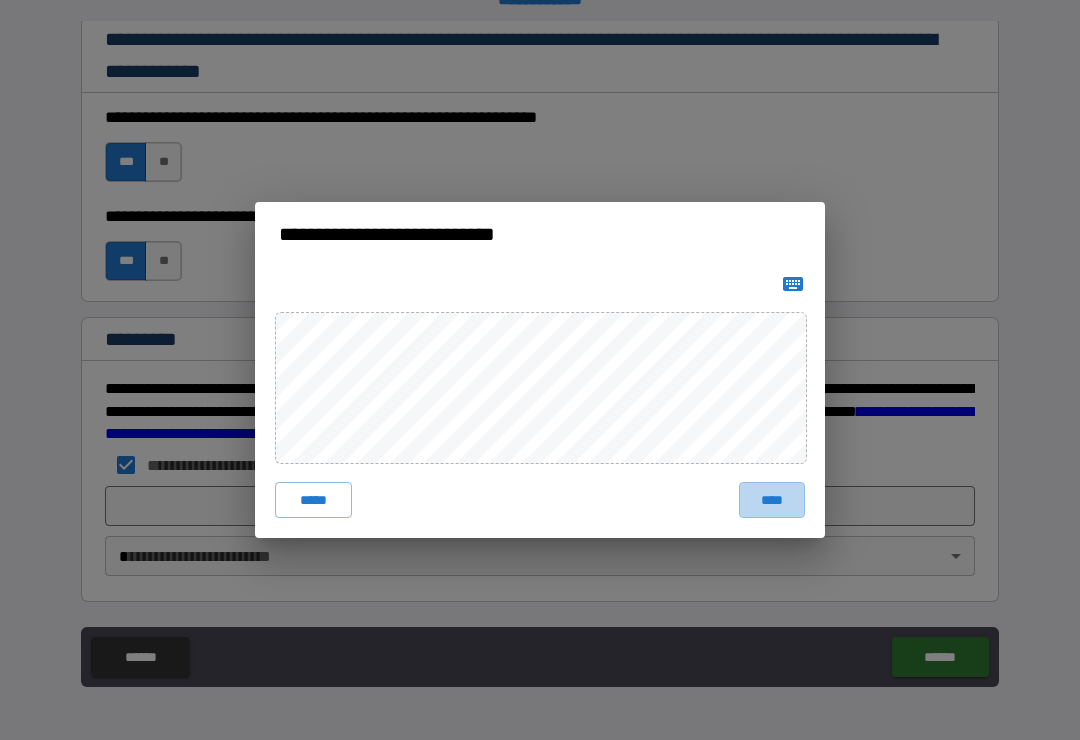click on "****" at bounding box center (772, 500) 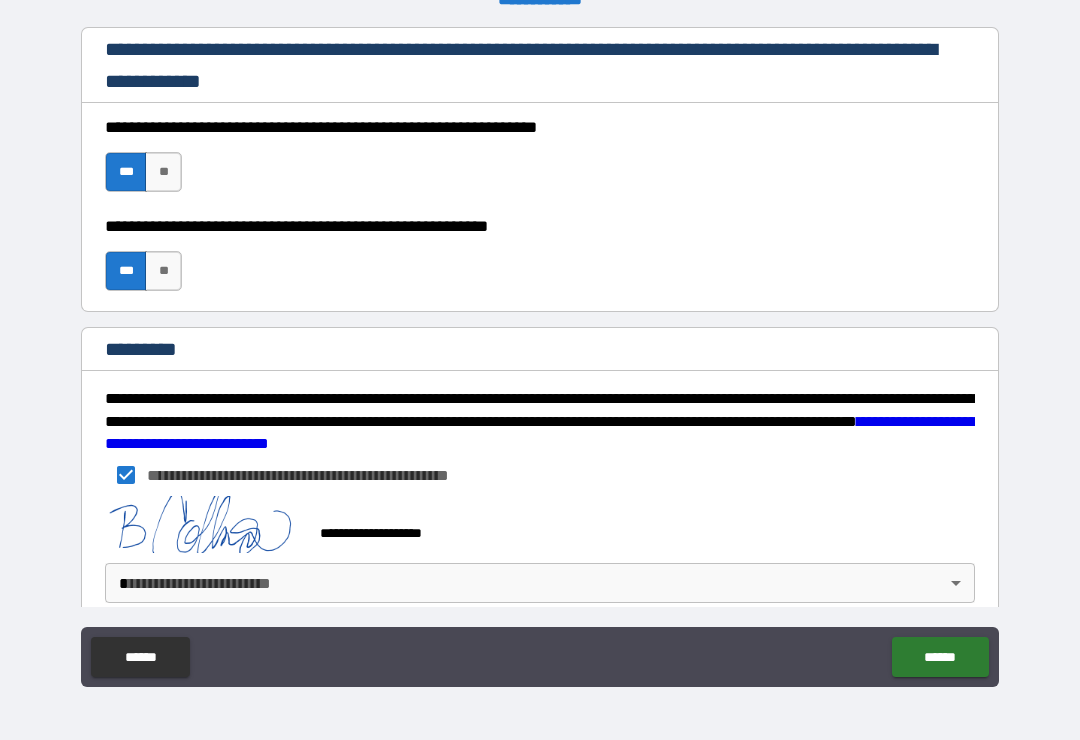 click on "******" at bounding box center [940, 657] 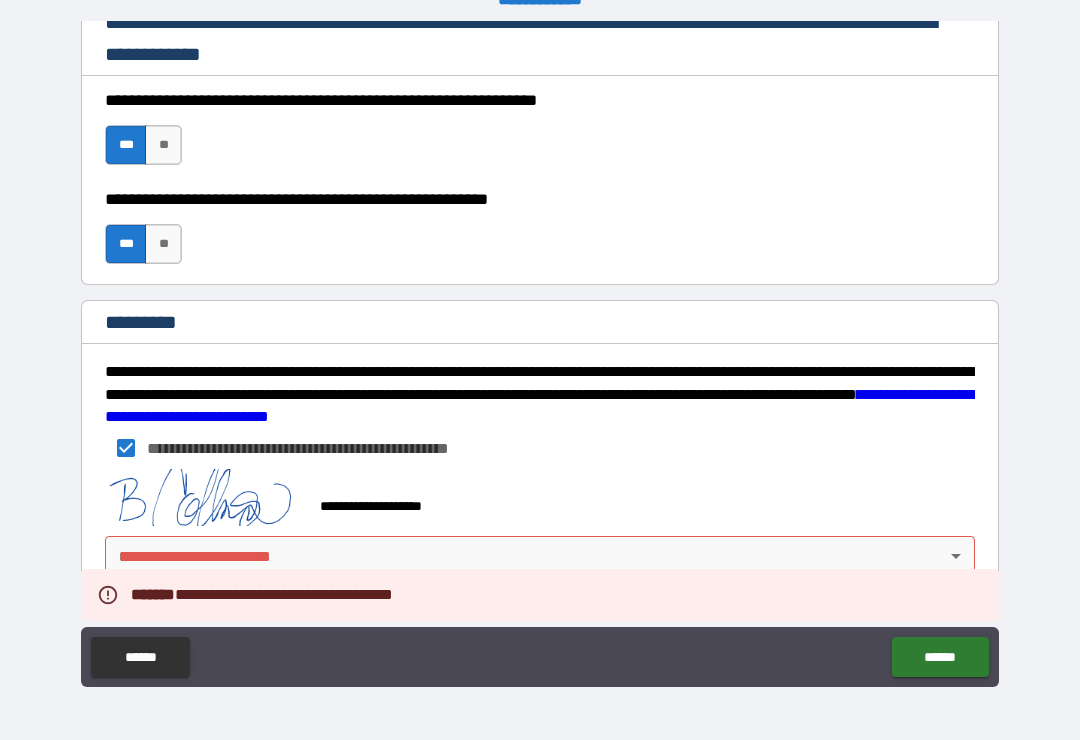 scroll, scrollTop: 3015, scrollLeft: 0, axis: vertical 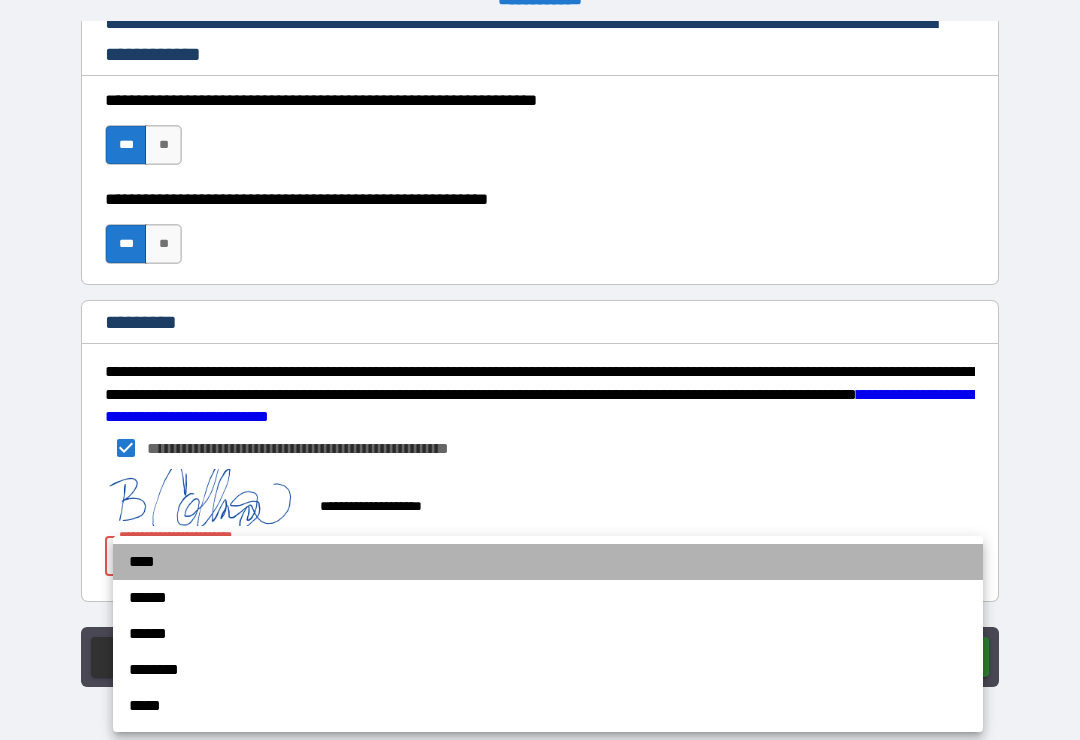 click on "****" at bounding box center (548, 562) 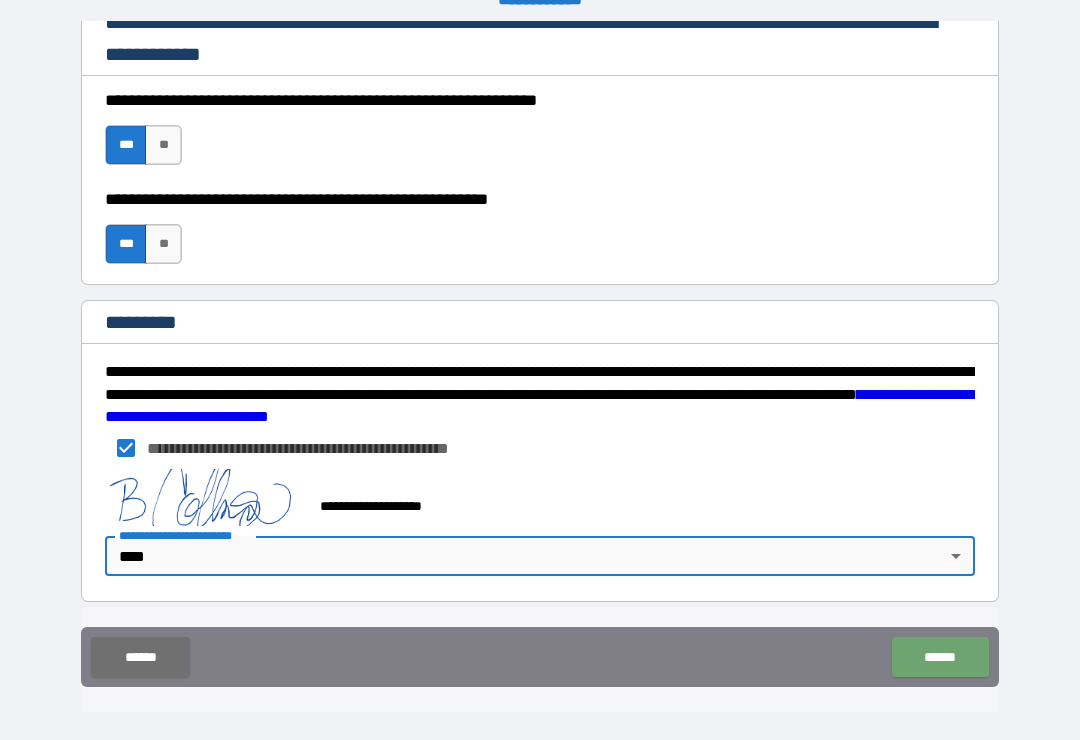 click on "******" at bounding box center (940, 657) 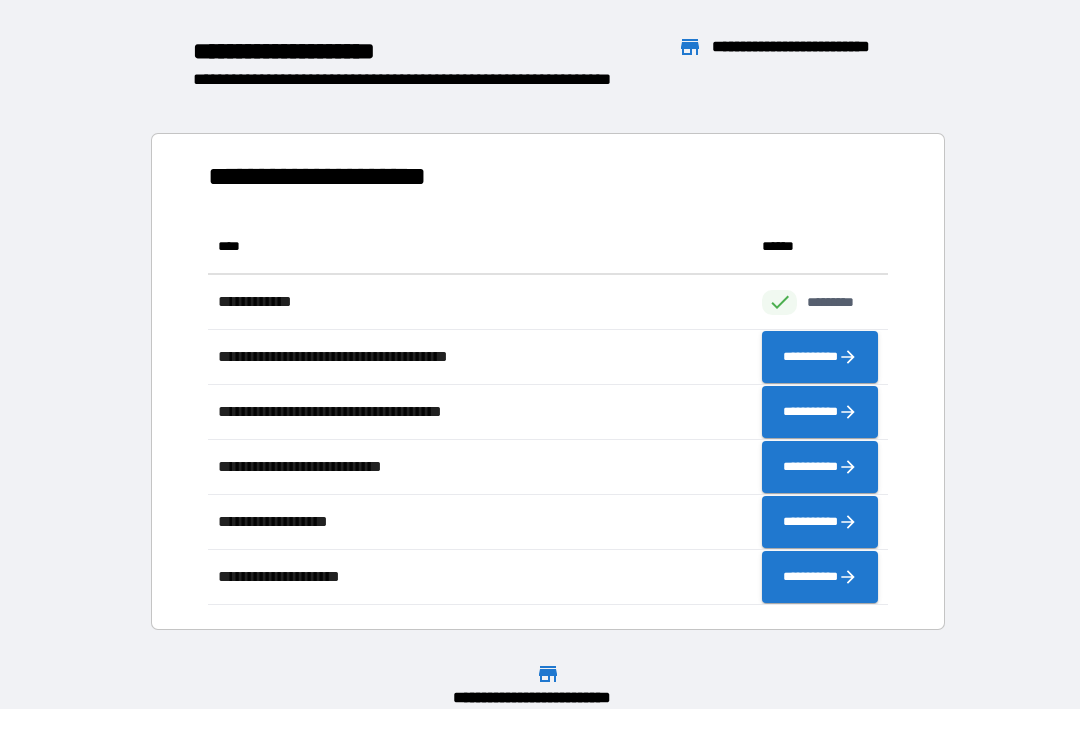 scroll, scrollTop: 386, scrollLeft: 680, axis: both 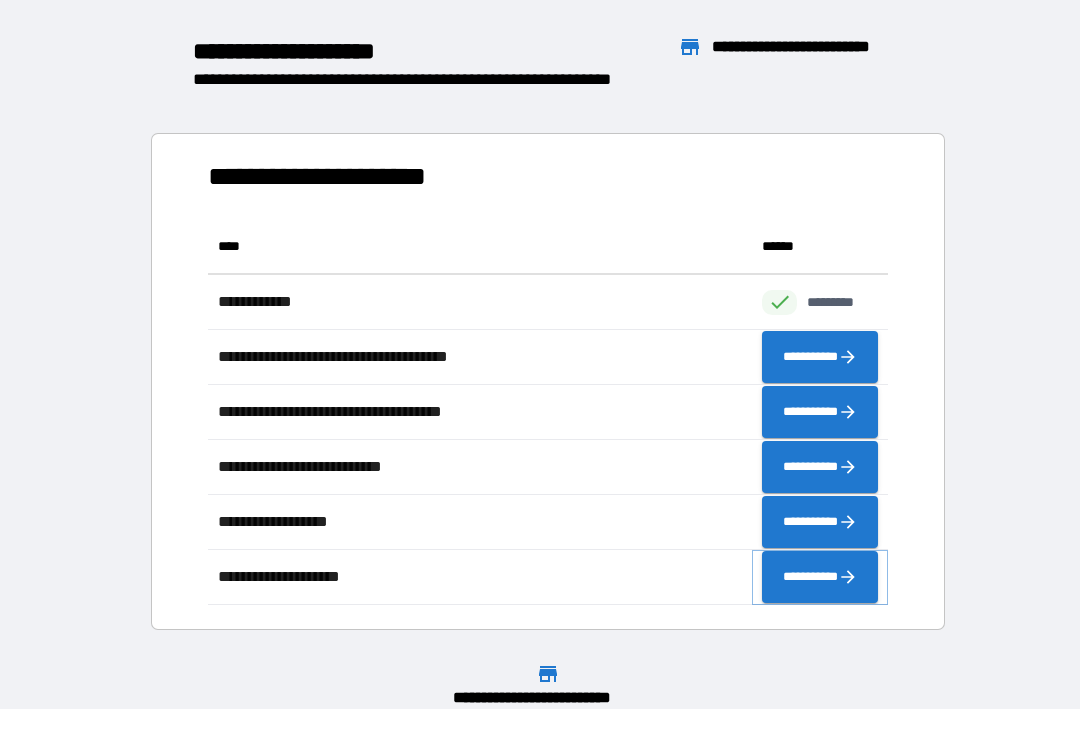 click on "**********" at bounding box center (820, 577) 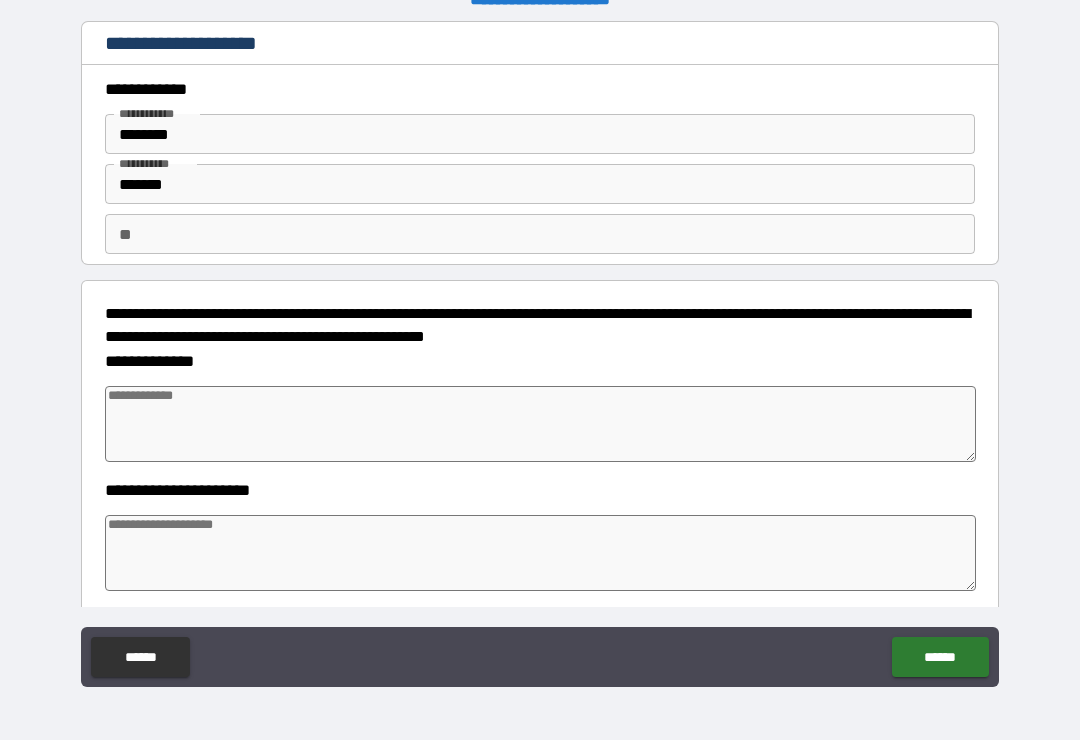 type on "*" 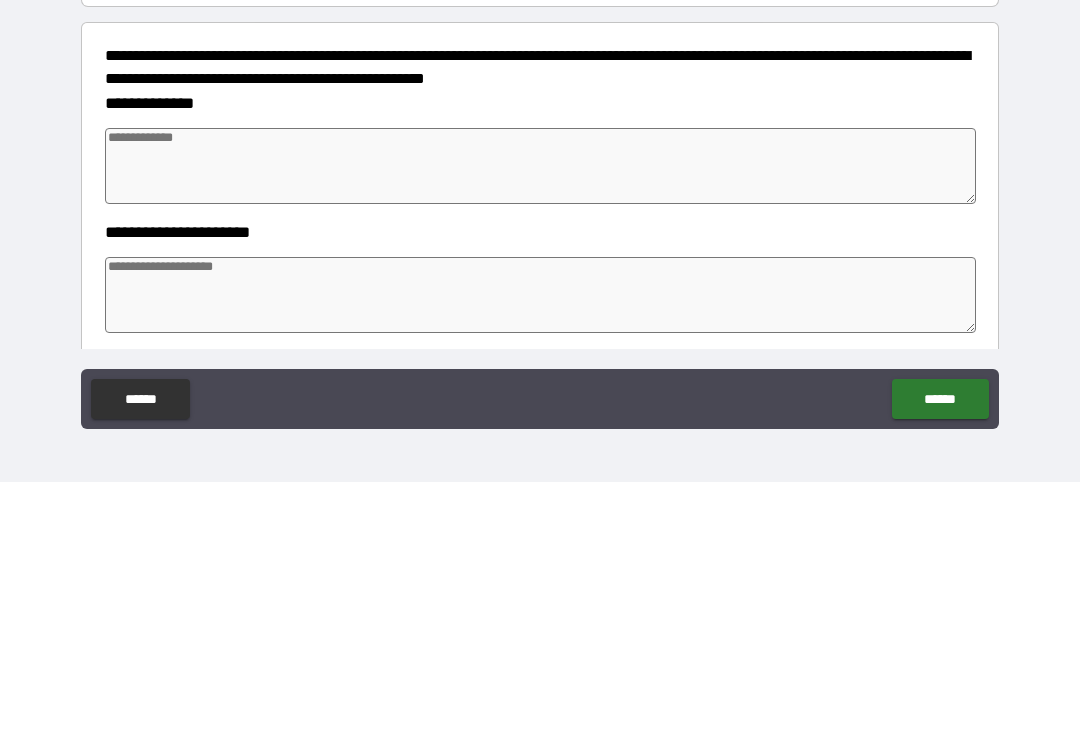 type on "*" 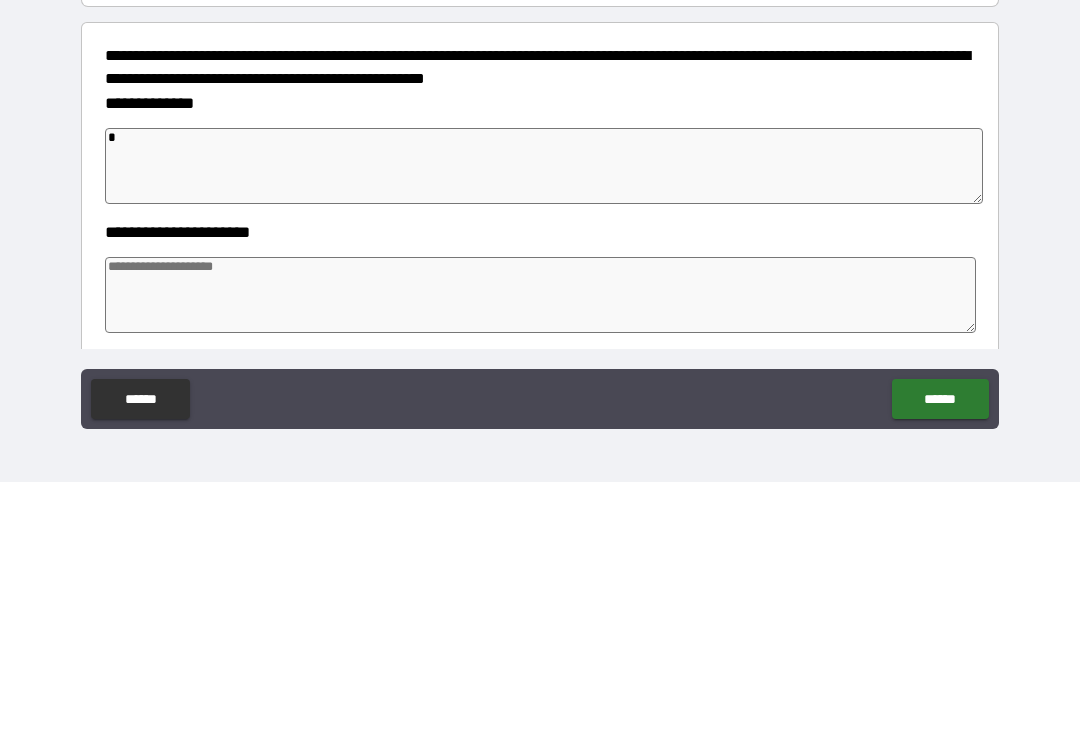 type on "*" 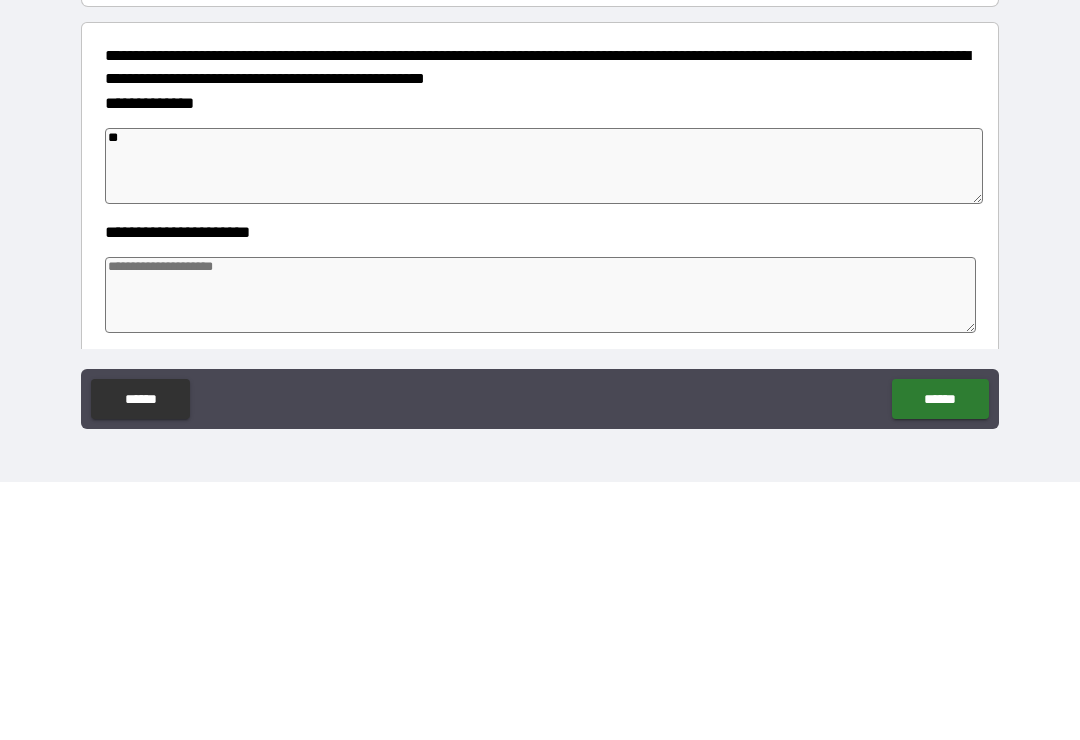 type on "*" 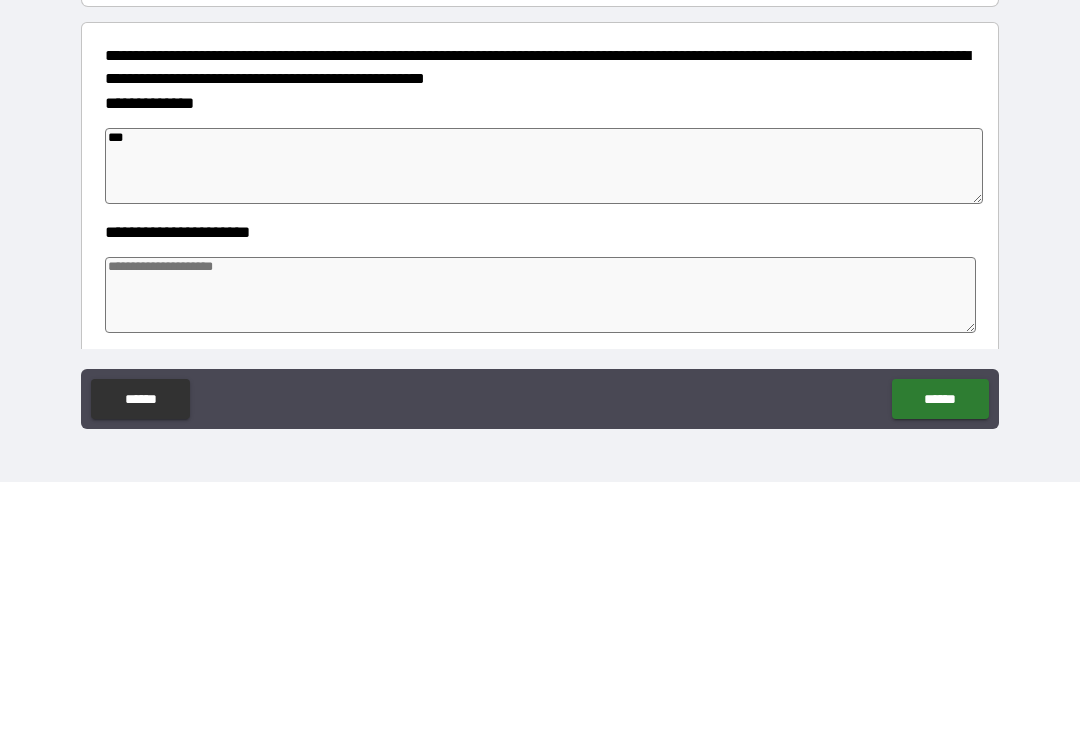 type on "*" 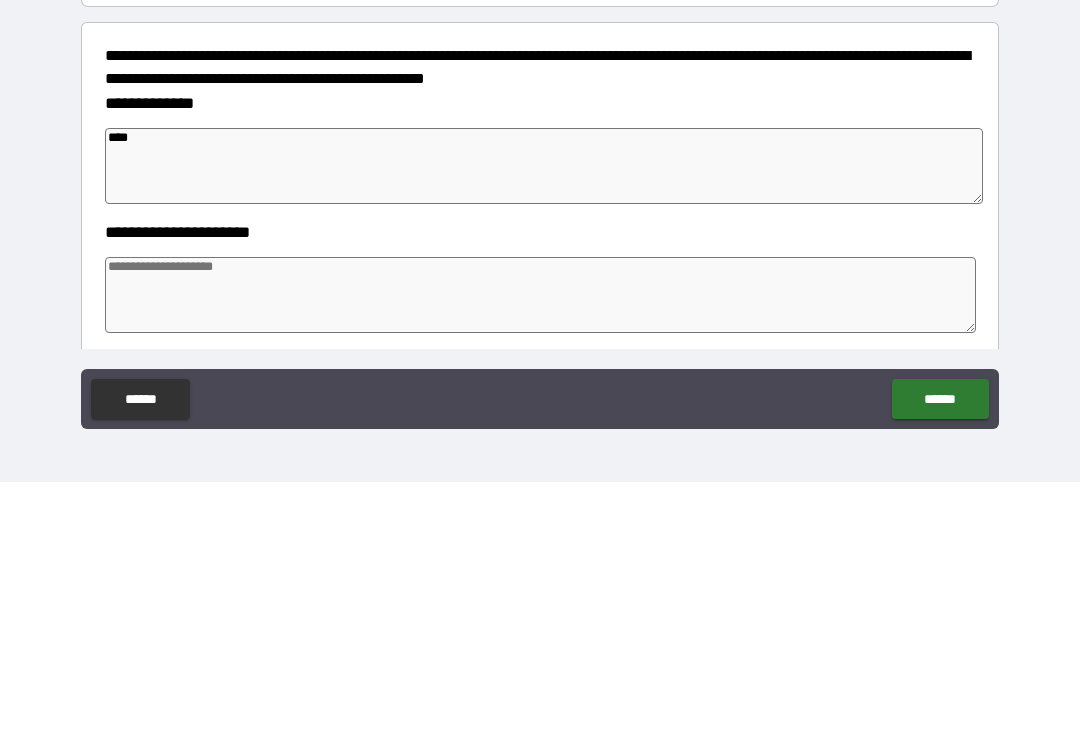 type on "*" 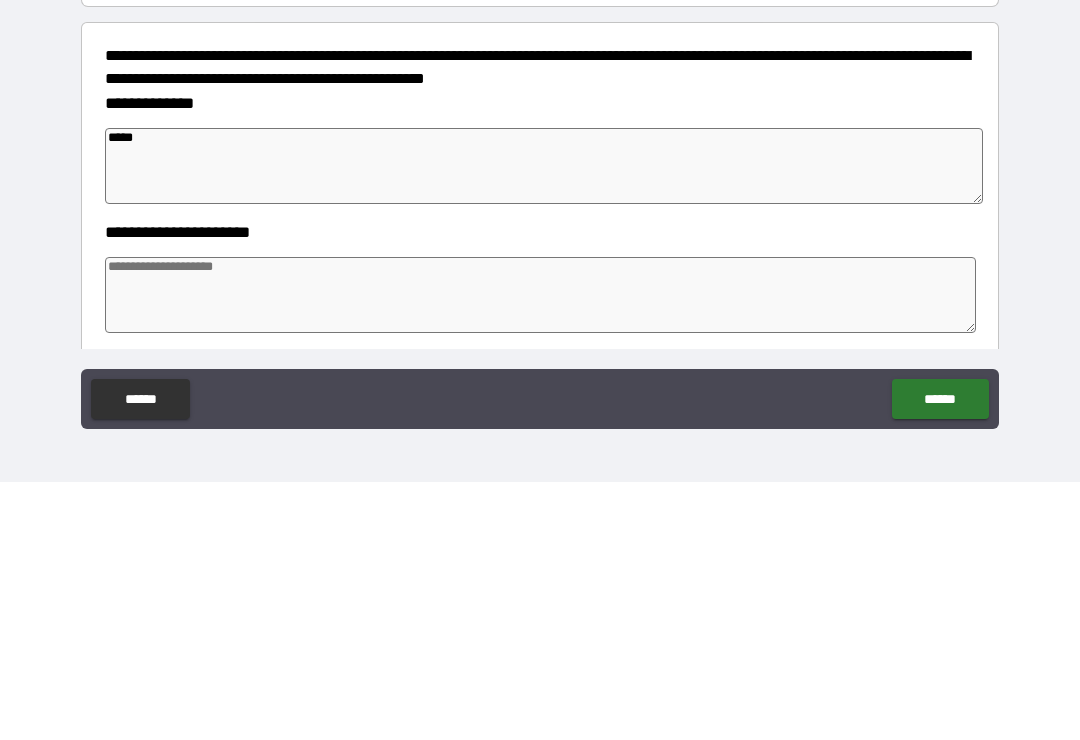 type on "*" 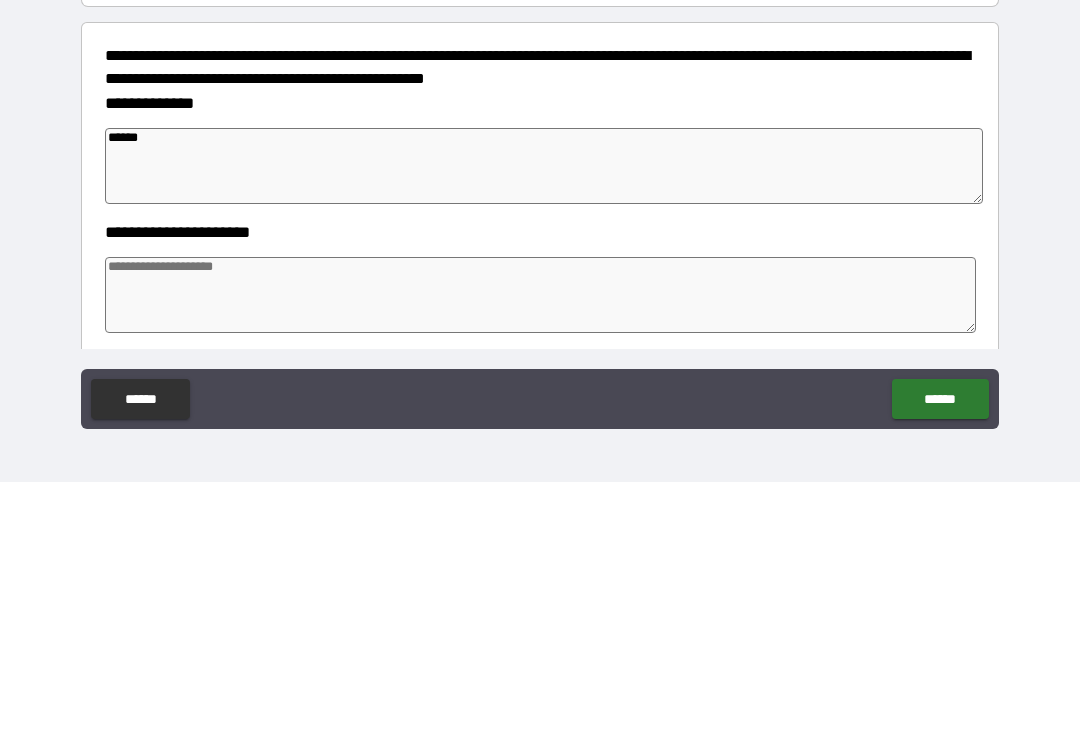 type on "*" 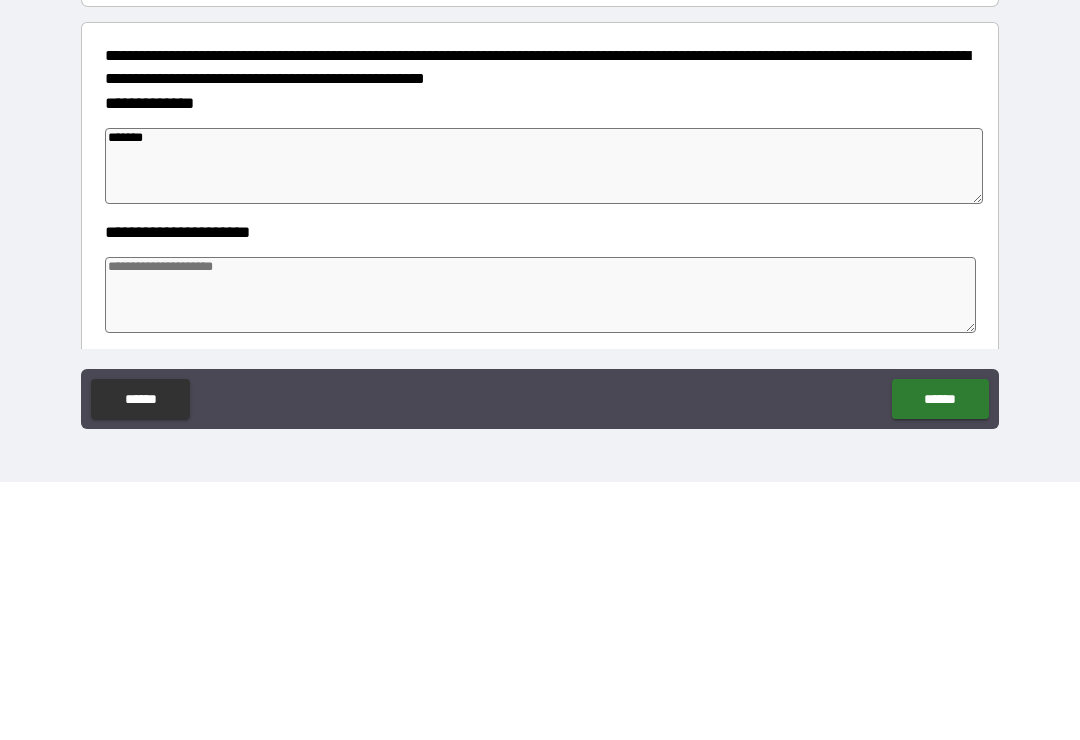 type on "*" 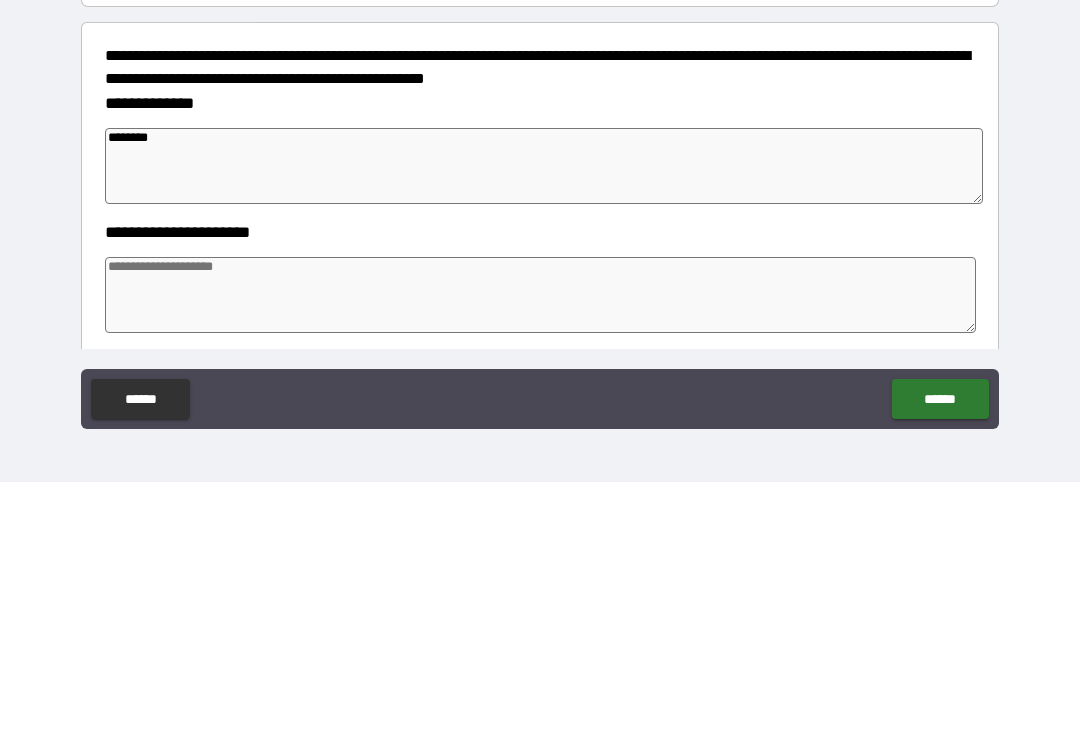 type on "*" 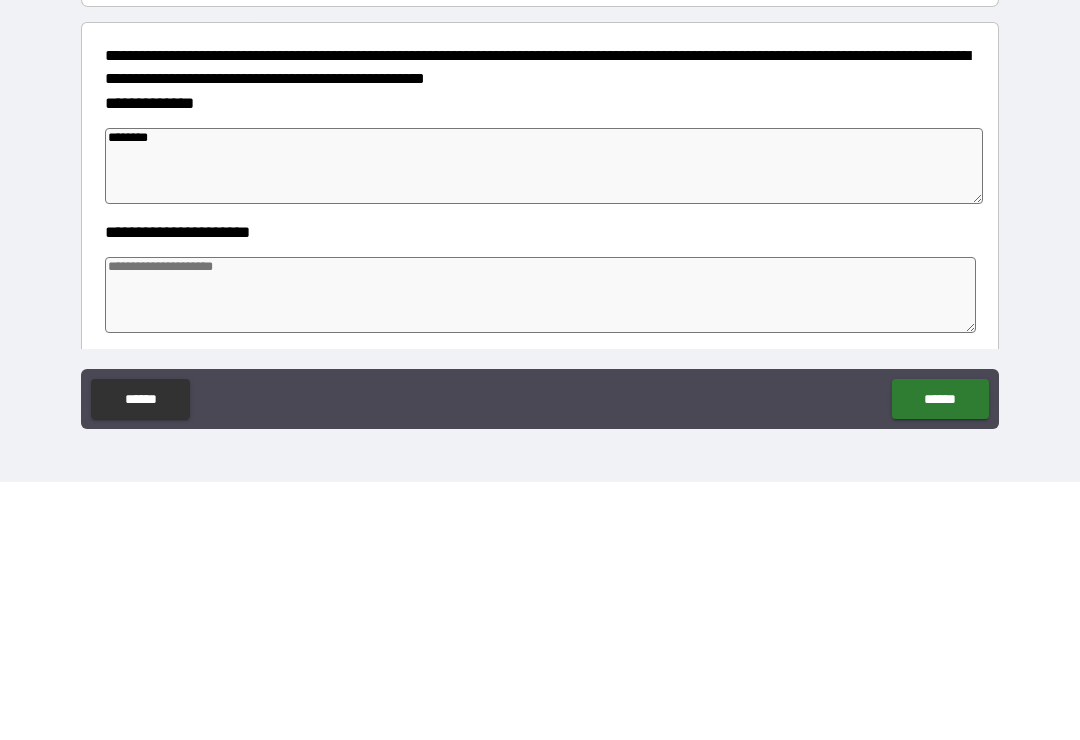 type on "********" 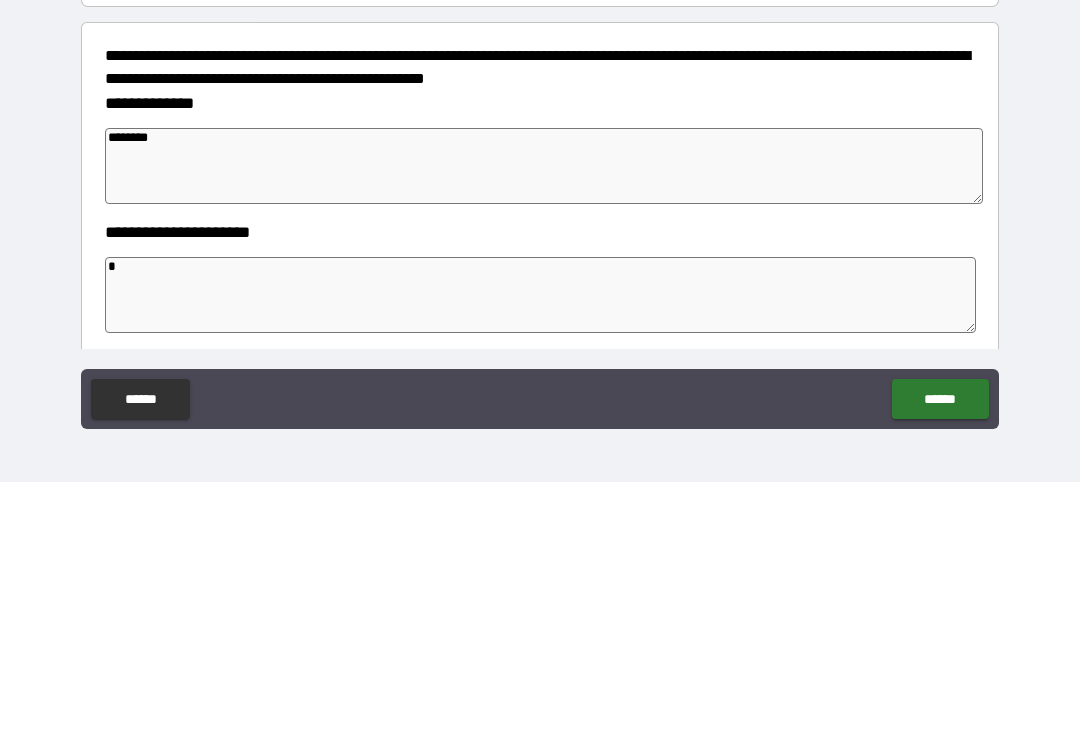 type on "*" 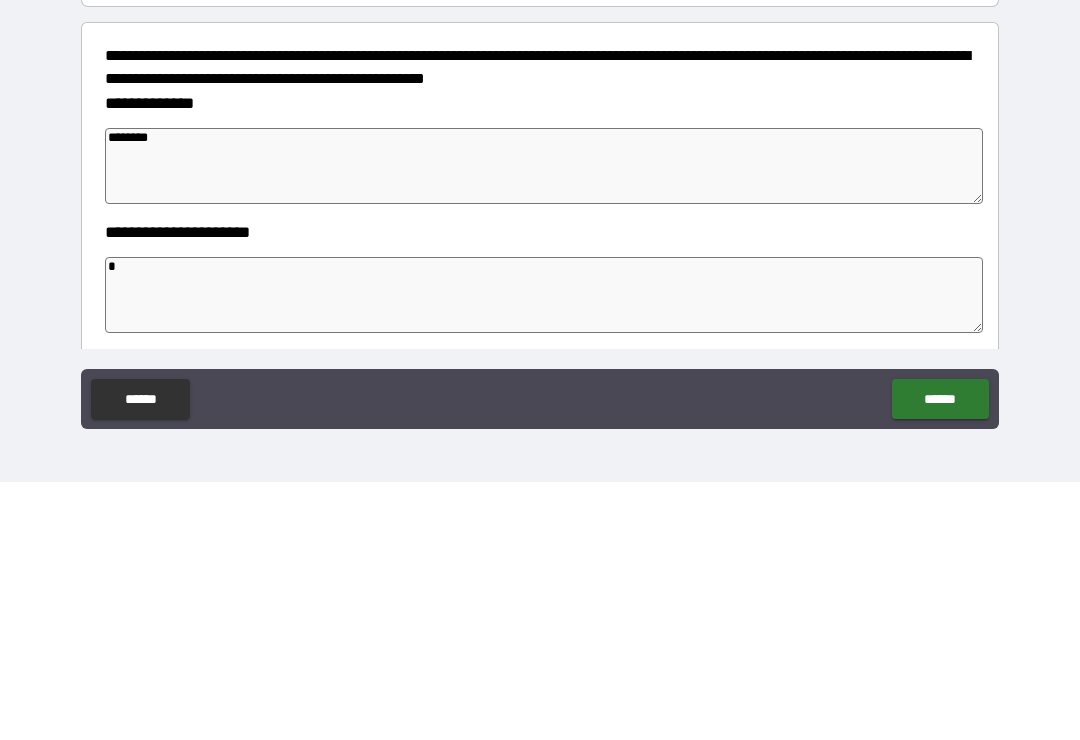 type on "**" 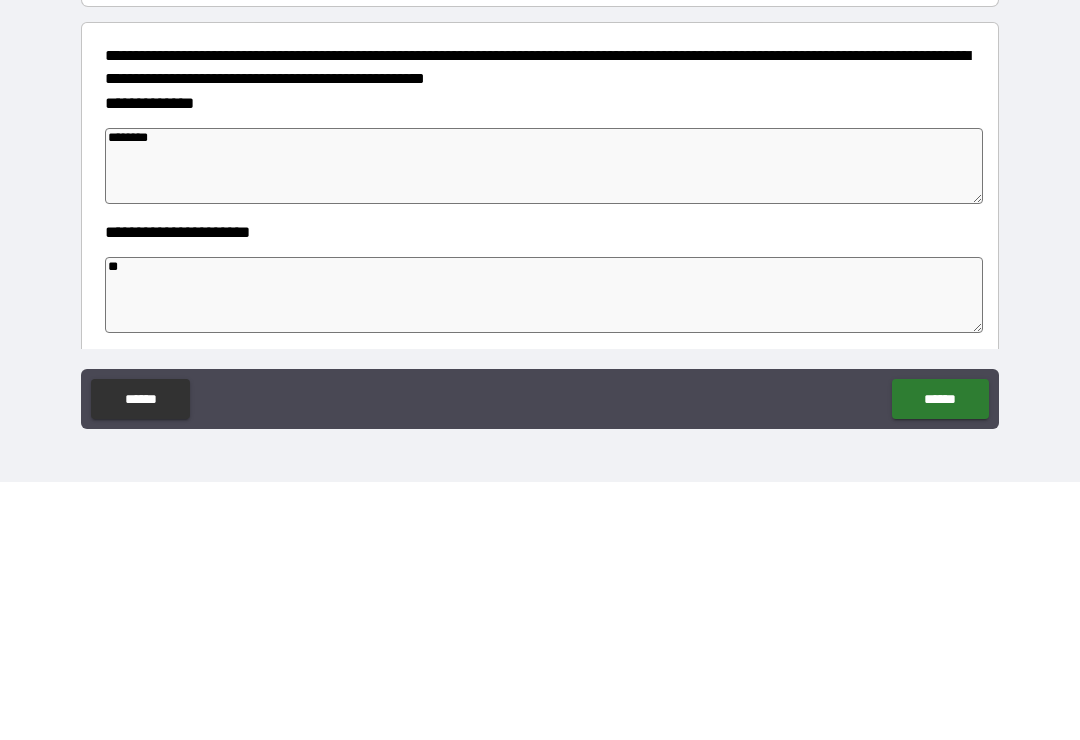 type on "*" 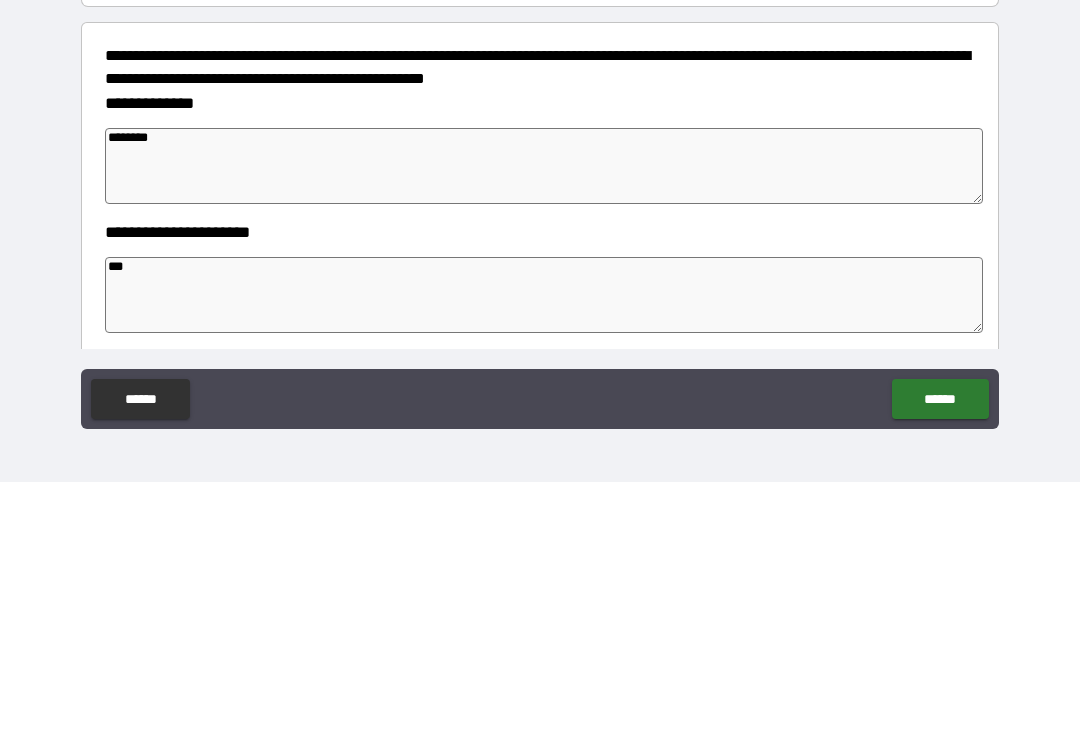 type on "*" 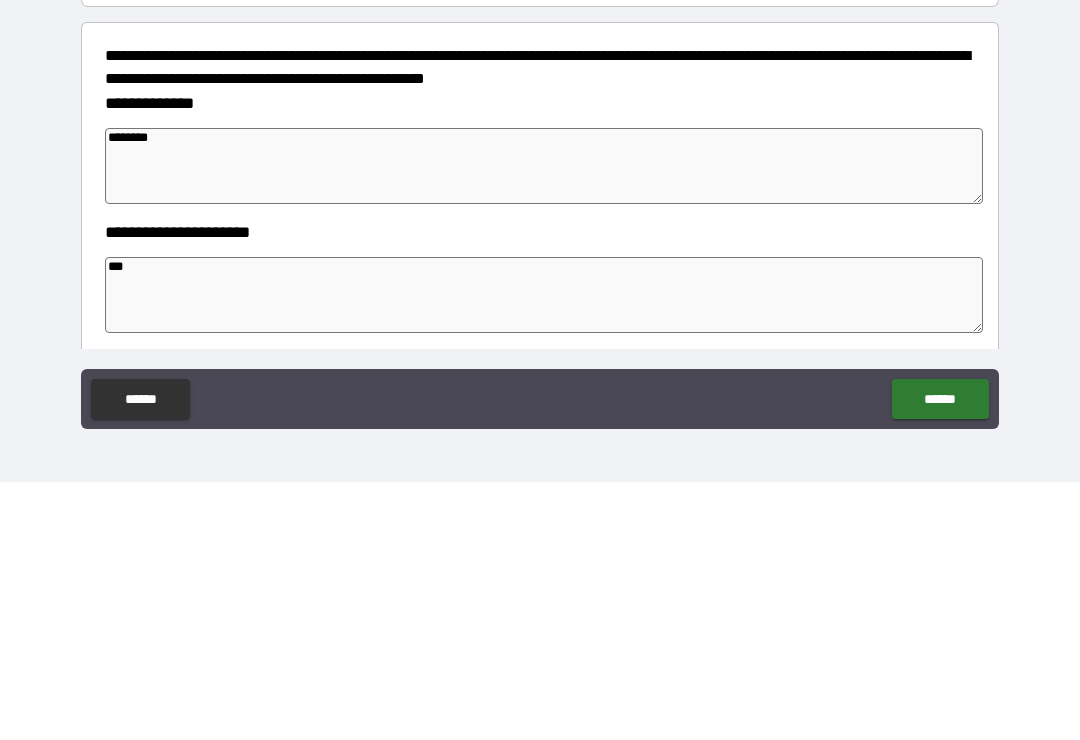type on "****" 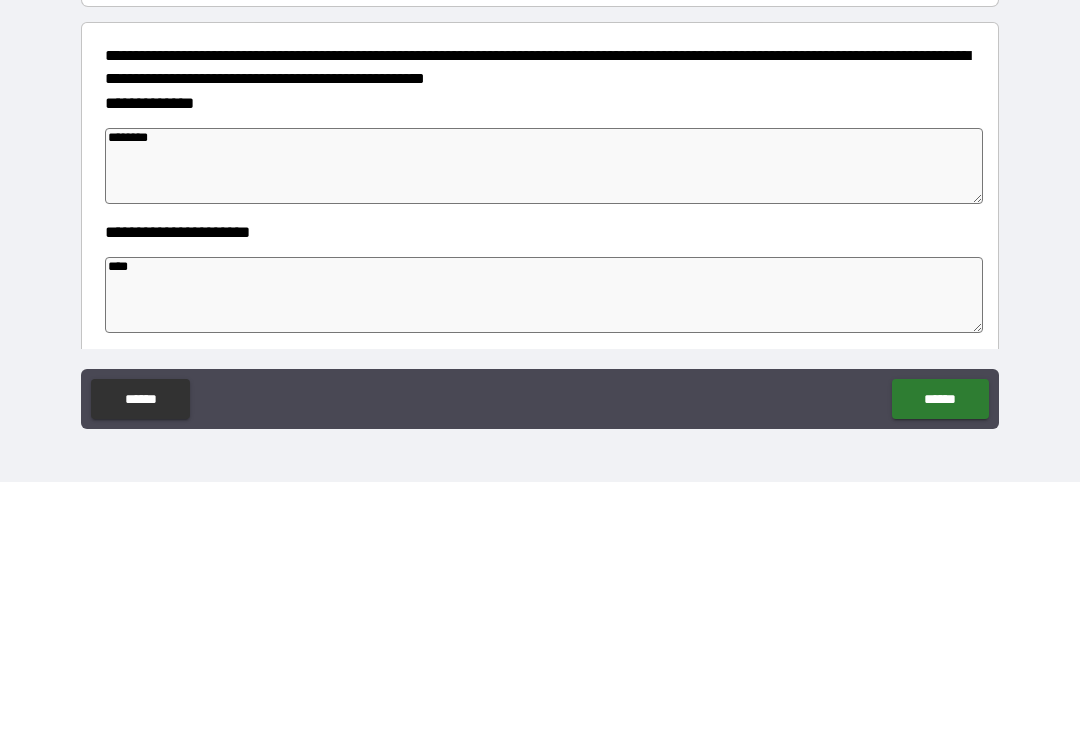 type on "*" 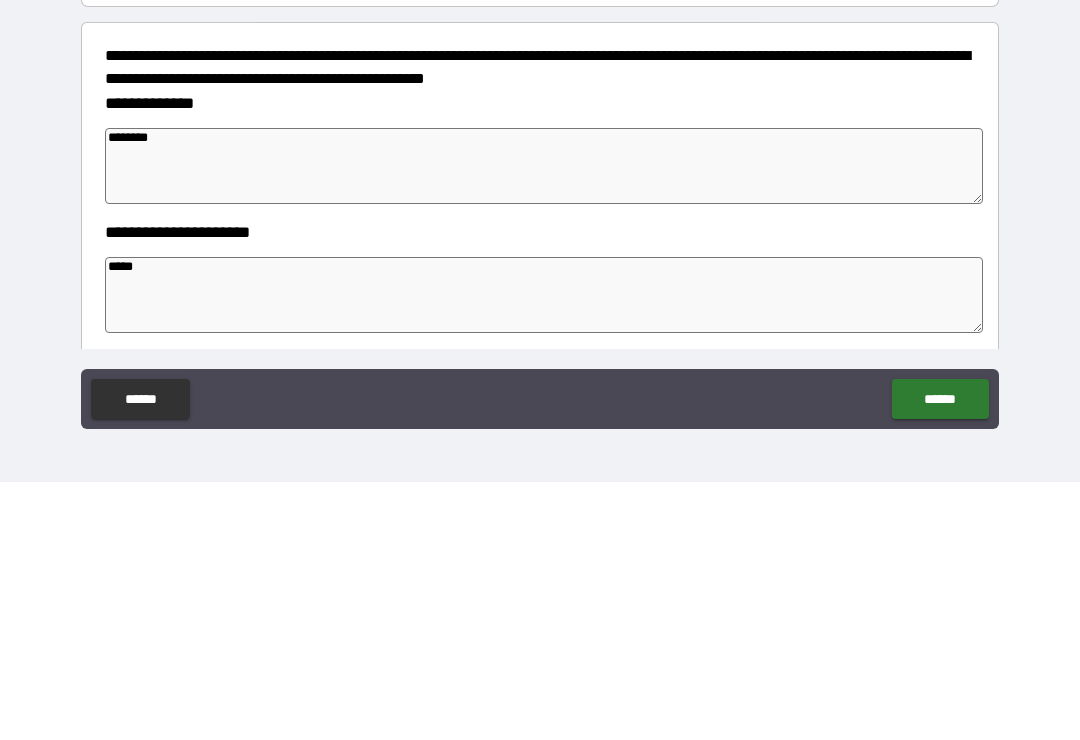 type on "*" 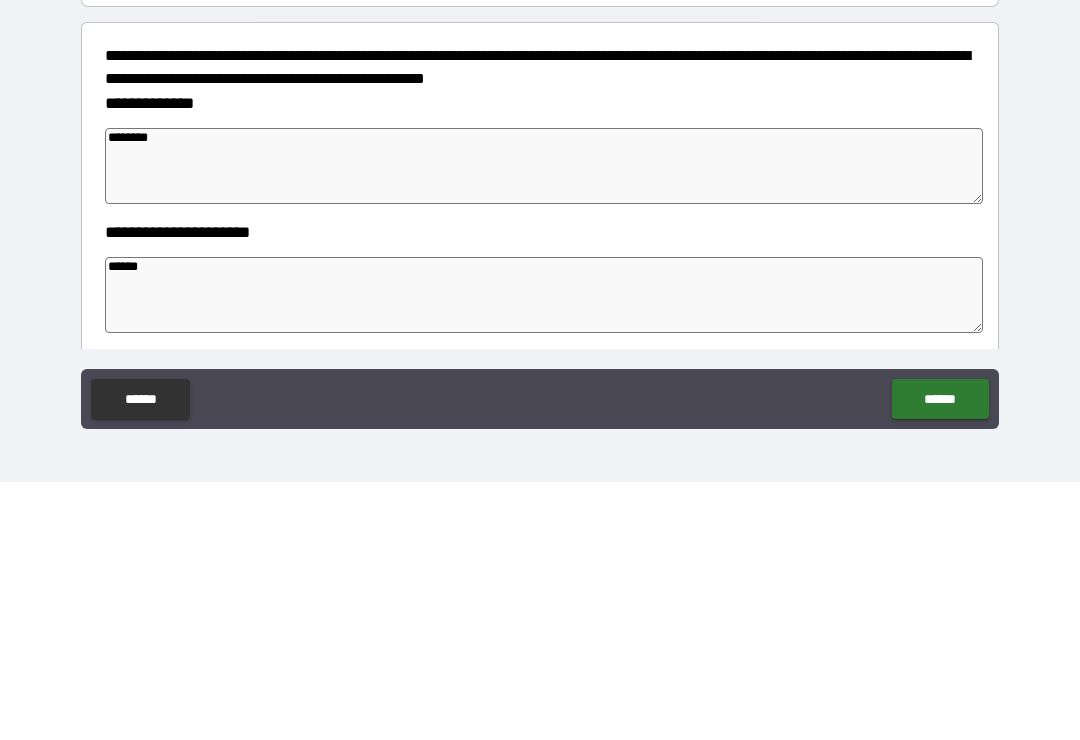 type on "*" 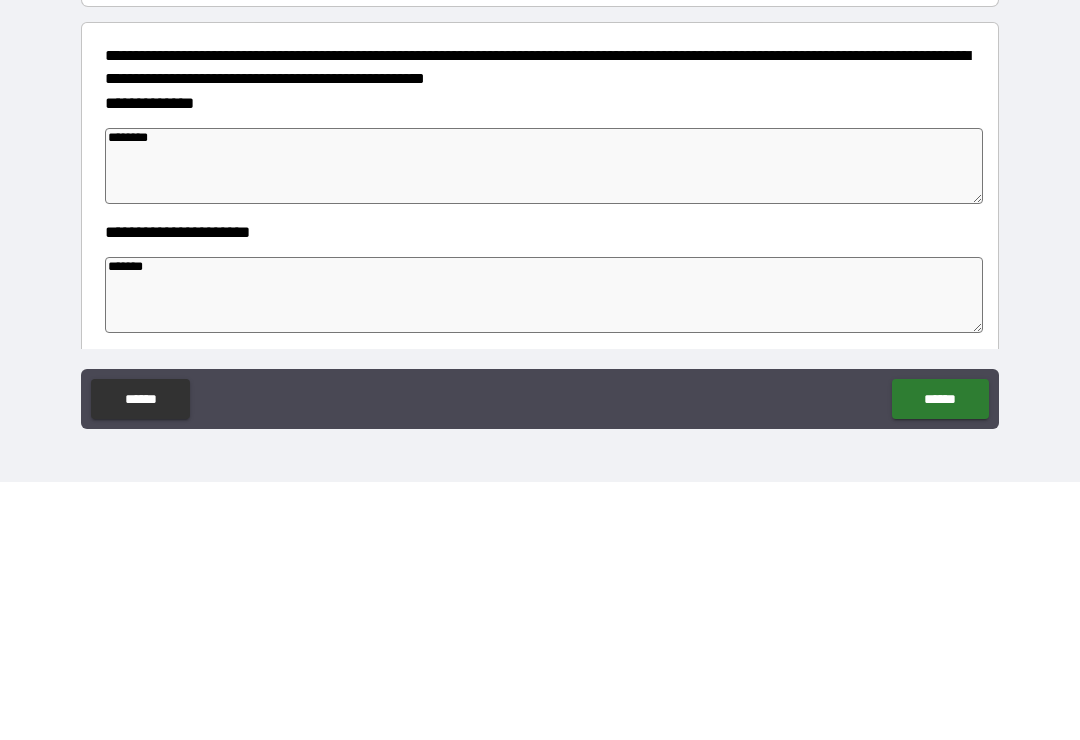 type on "*" 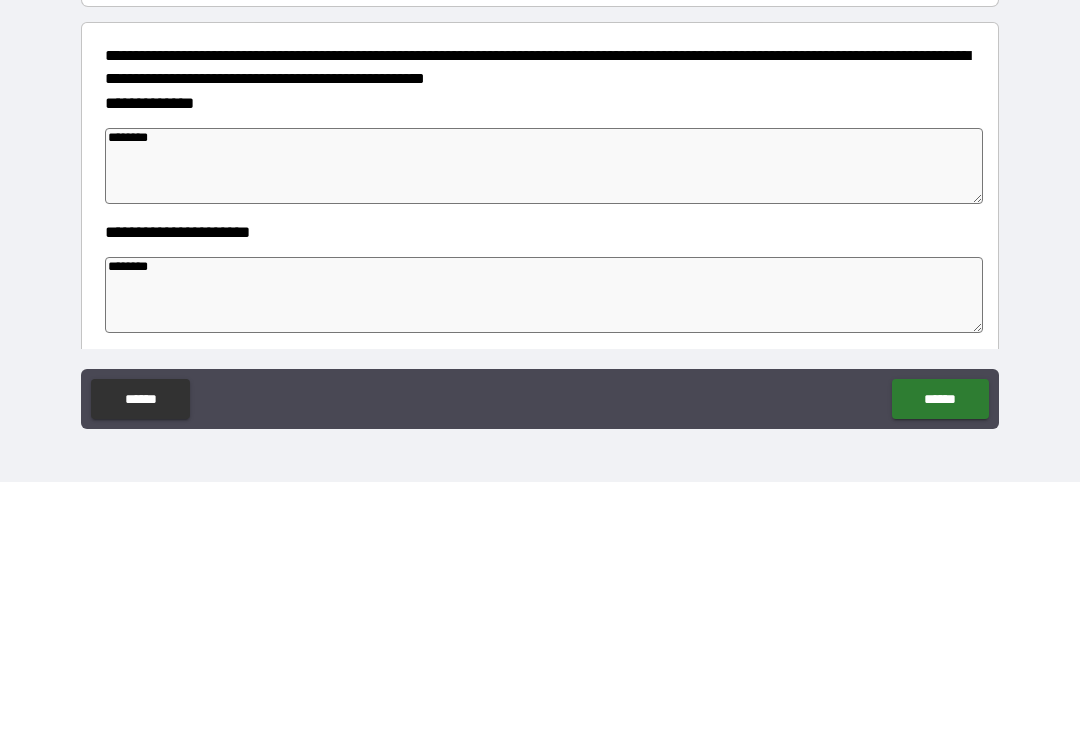 type on "*" 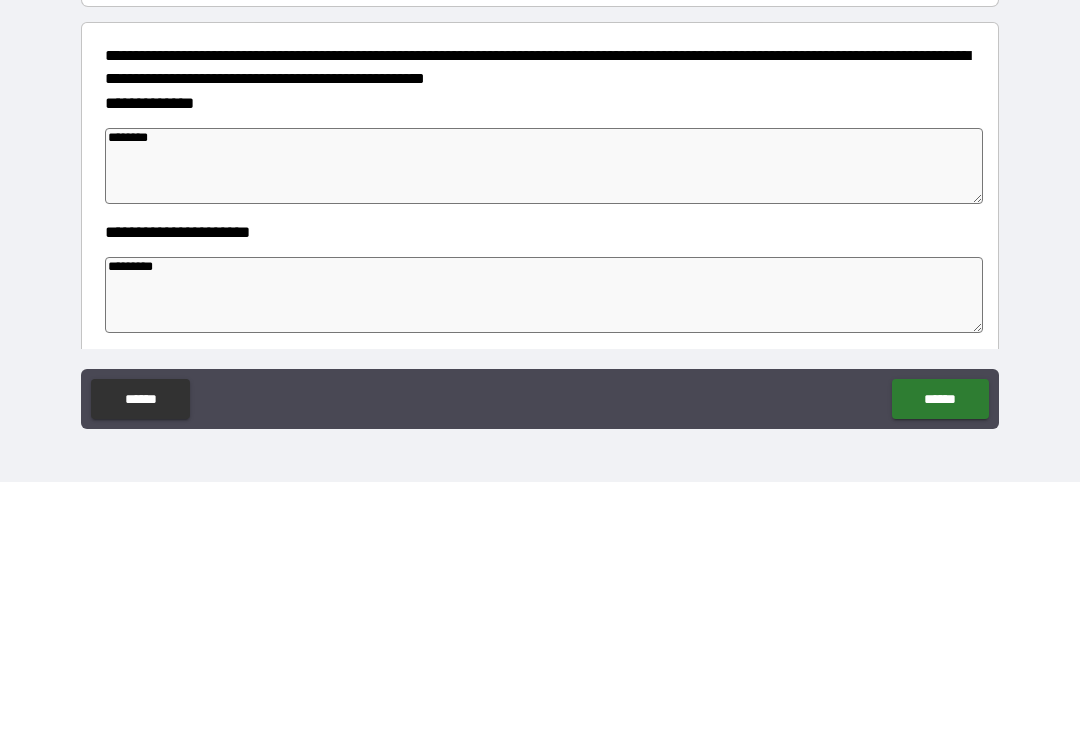type on "*" 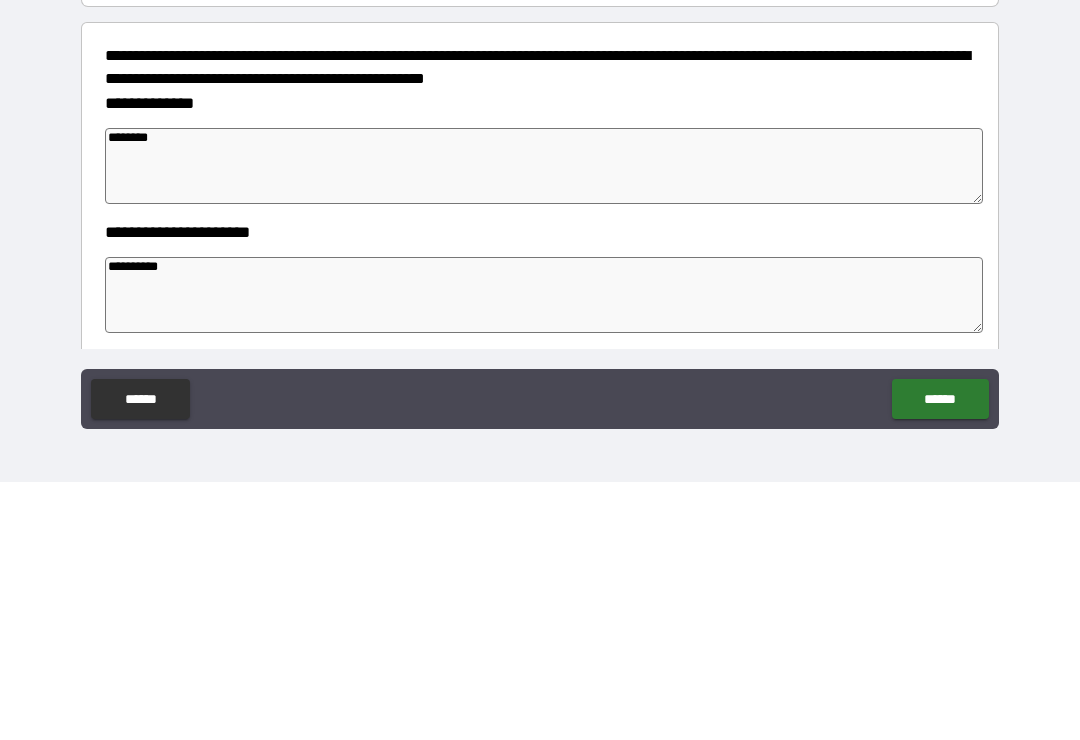 type on "*" 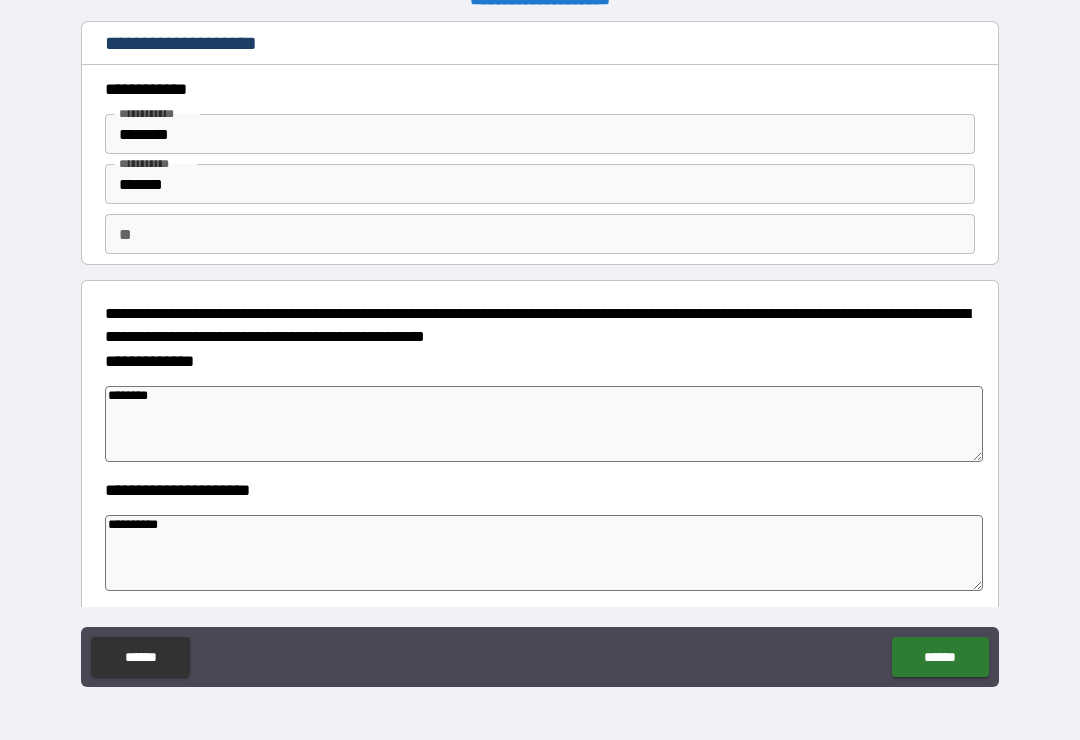 type on "**********" 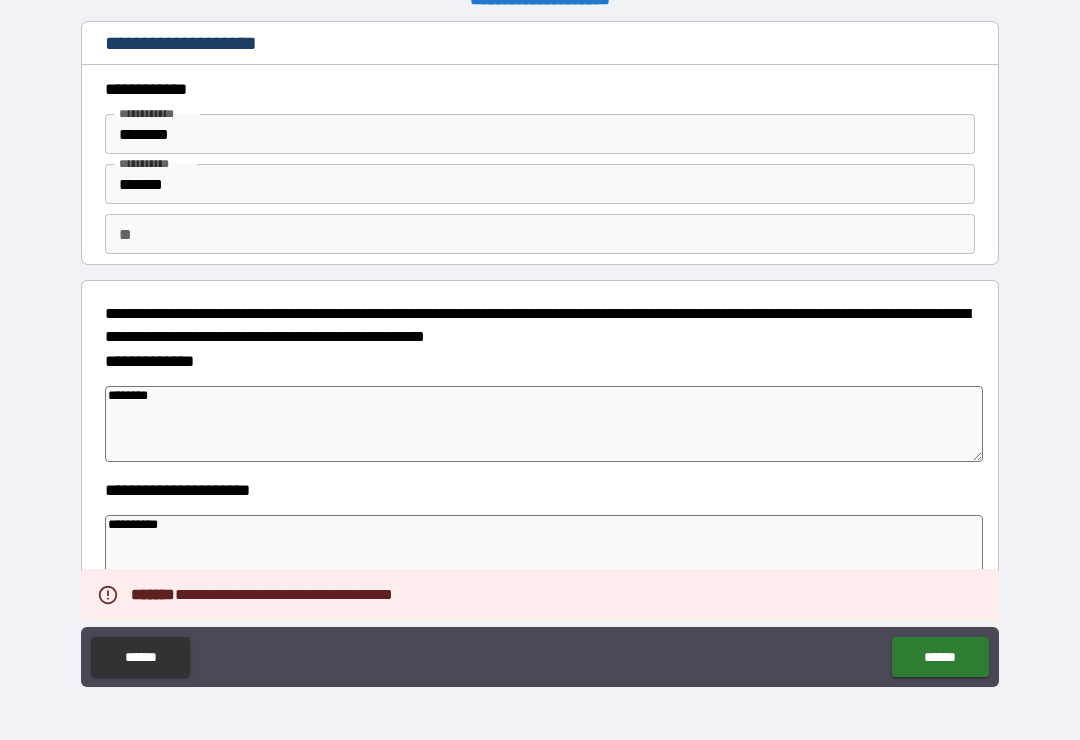 type on "*" 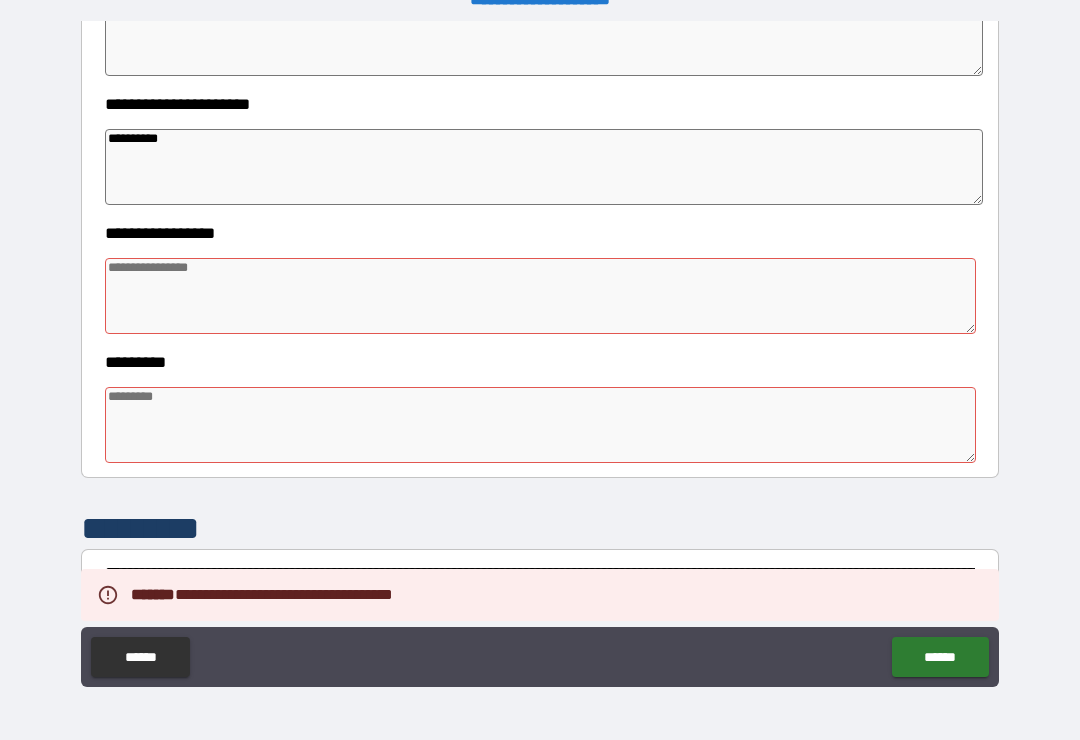 scroll, scrollTop: 383, scrollLeft: 0, axis: vertical 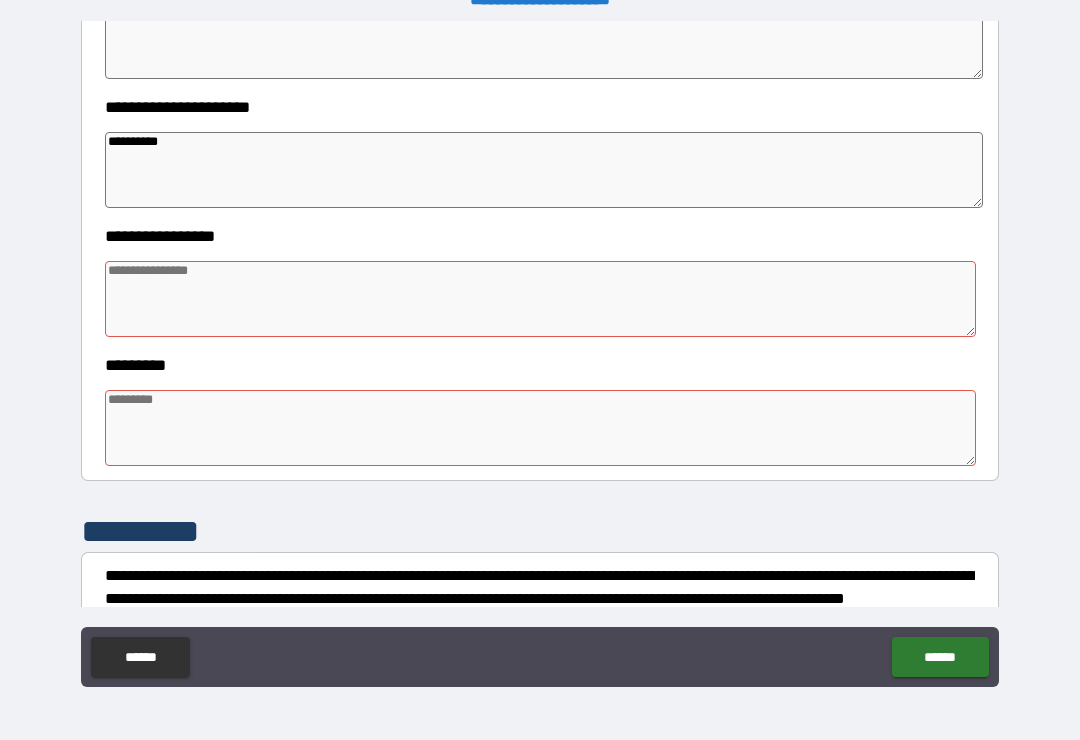 click at bounding box center [540, 299] 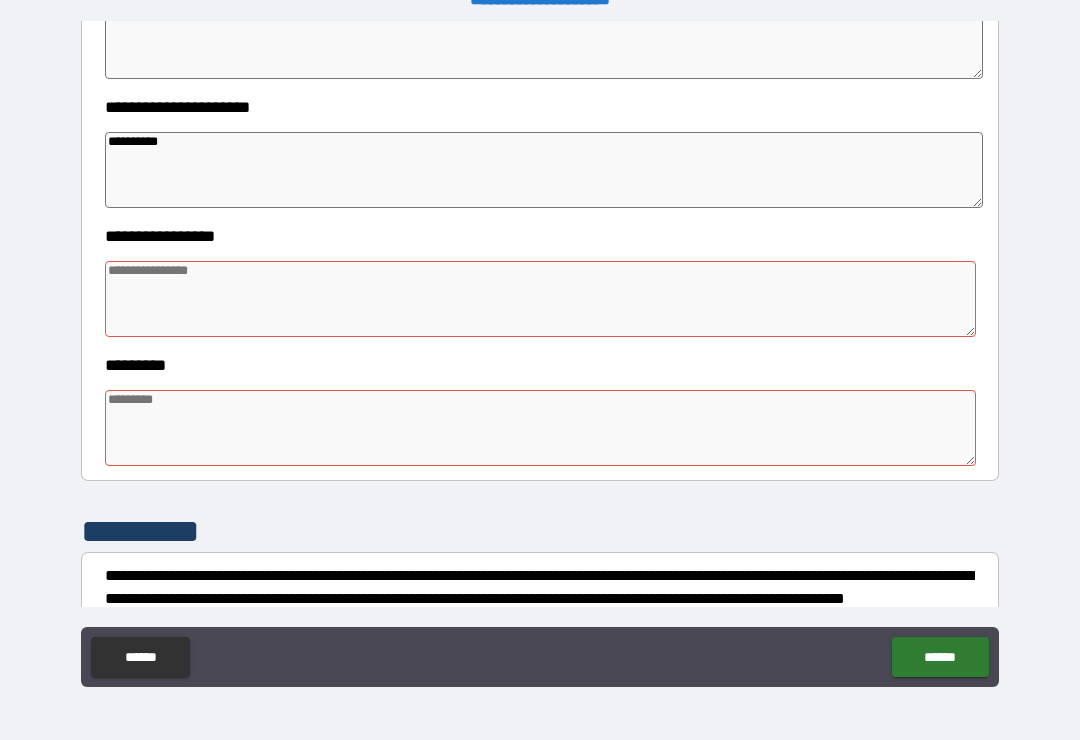 type on "*" 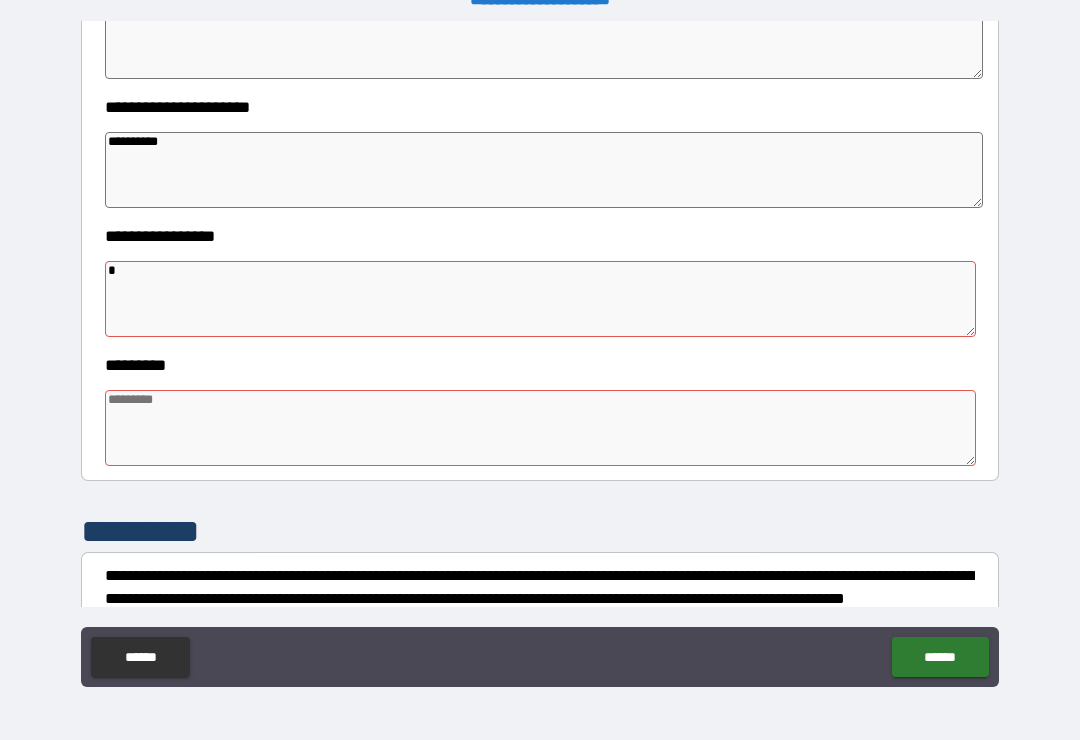 type on "*" 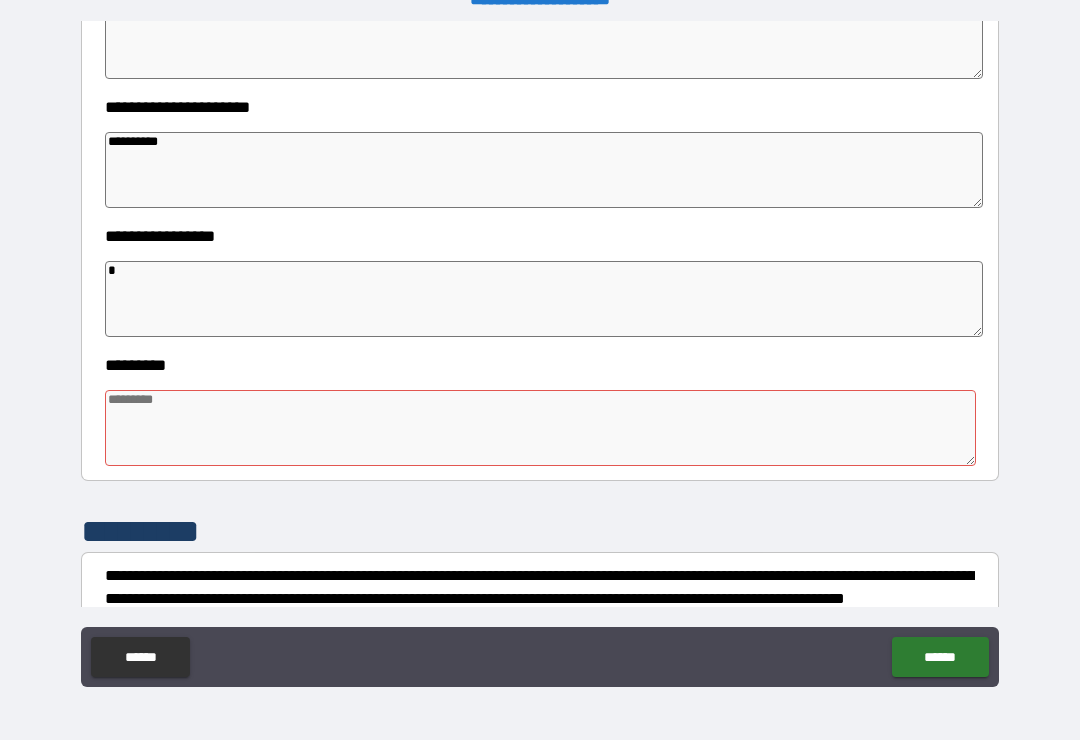 type on "**" 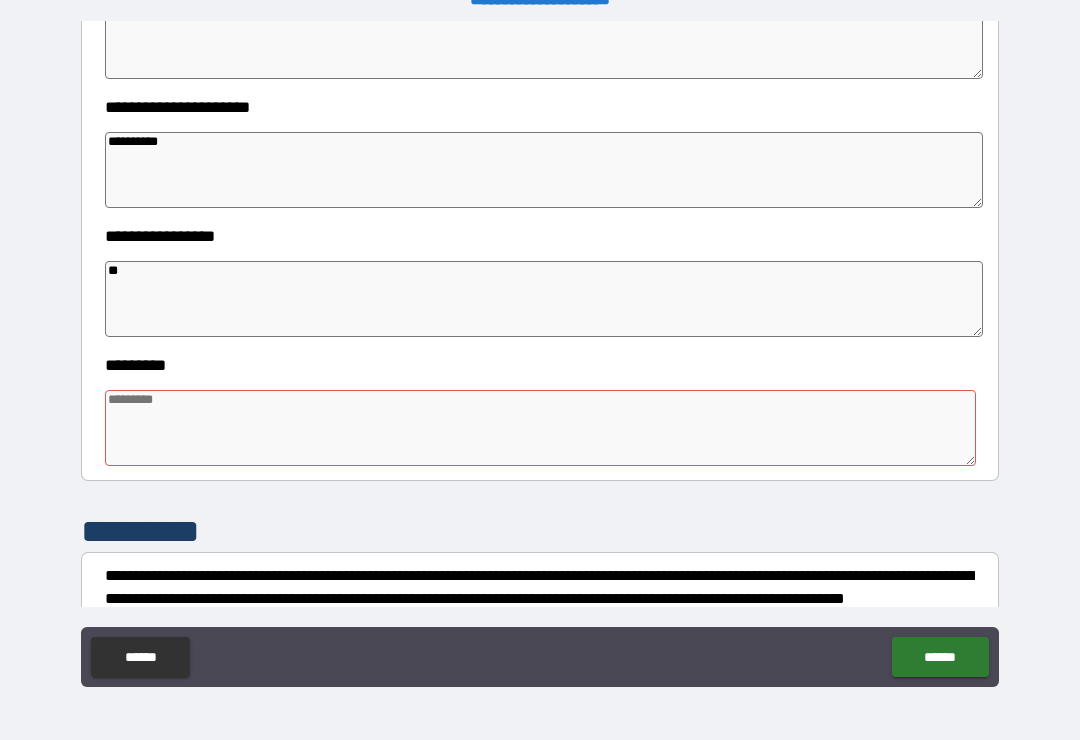 type on "*" 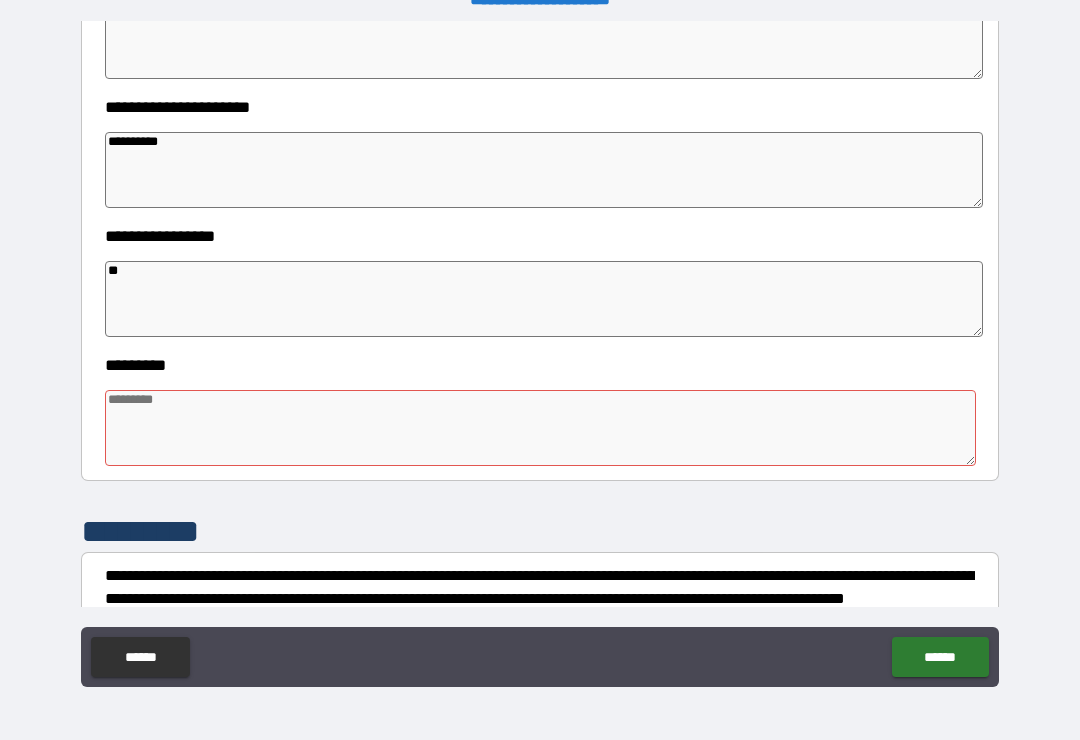 type on "*" 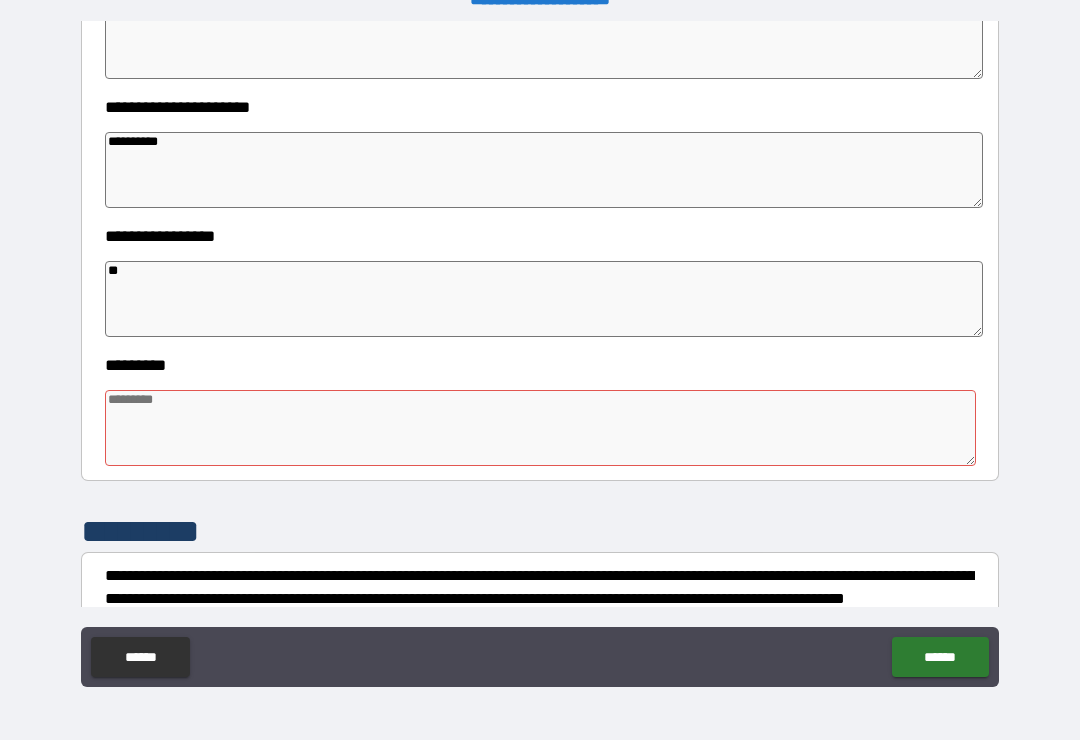 type on "*" 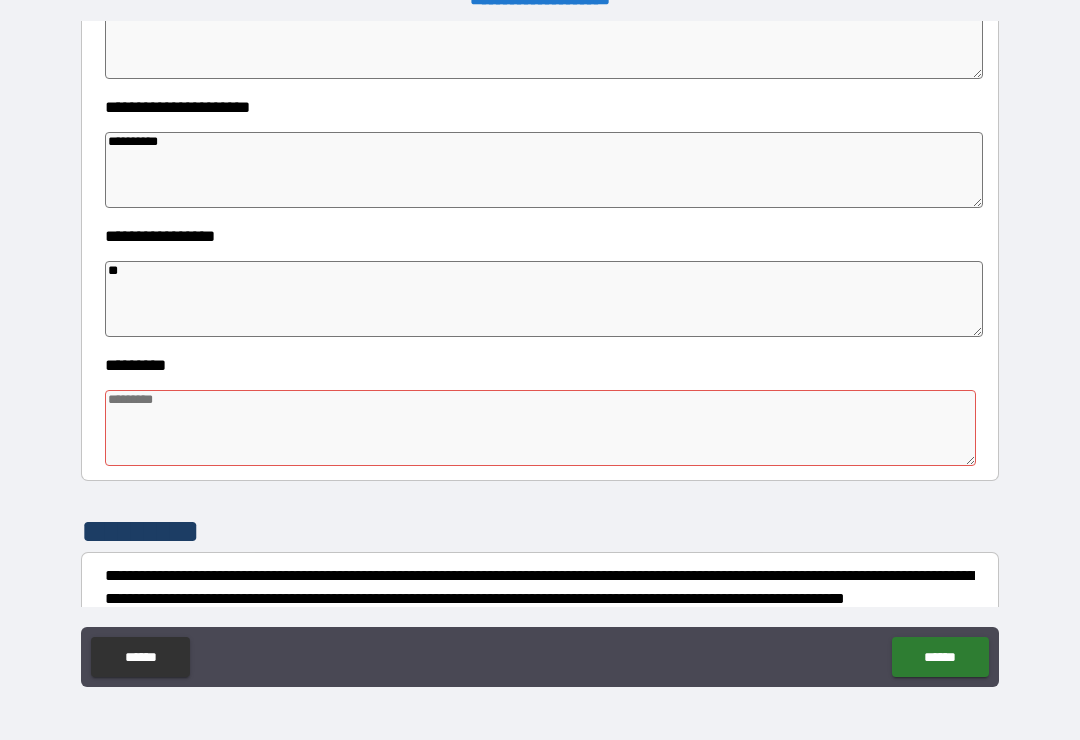type on "***" 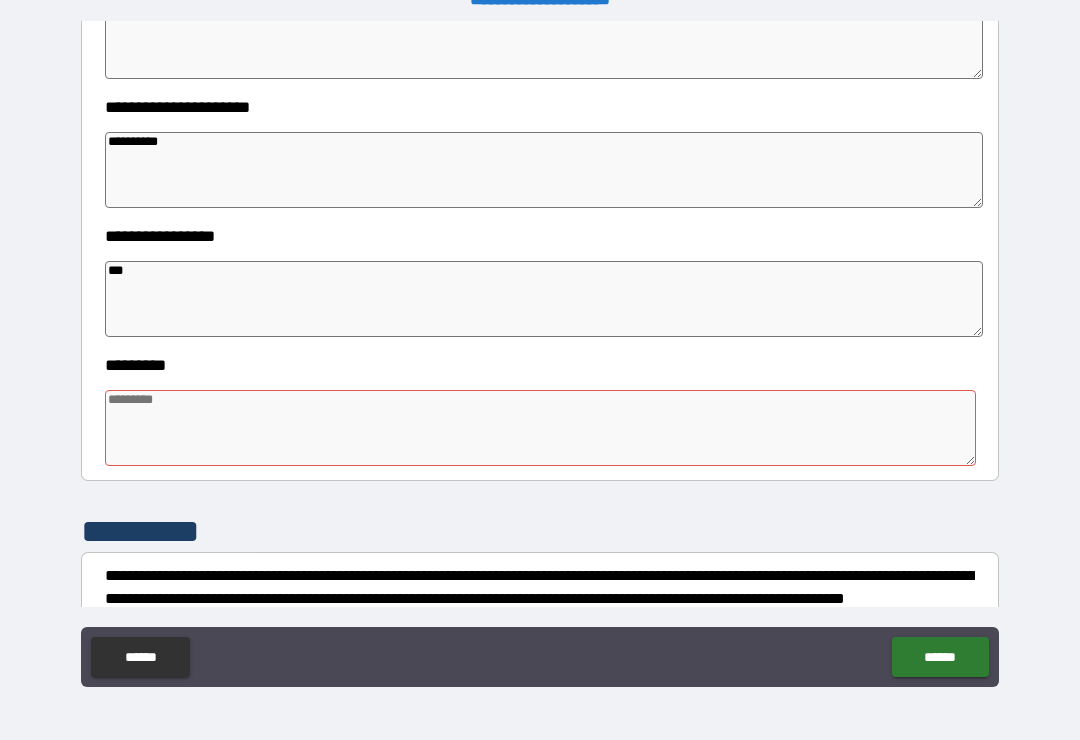 type on "*" 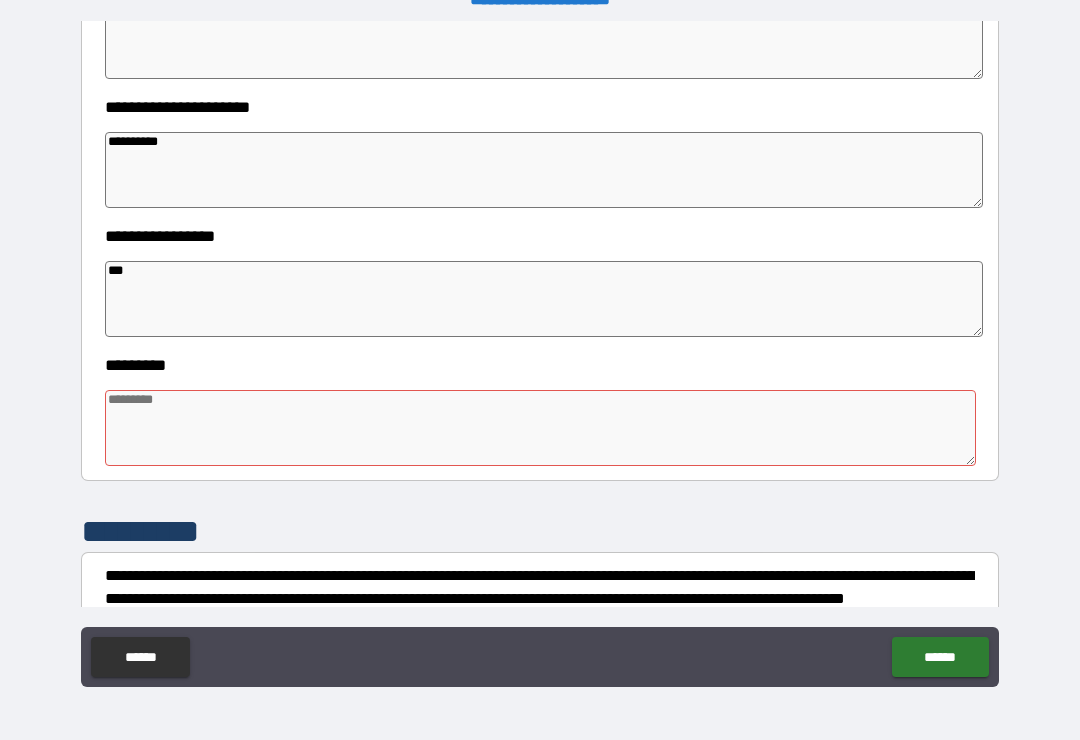 type on "*" 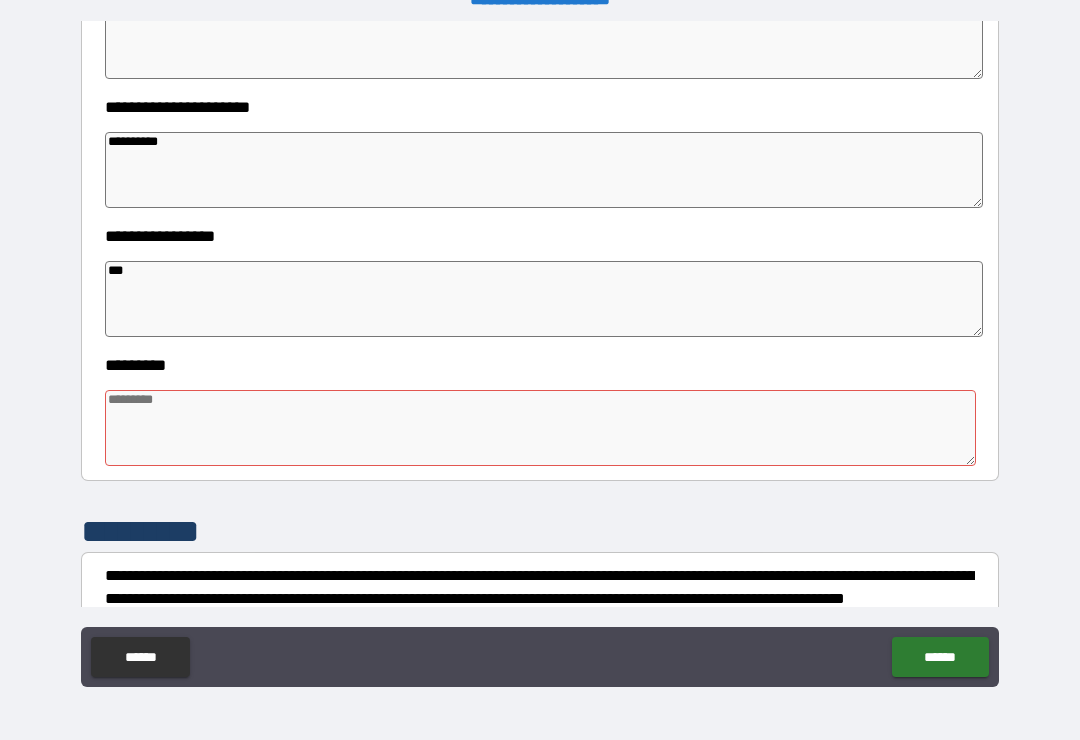 type 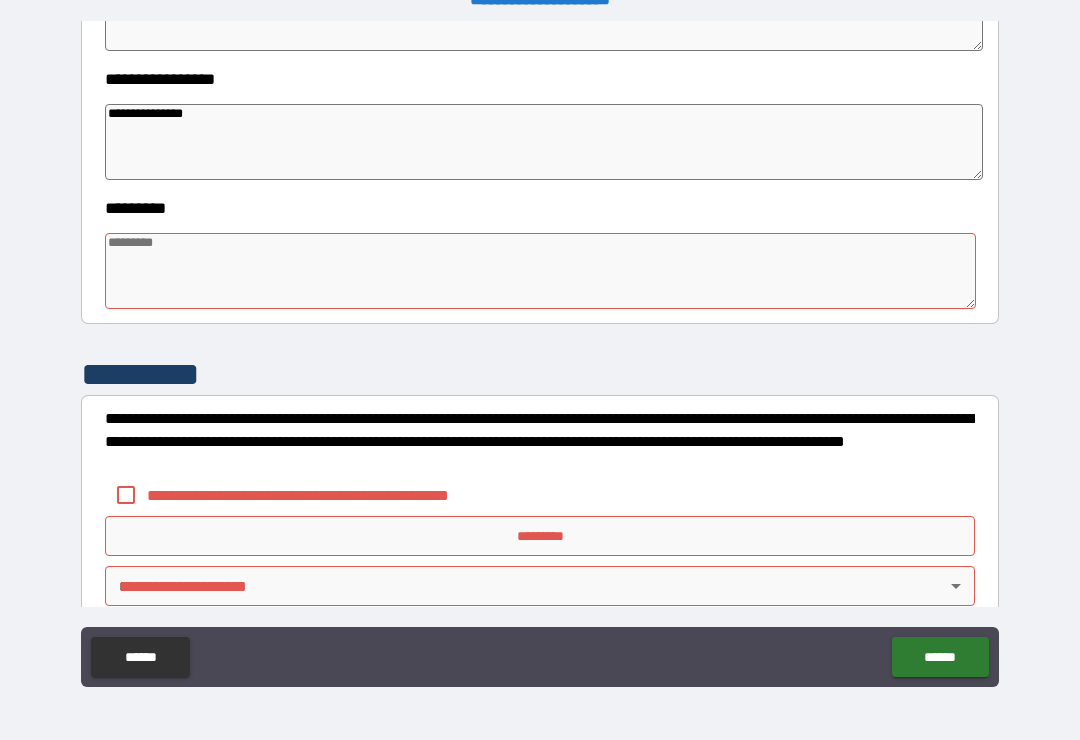 scroll, scrollTop: 549, scrollLeft: 0, axis: vertical 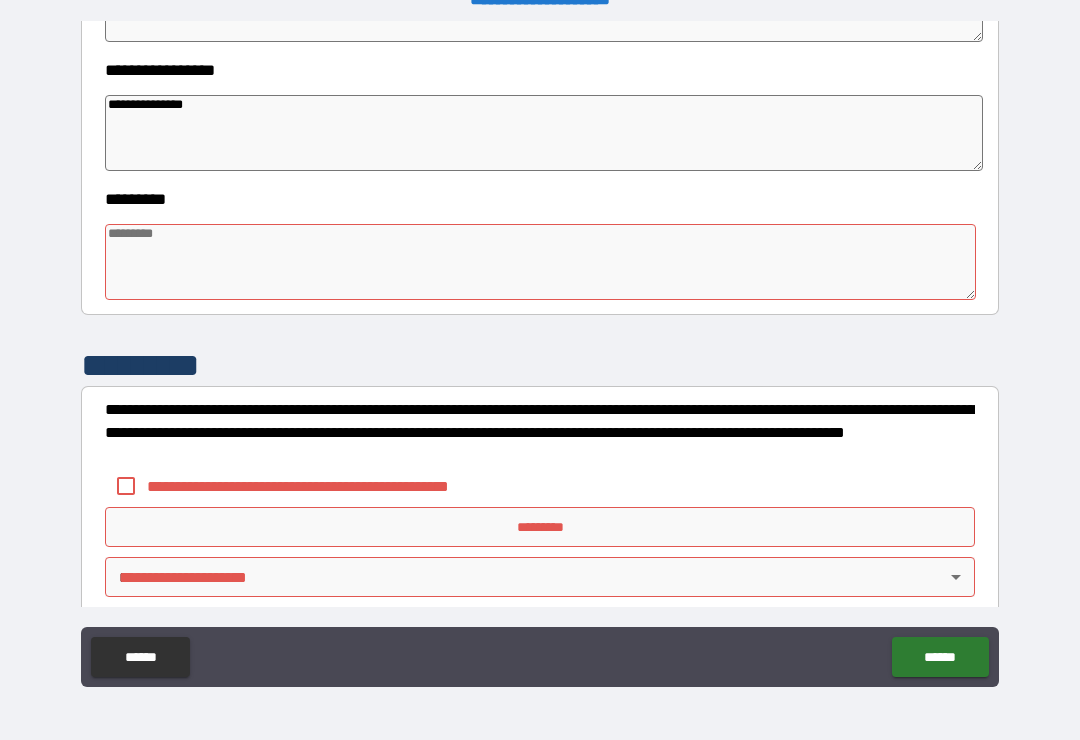 click on "**********" at bounding box center [544, 133] 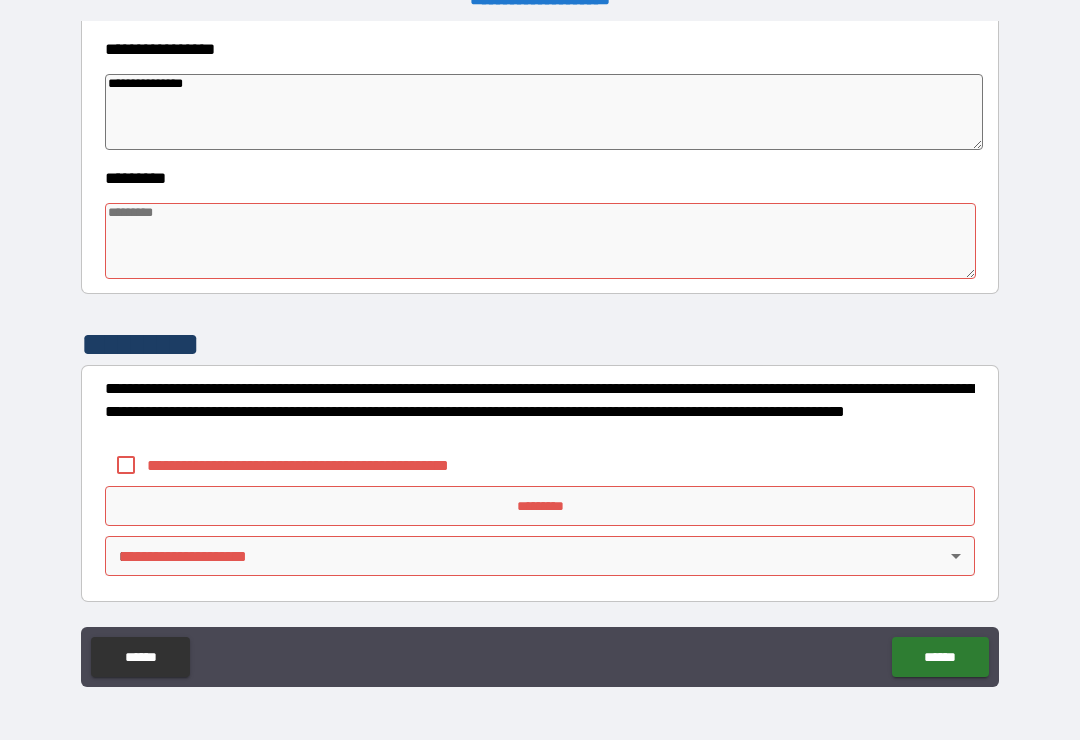 scroll, scrollTop: 570, scrollLeft: 0, axis: vertical 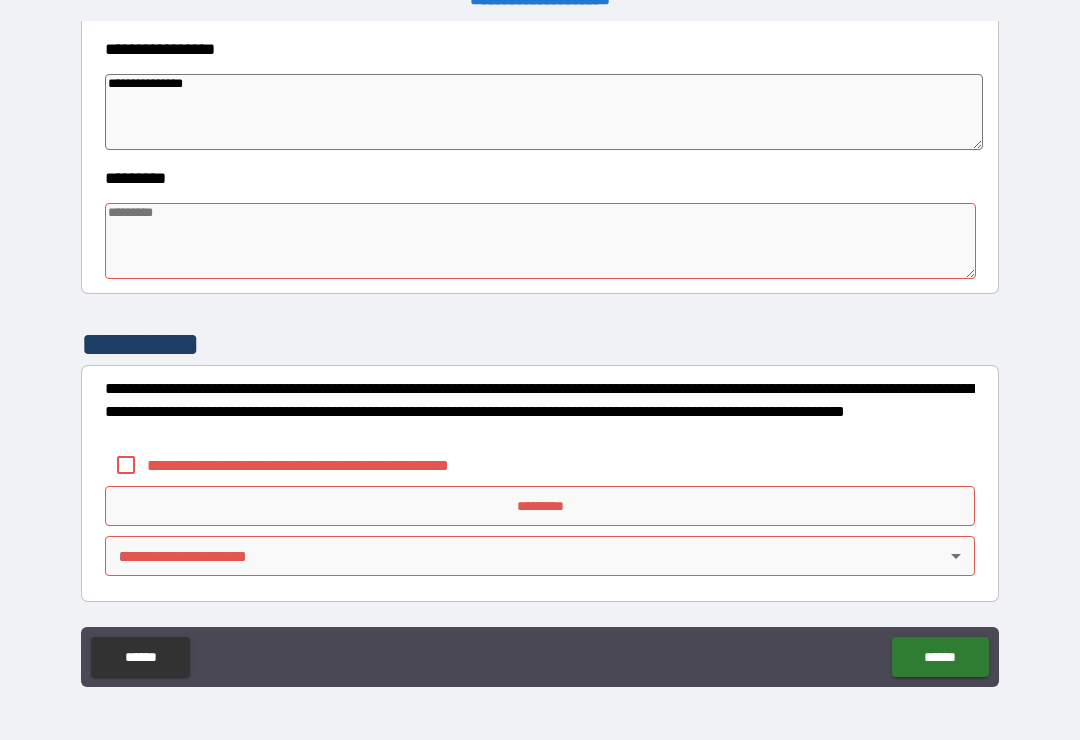 click at bounding box center (540, 241) 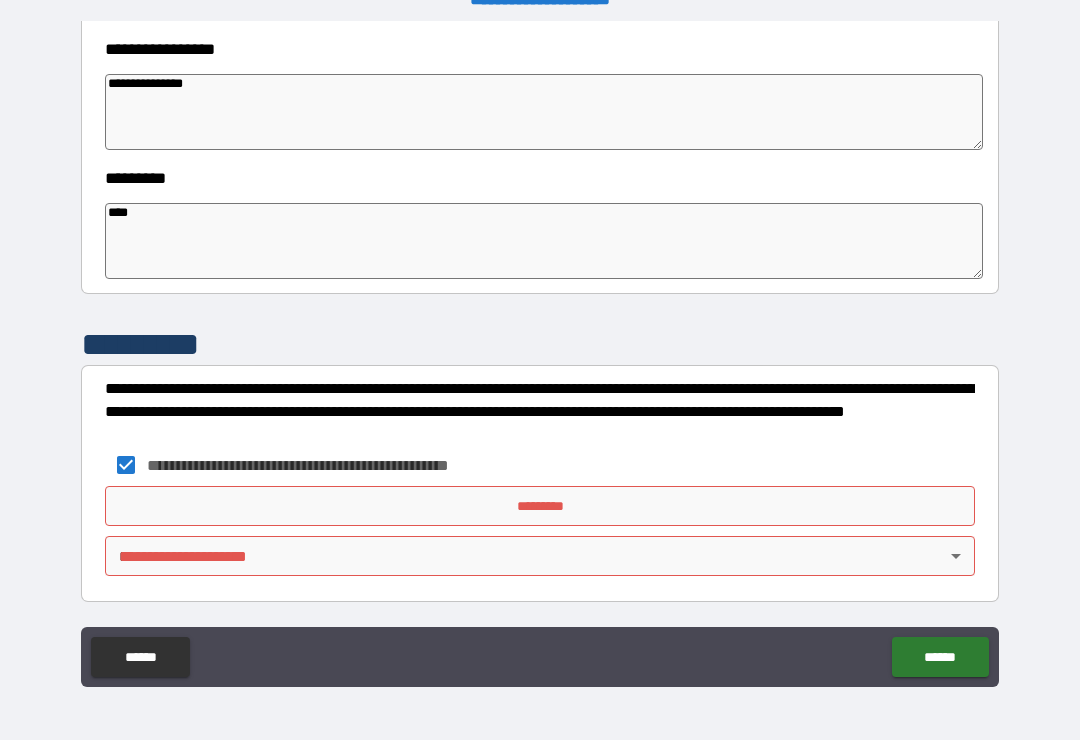 click on "*********" at bounding box center (540, 506) 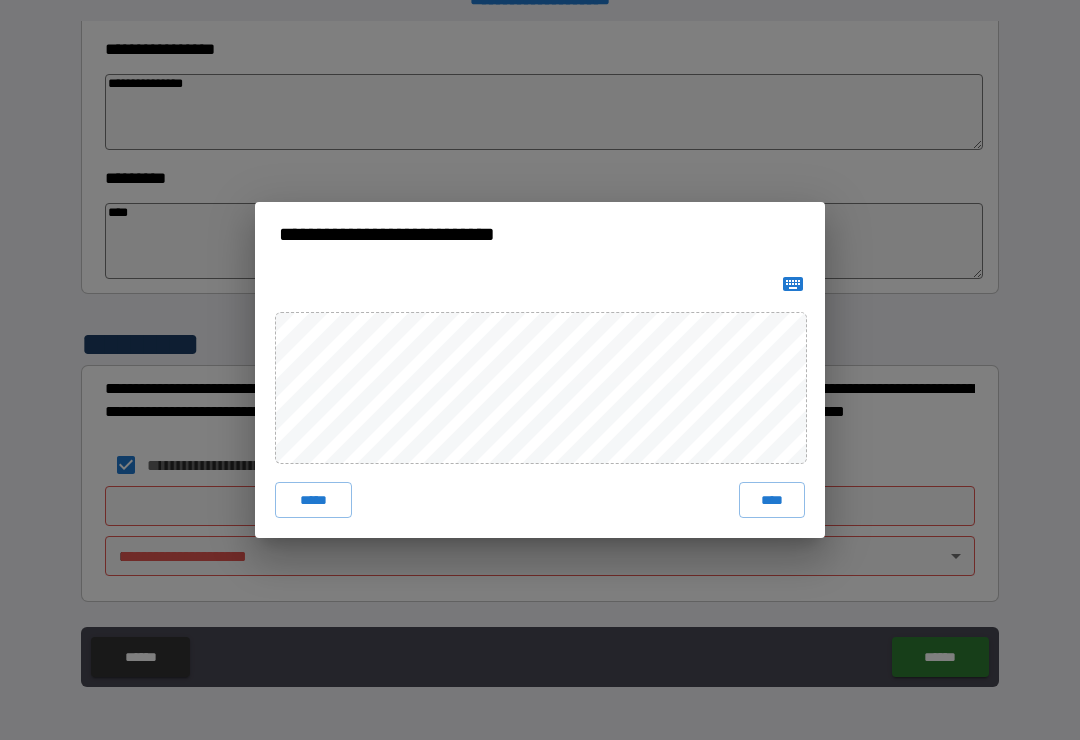 click on "****" at bounding box center (772, 500) 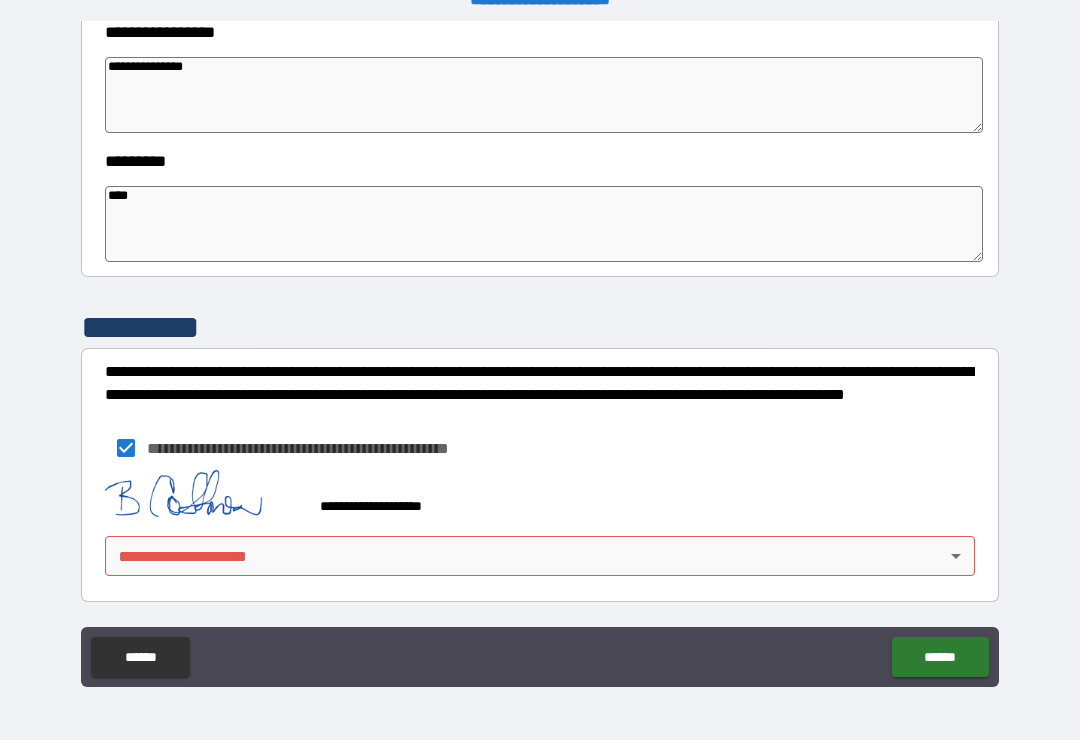 scroll, scrollTop: 587, scrollLeft: 0, axis: vertical 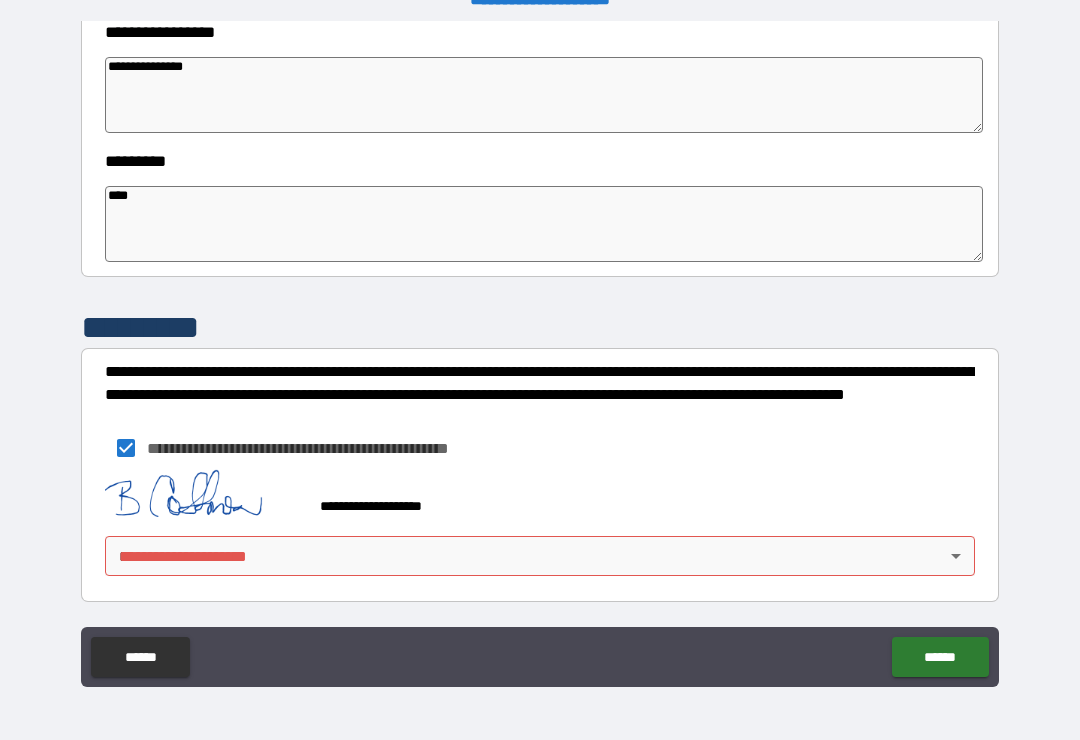 click on "**********" at bounding box center [540, 354] 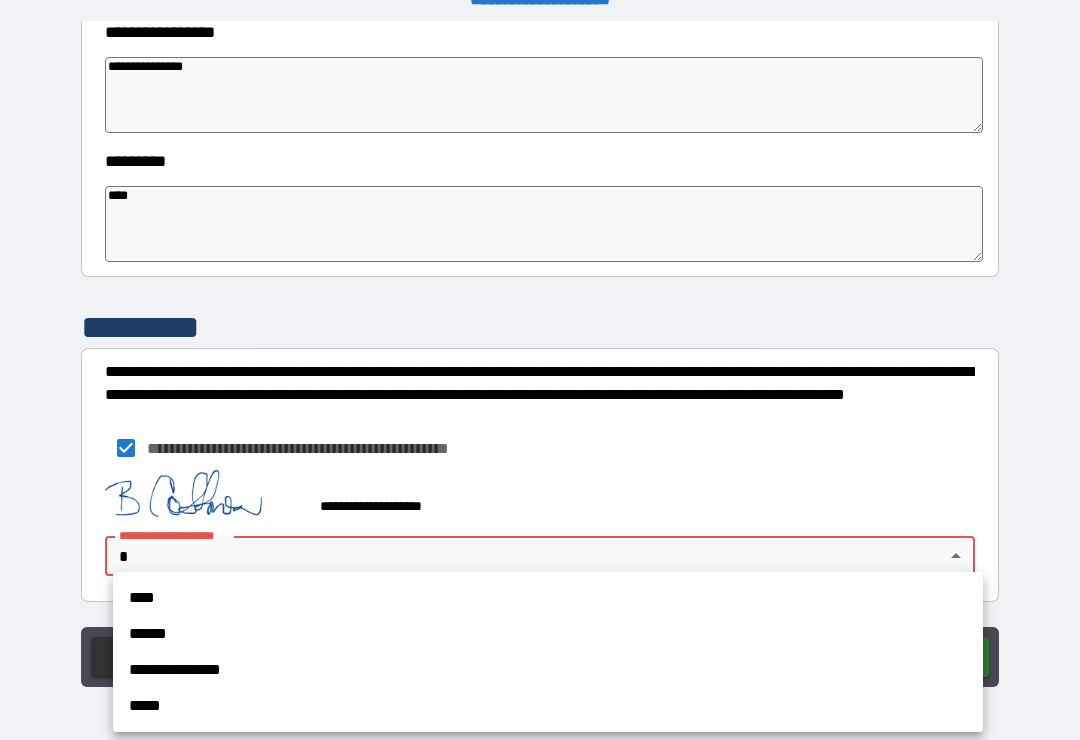 click on "****" at bounding box center [548, 598] 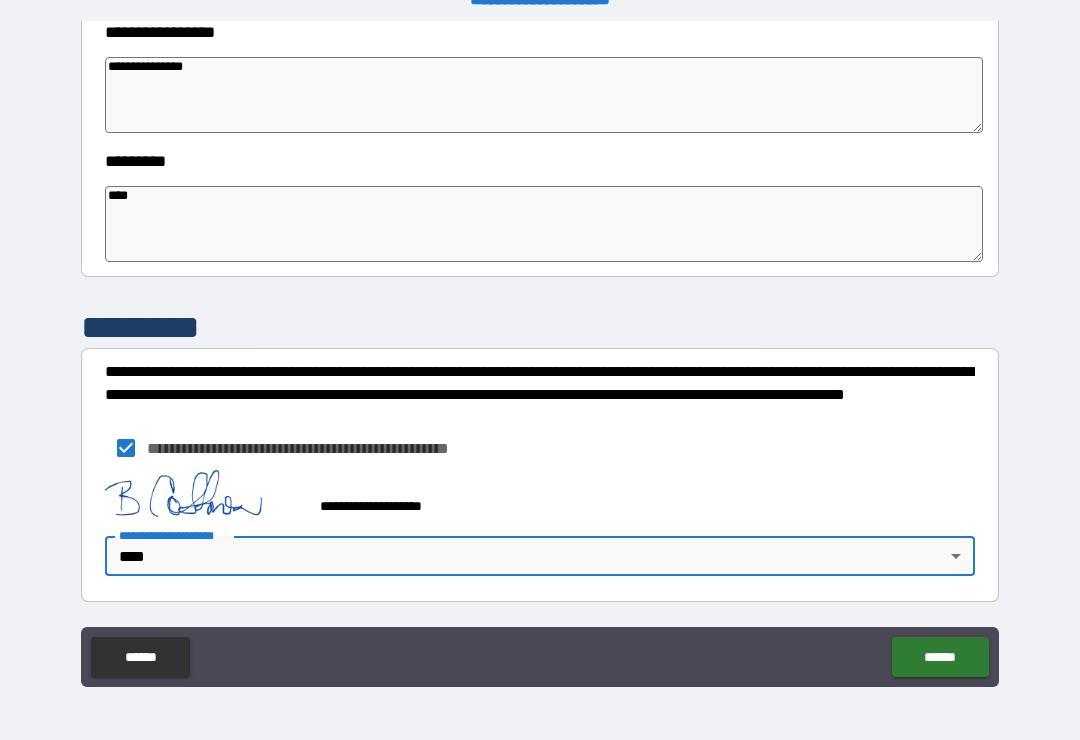 click on "******" at bounding box center (940, 657) 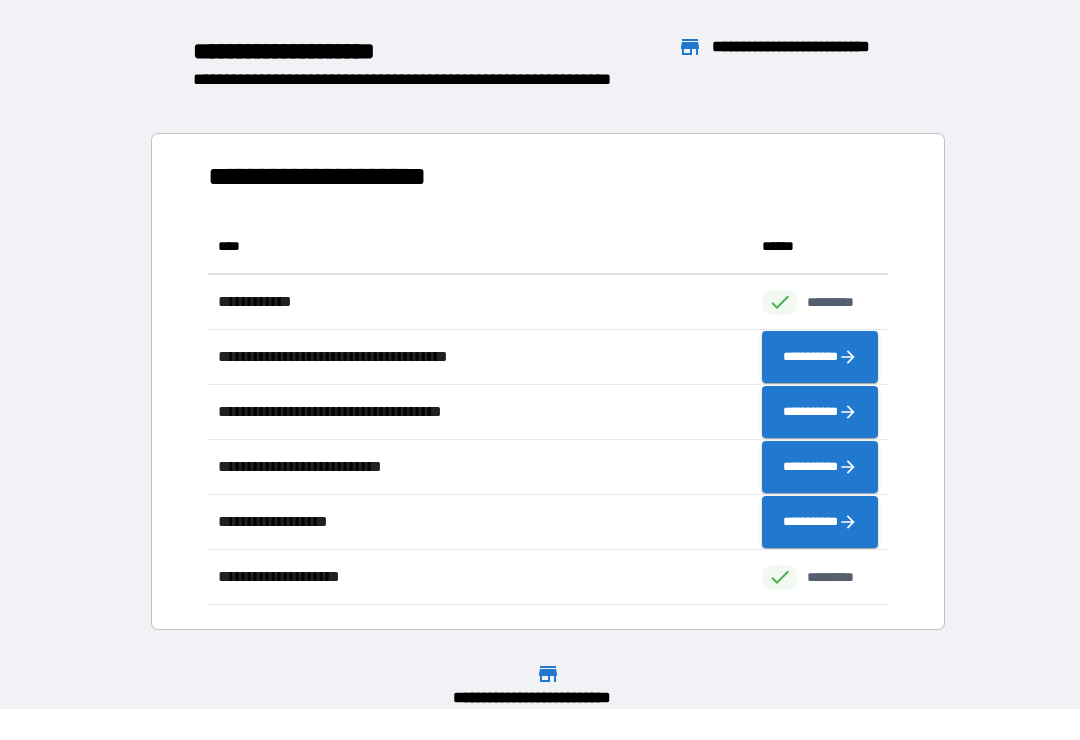 scroll, scrollTop: 1, scrollLeft: 1, axis: both 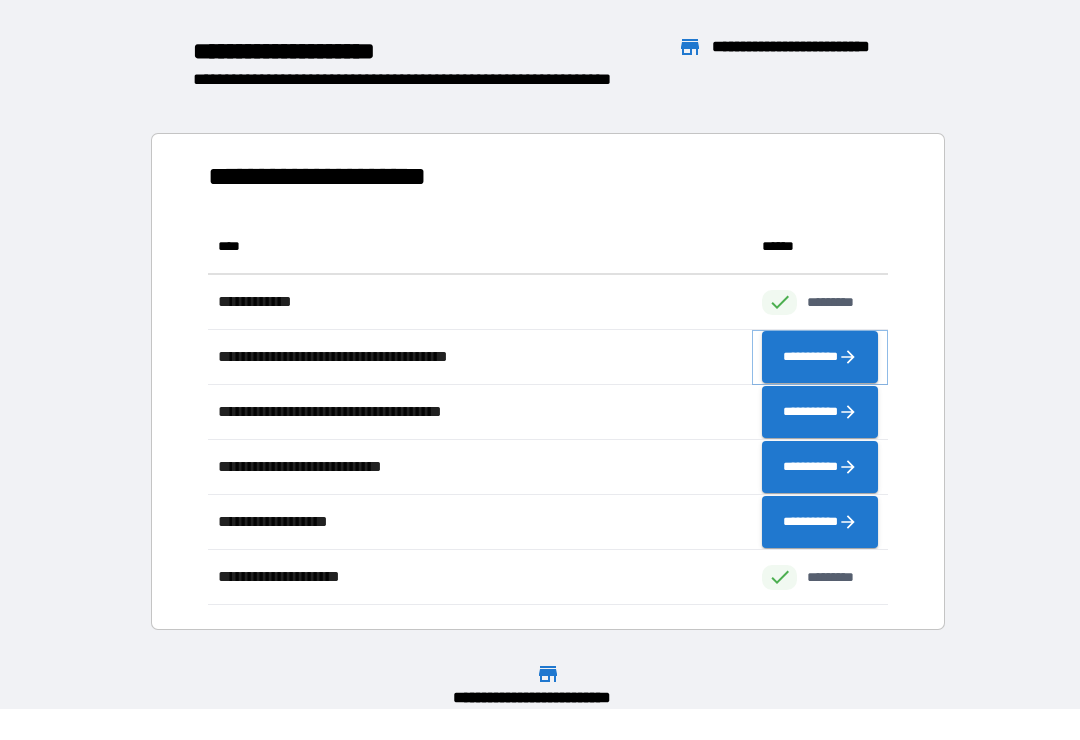 click on "**********" at bounding box center [820, 357] 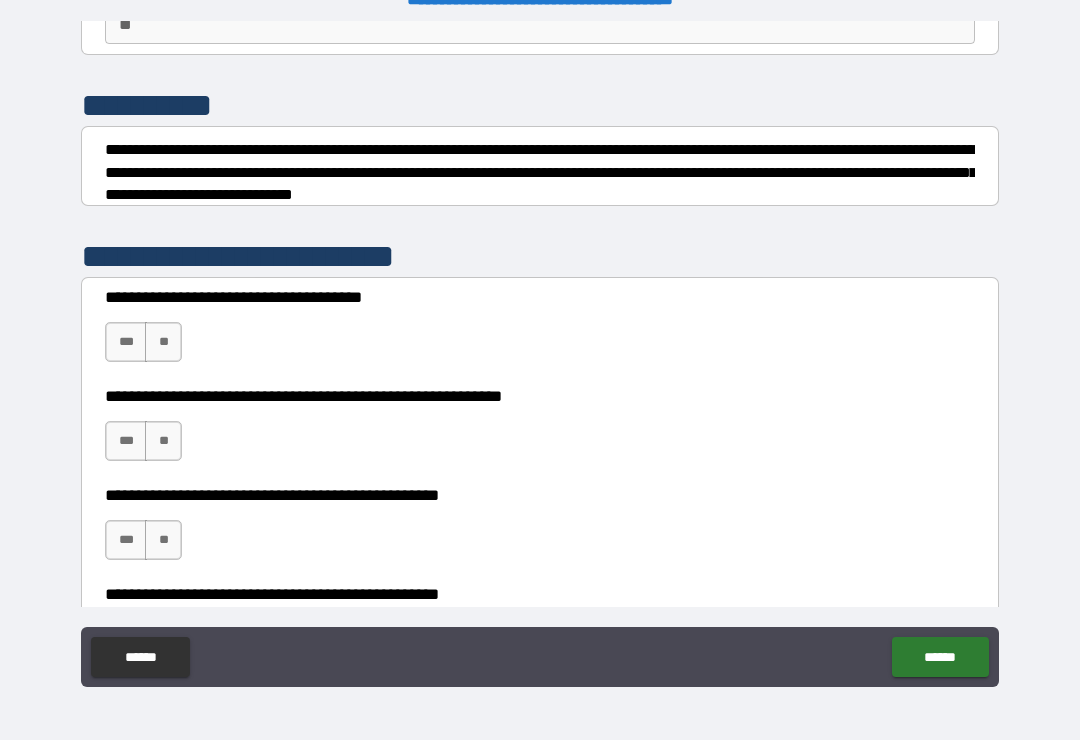 scroll, scrollTop: 214, scrollLeft: 0, axis: vertical 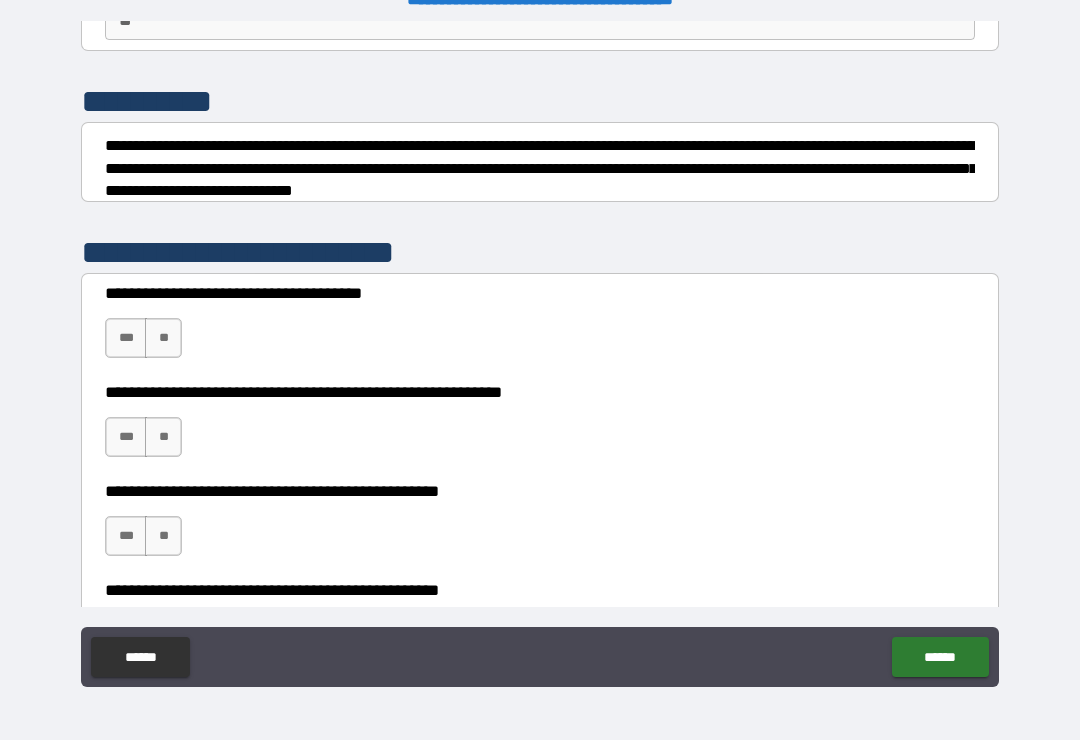 click on "**" at bounding box center [163, 437] 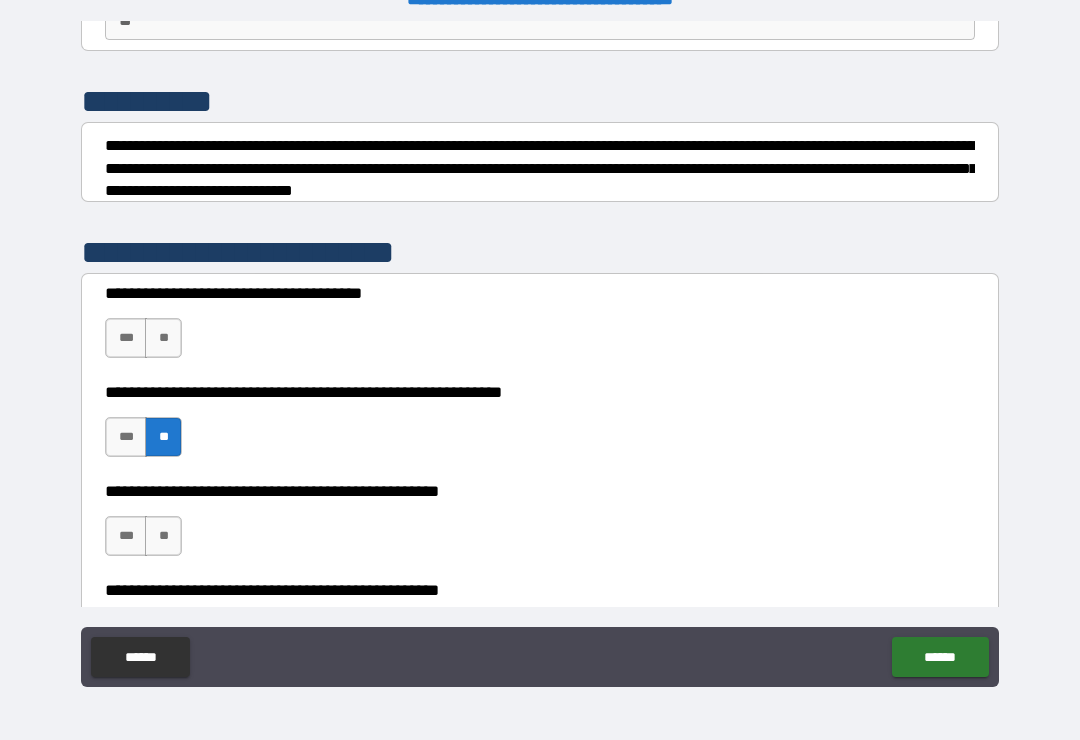 click on "**" at bounding box center [163, 338] 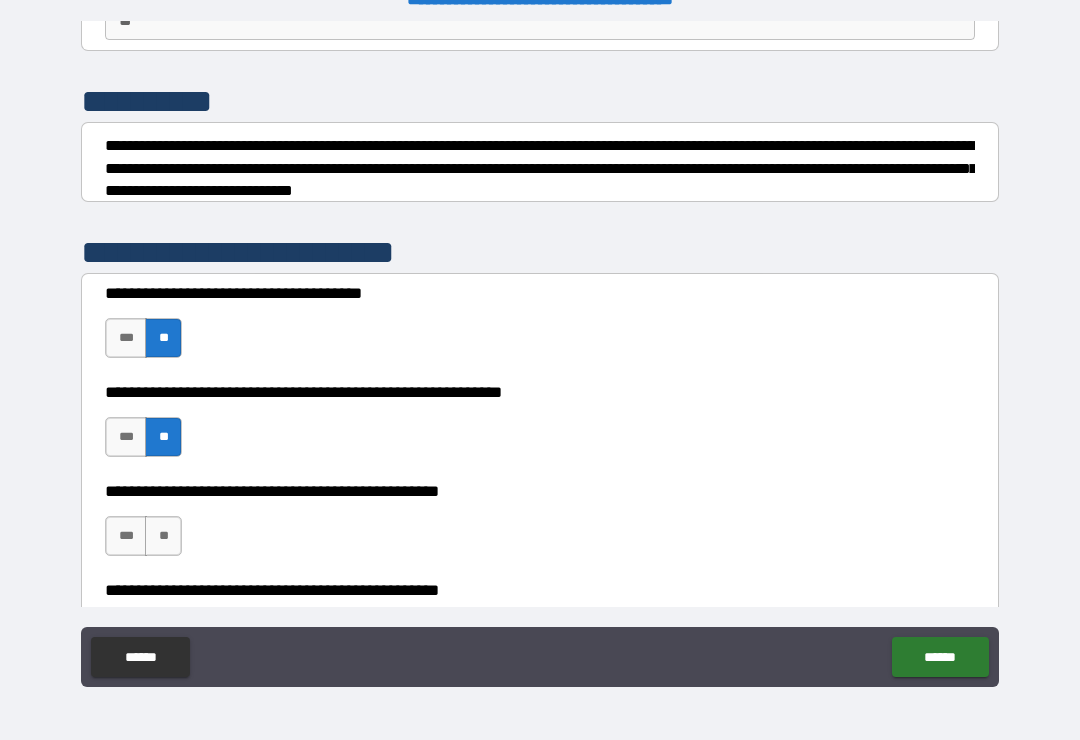 click on "**" at bounding box center (163, 536) 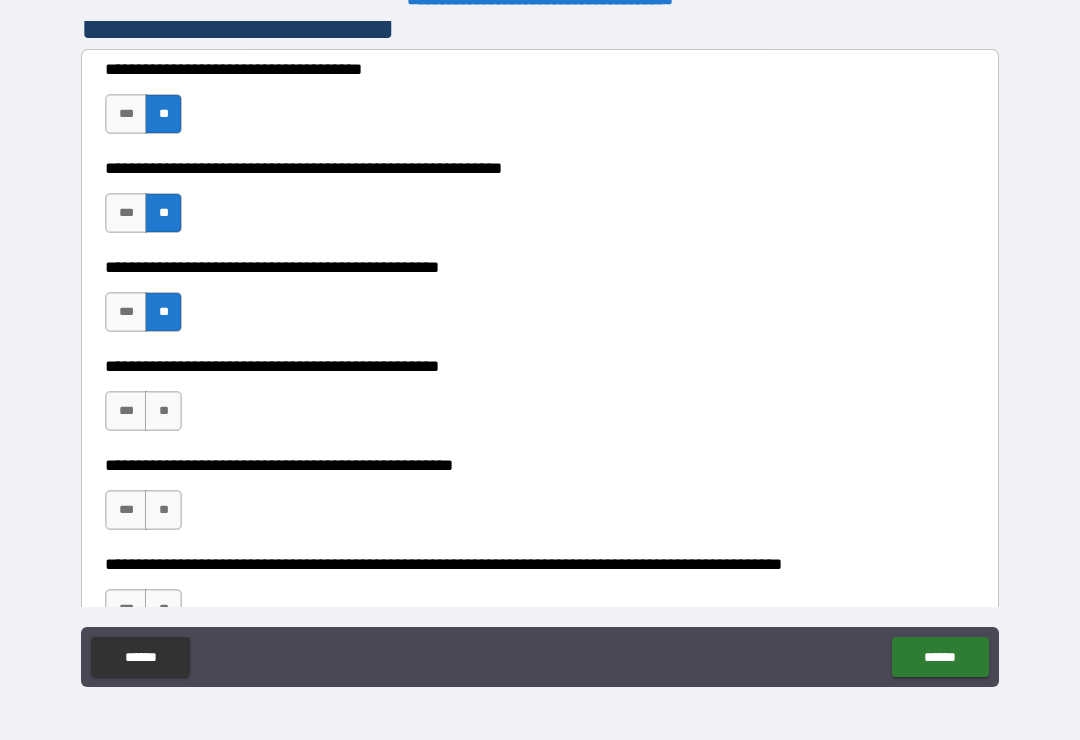 scroll, scrollTop: 439, scrollLeft: 0, axis: vertical 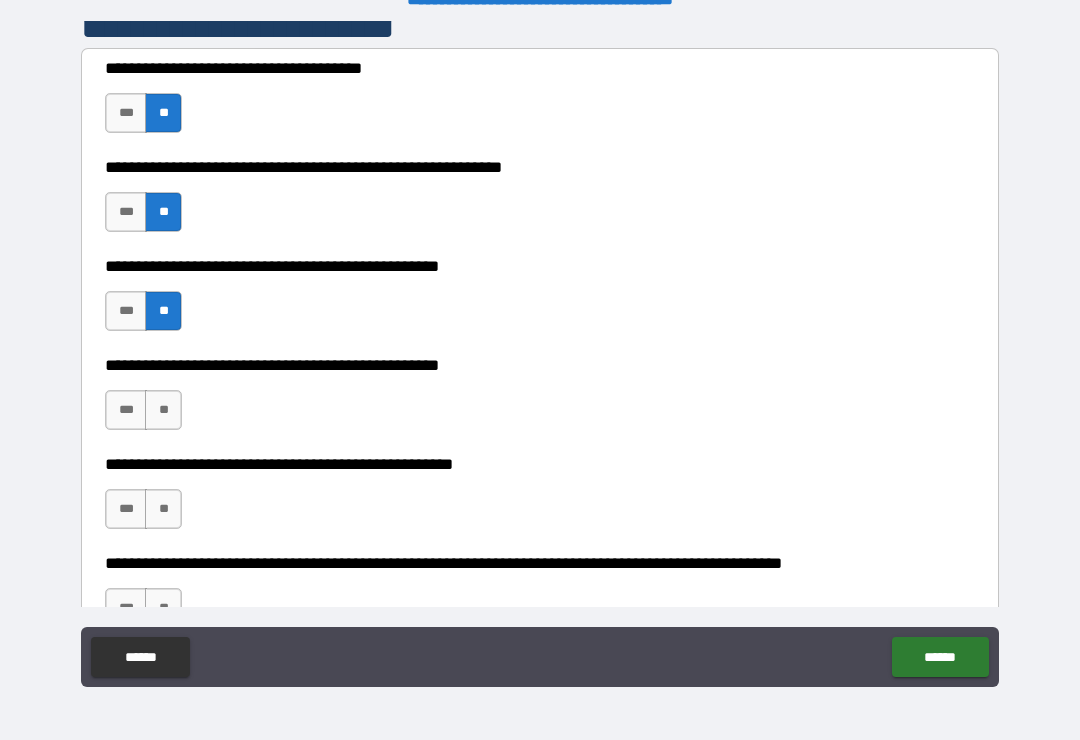 click on "***" at bounding box center (126, 410) 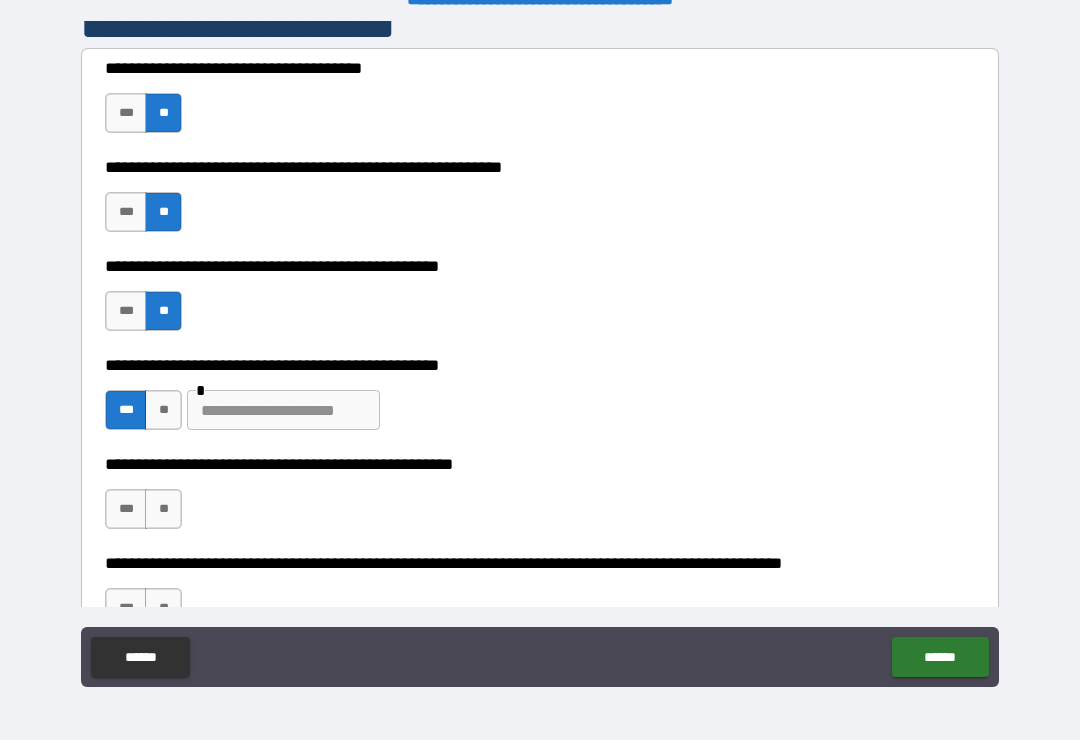 click at bounding box center (283, 410) 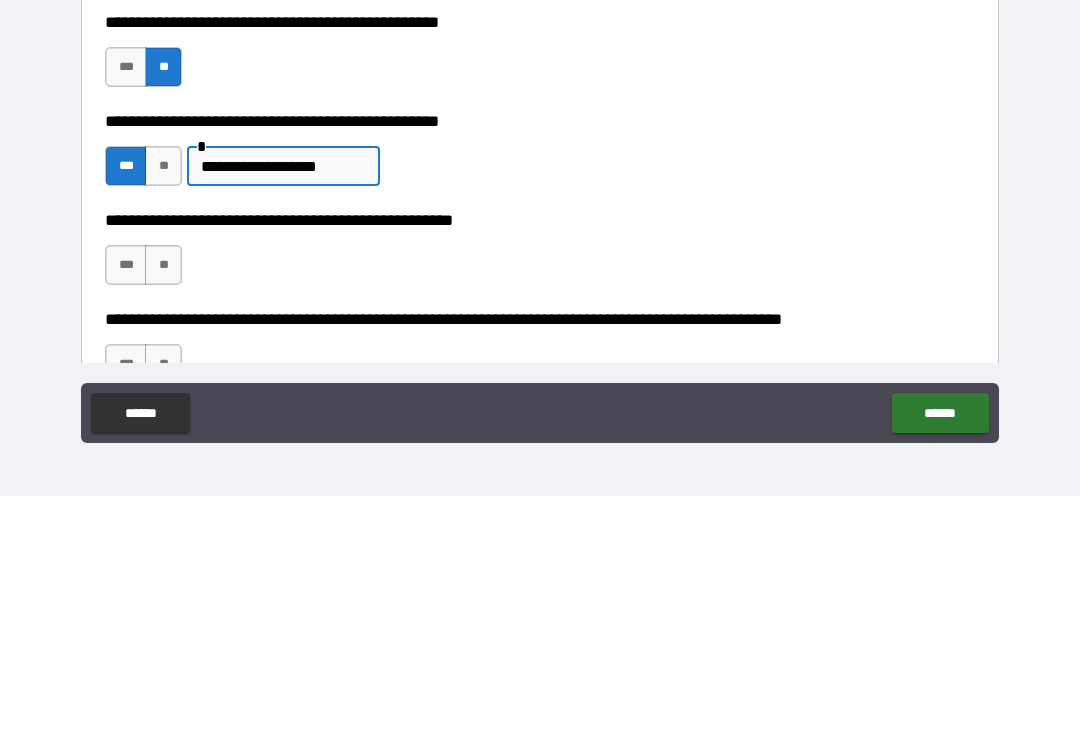 click on "**" at bounding box center [163, 509] 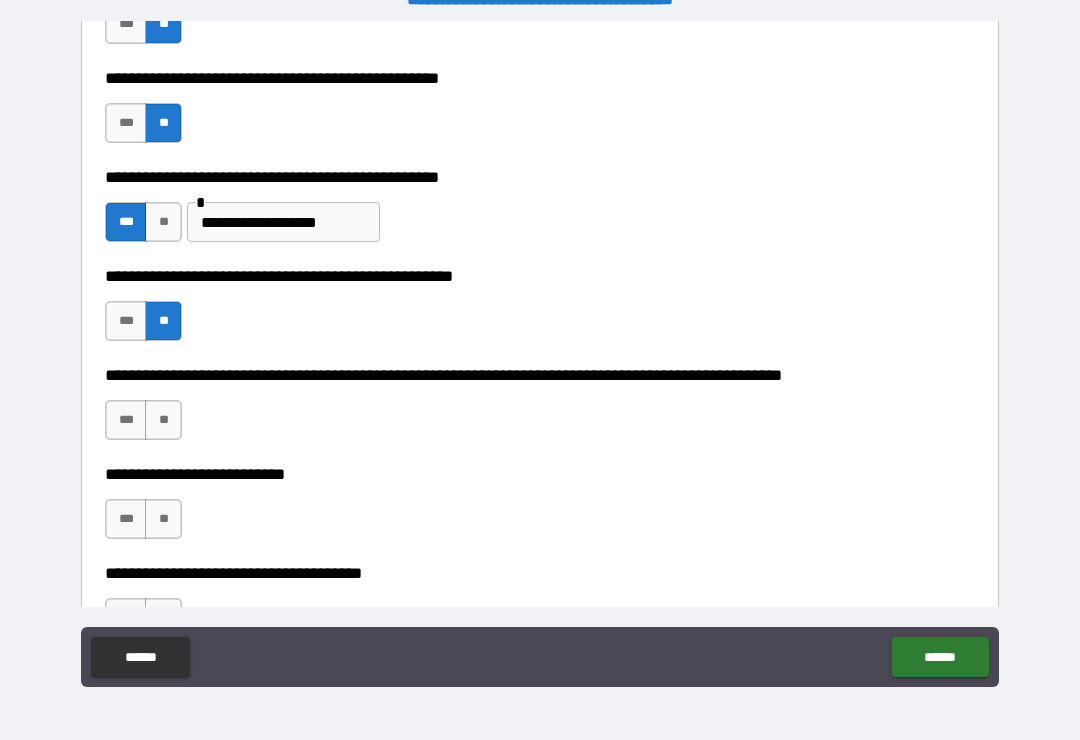 scroll, scrollTop: 645, scrollLeft: 0, axis: vertical 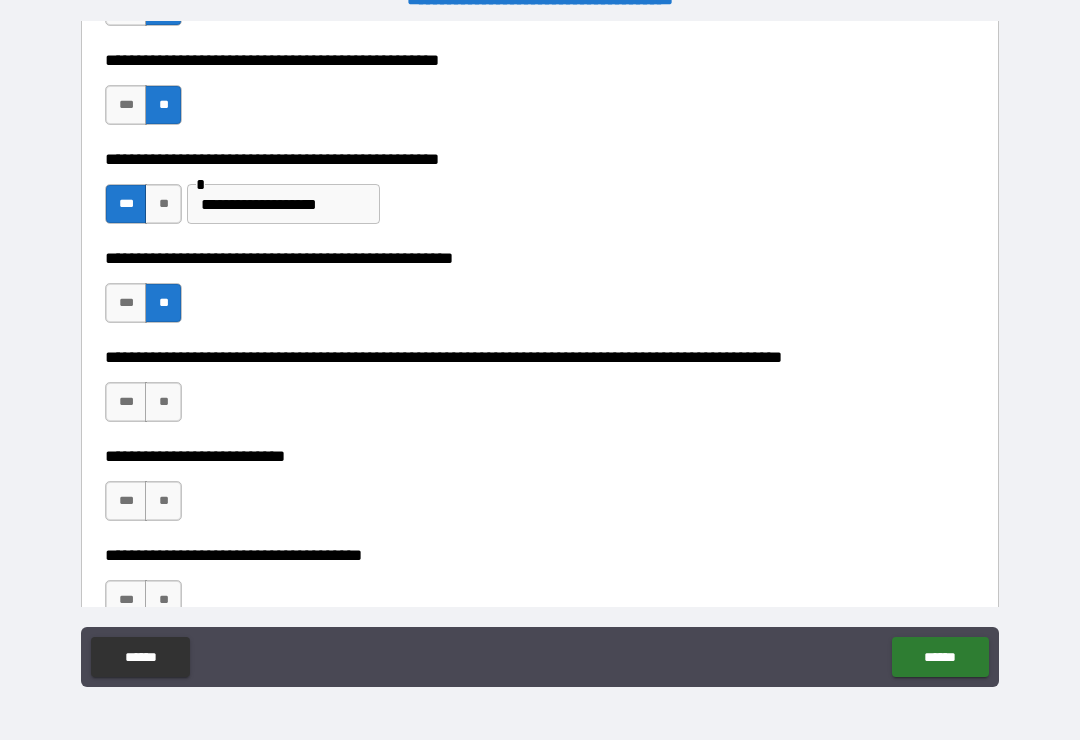 click on "**" at bounding box center [163, 402] 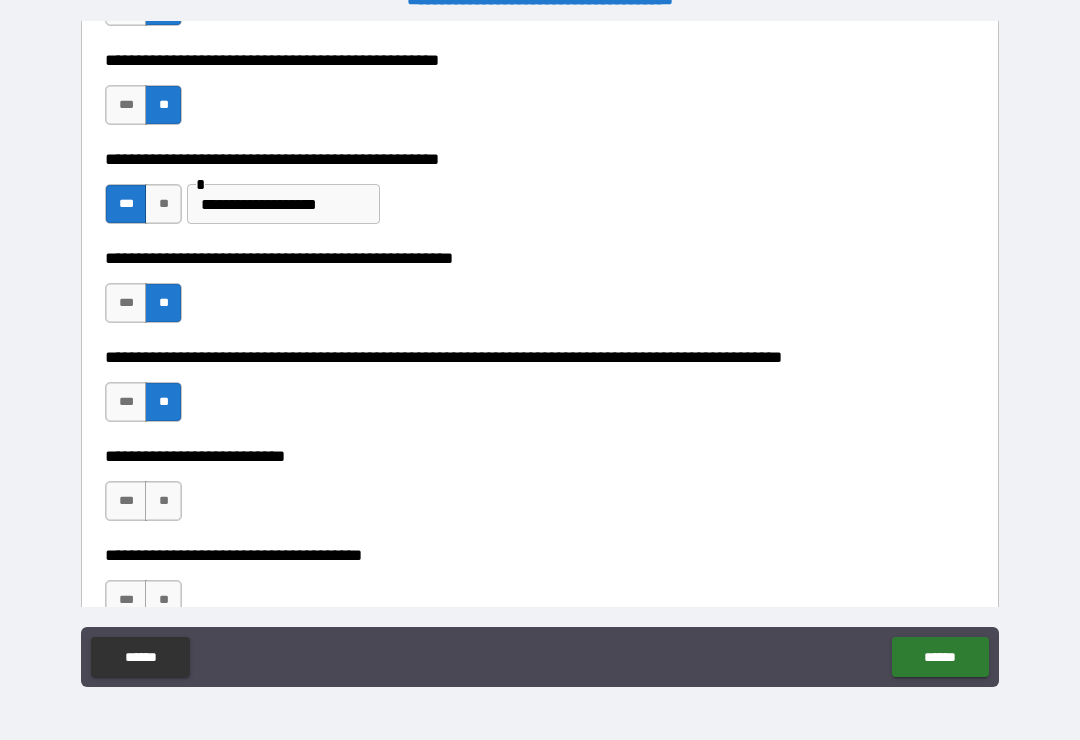 click on "***" at bounding box center [126, 501] 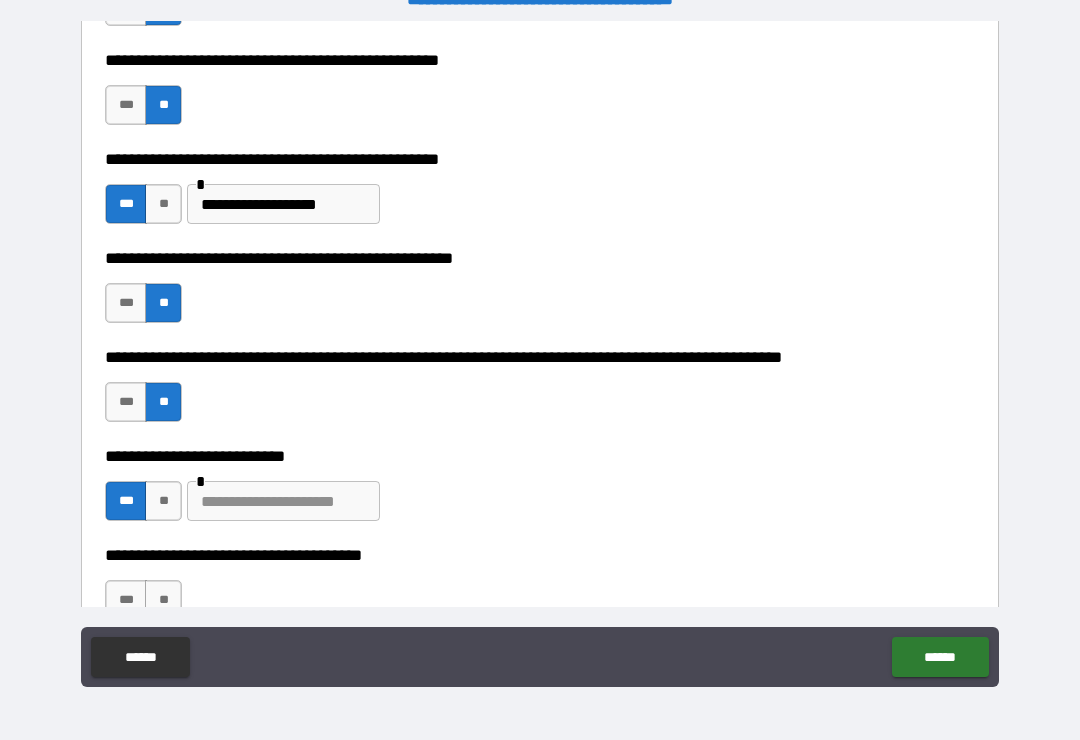 click at bounding box center (283, 501) 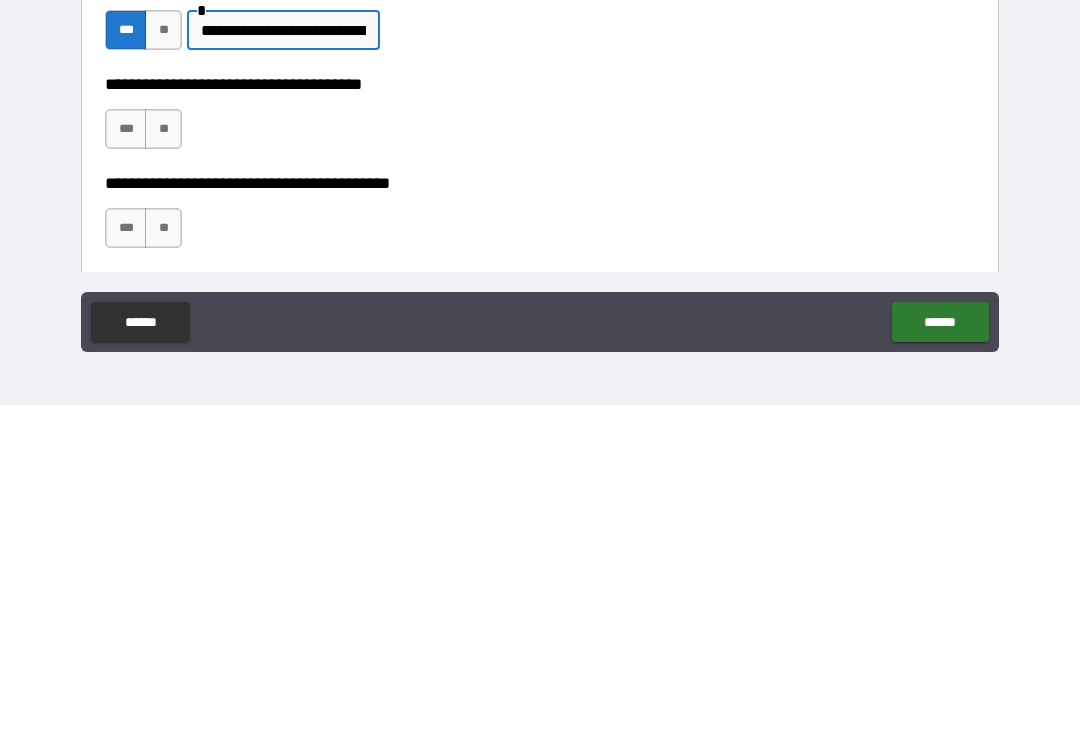 scroll, scrollTop: 780, scrollLeft: 0, axis: vertical 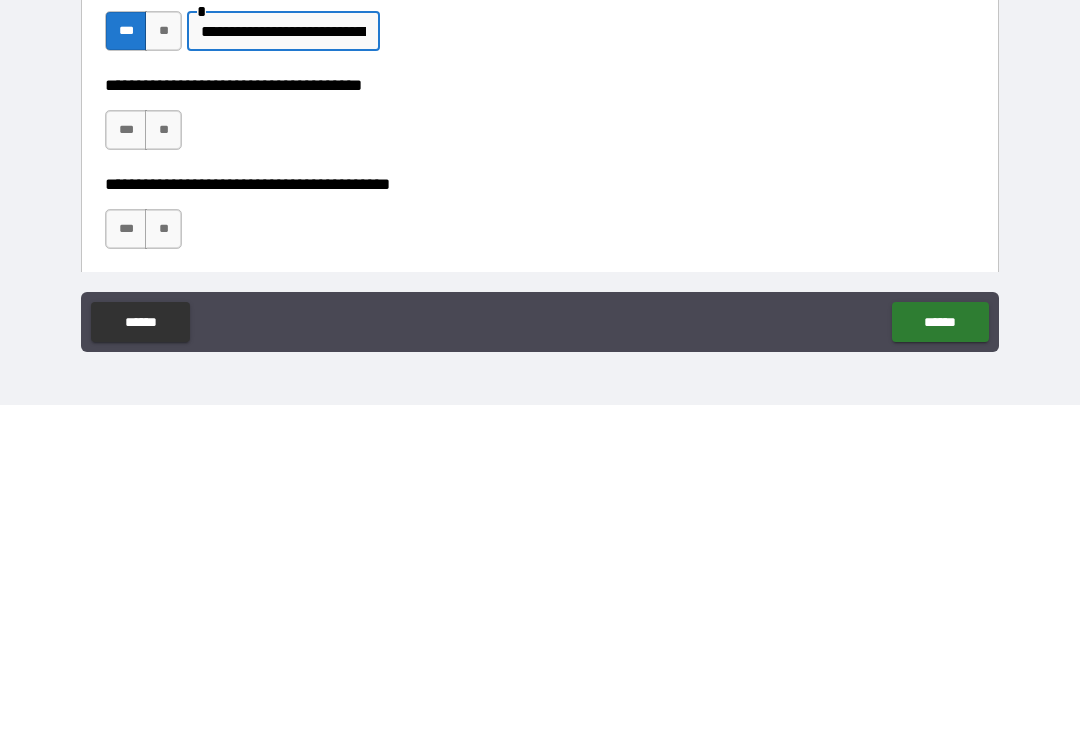 click on "**" at bounding box center [163, 465] 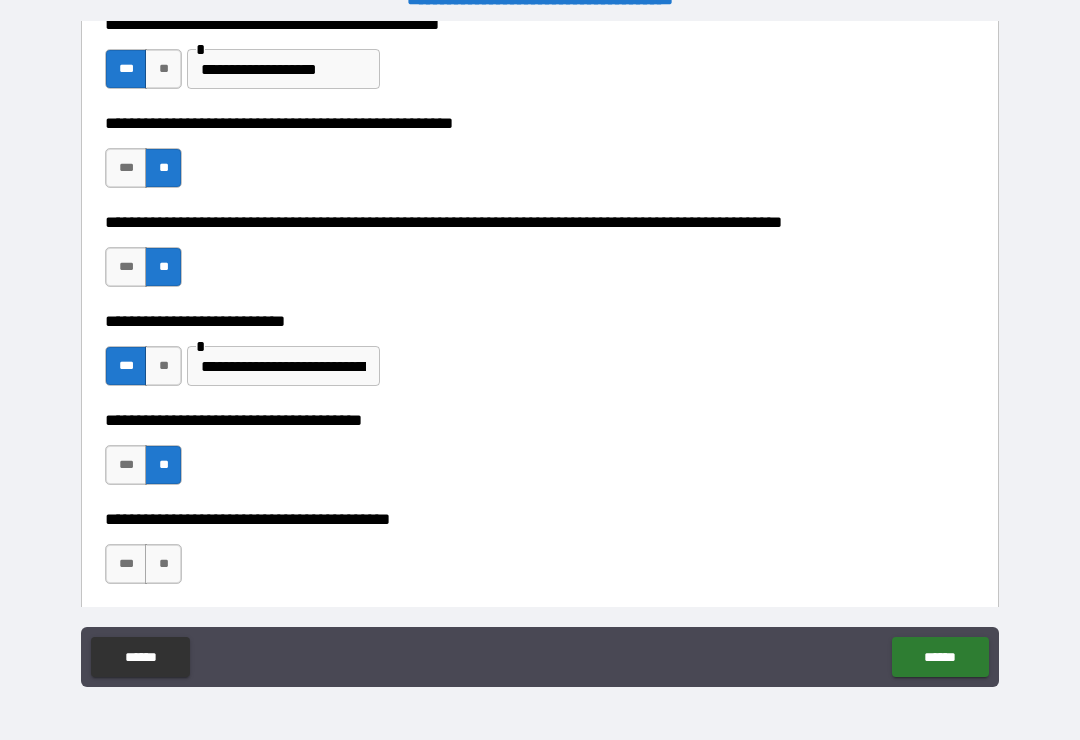 click on "**" at bounding box center [163, 564] 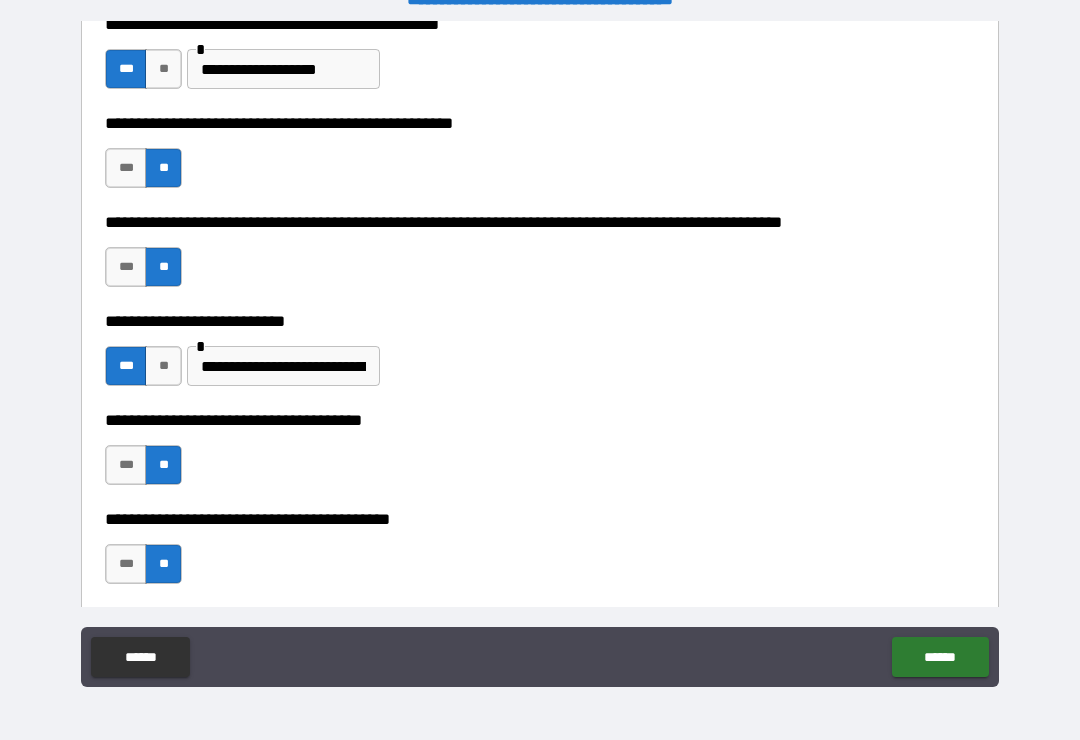 click on "******" at bounding box center (940, 657) 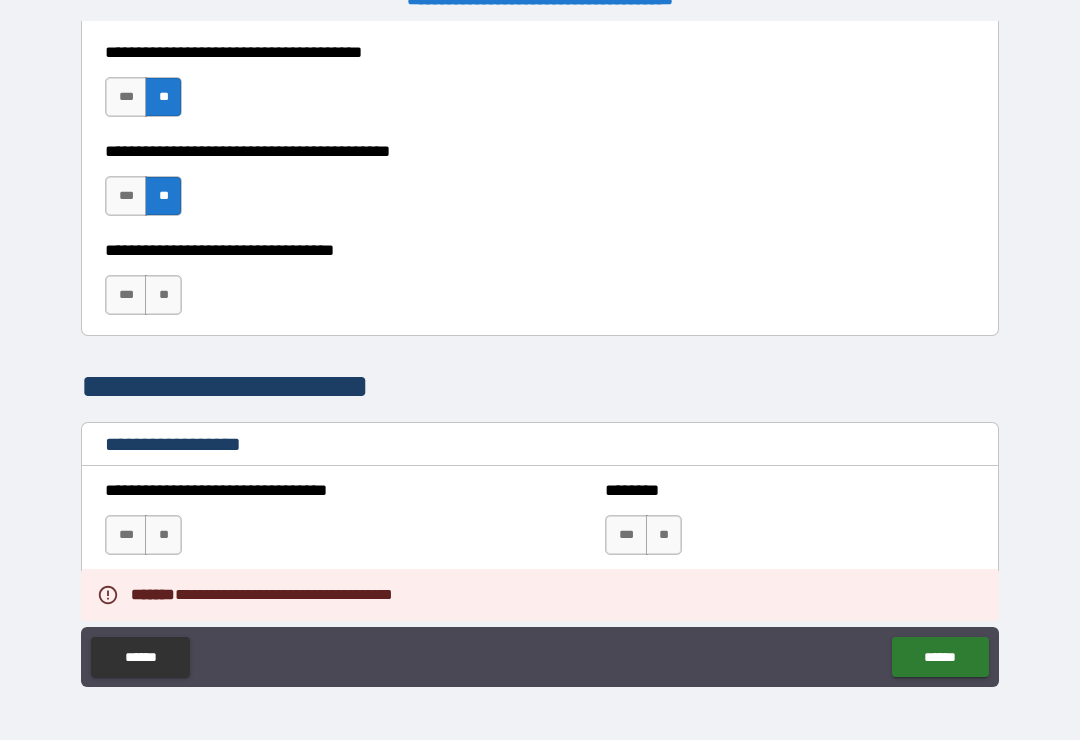 scroll, scrollTop: 1150, scrollLeft: 0, axis: vertical 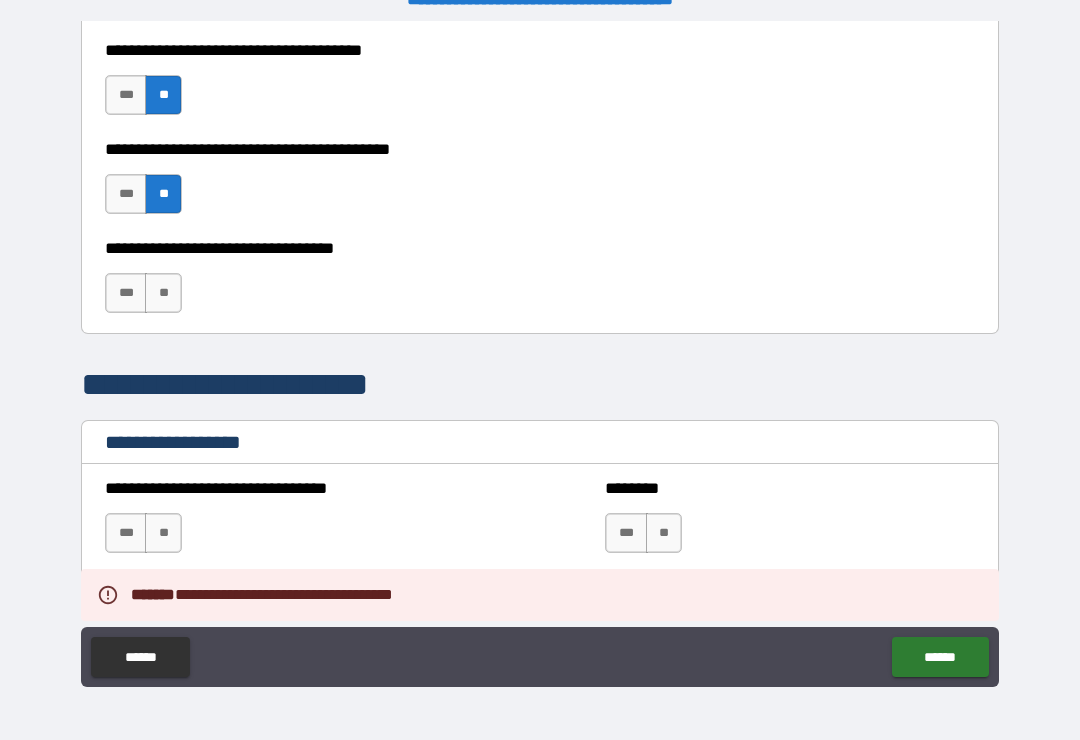 click on "**" at bounding box center (163, 293) 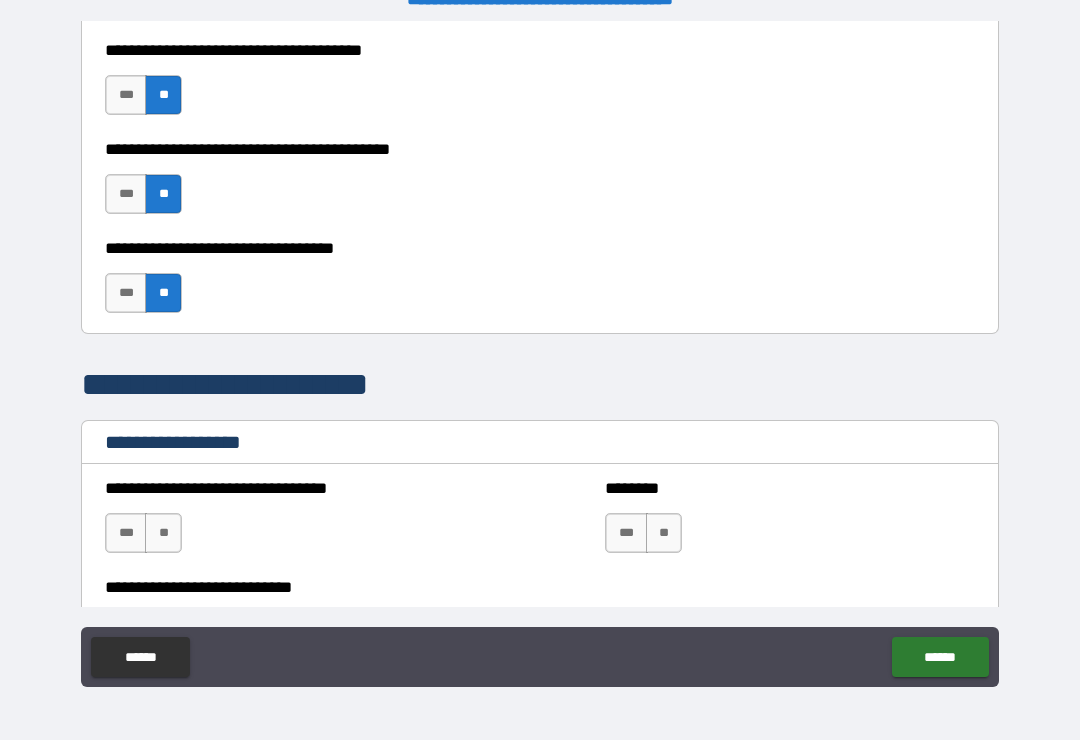 click on "**" at bounding box center (163, 533) 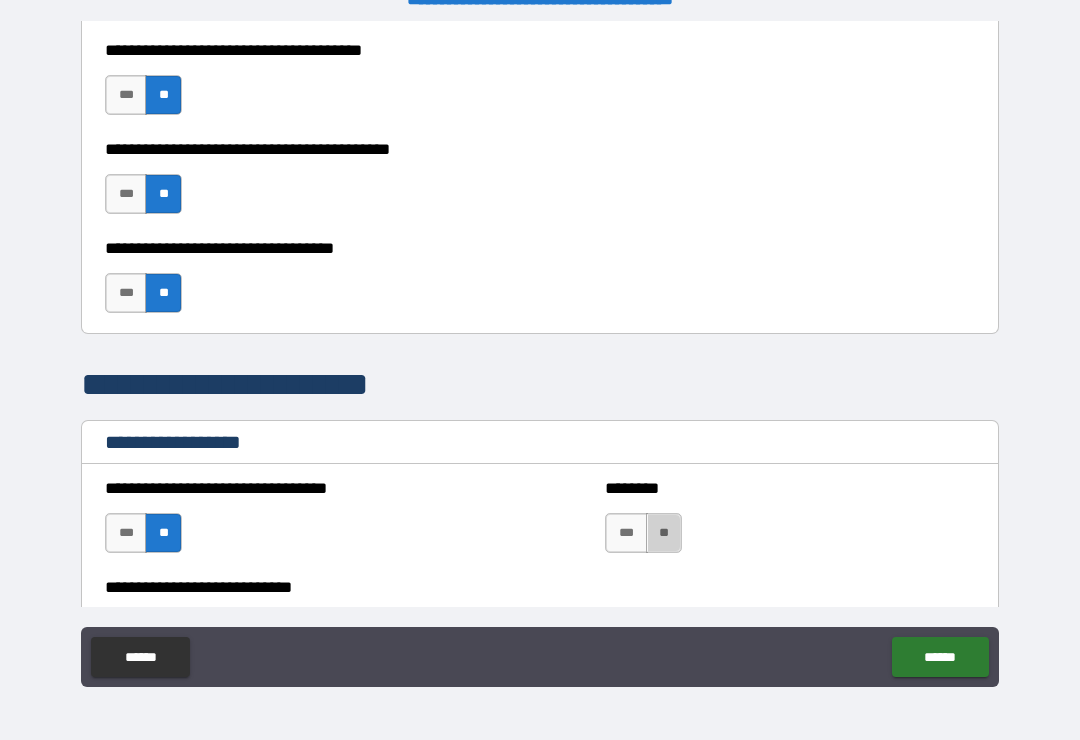 click on "**" at bounding box center (664, 533) 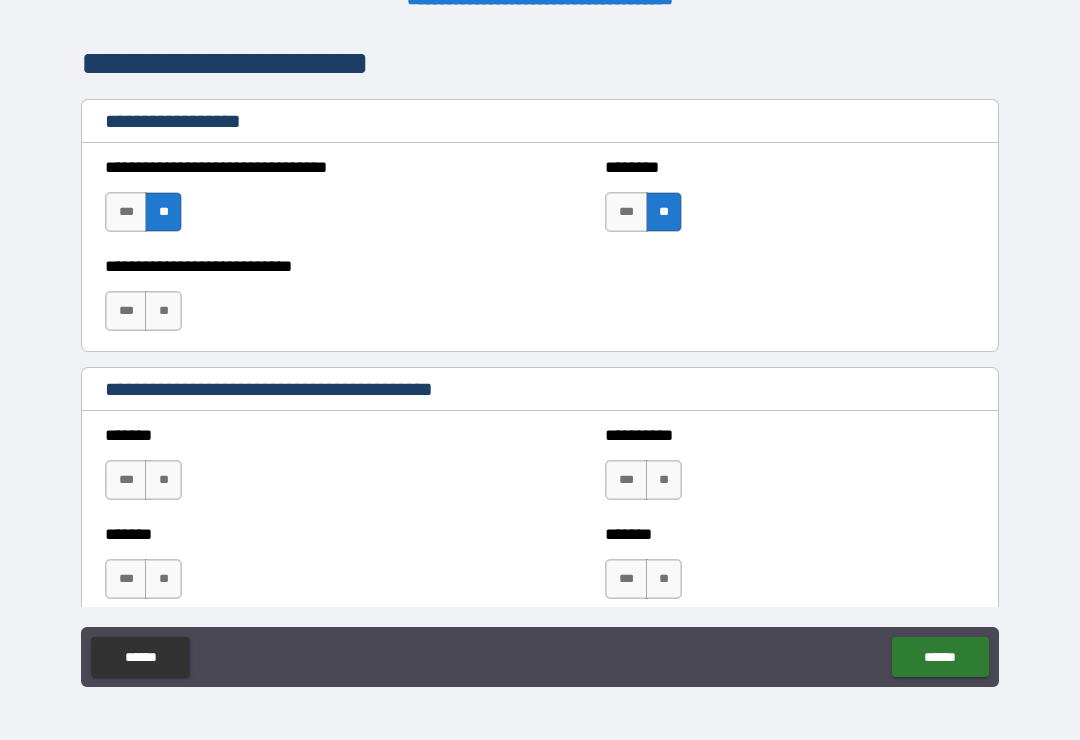 scroll, scrollTop: 1473, scrollLeft: 0, axis: vertical 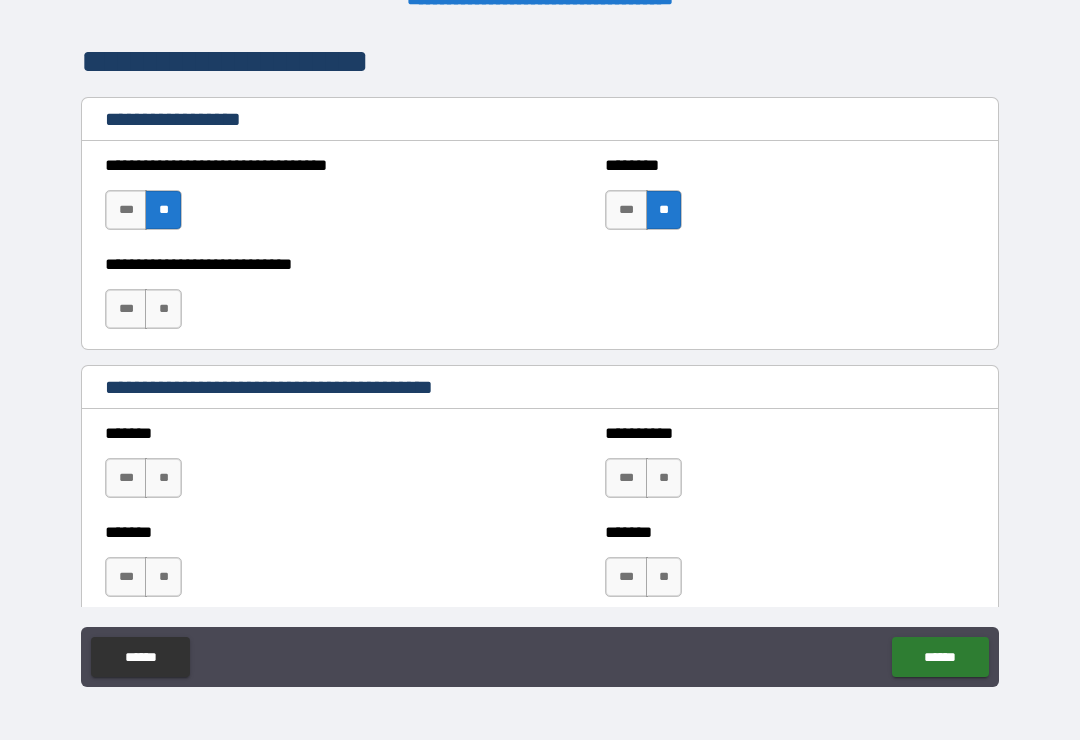 click on "**" at bounding box center [163, 309] 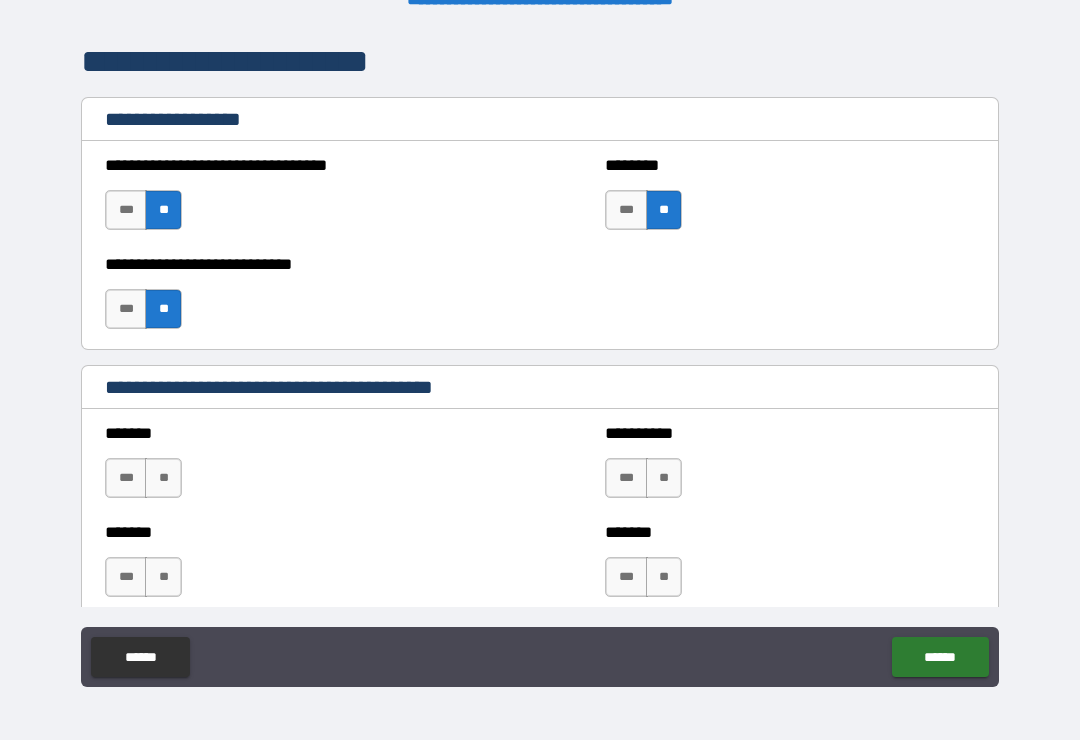 click on "**" at bounding box center (163, 478) 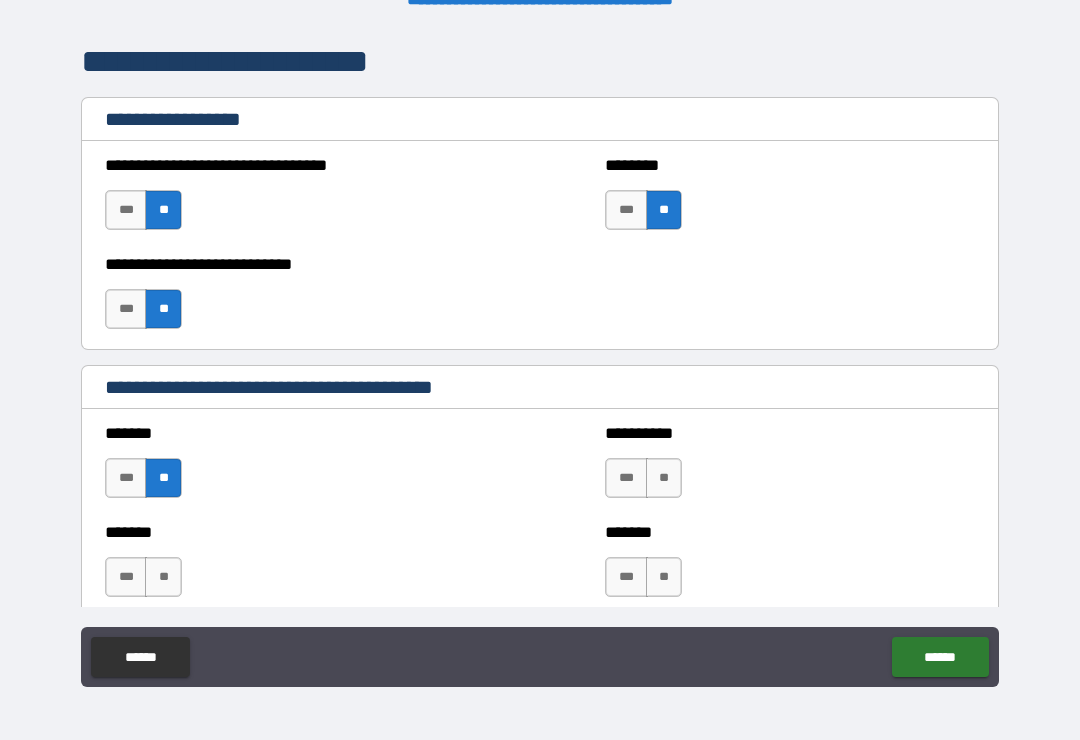 click on "**" at bounding box center [163, 577] 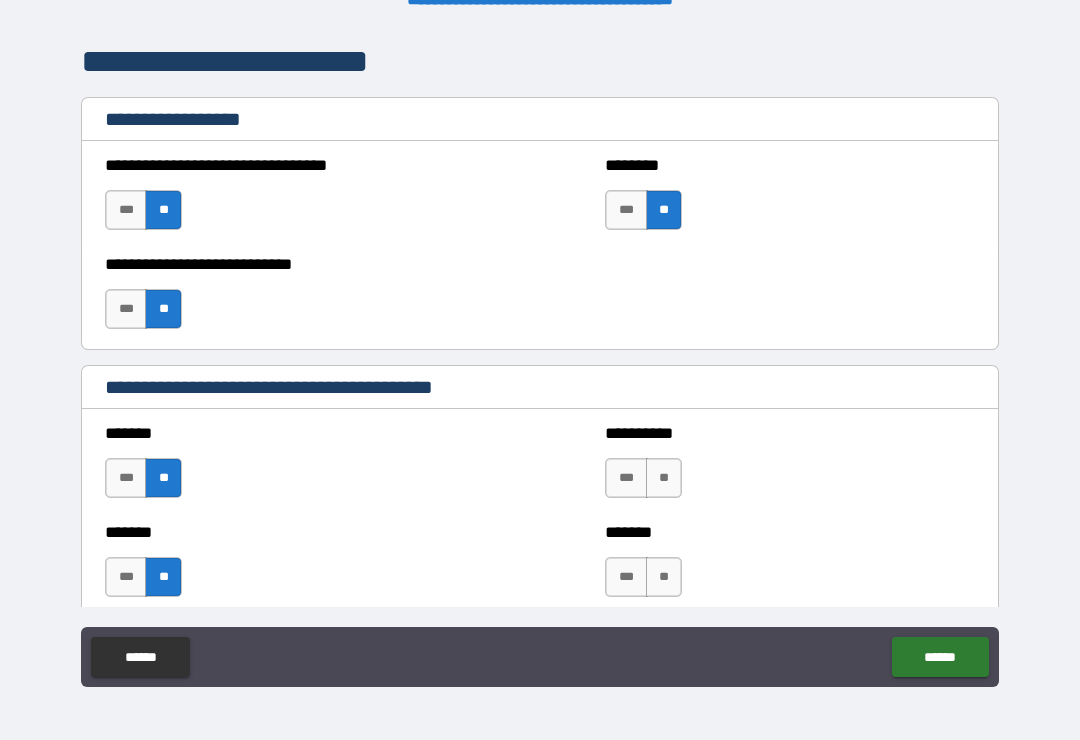click on "**" at bounding box center [664, 478] 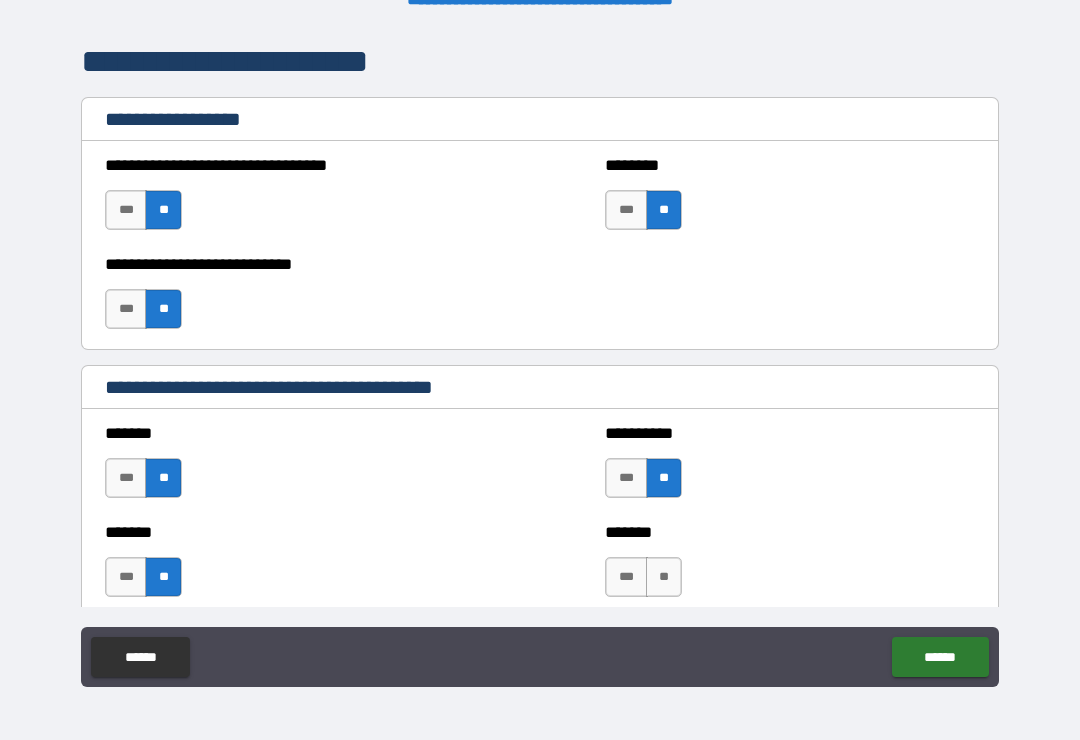 click on "**" at bounding box center [664, 577] 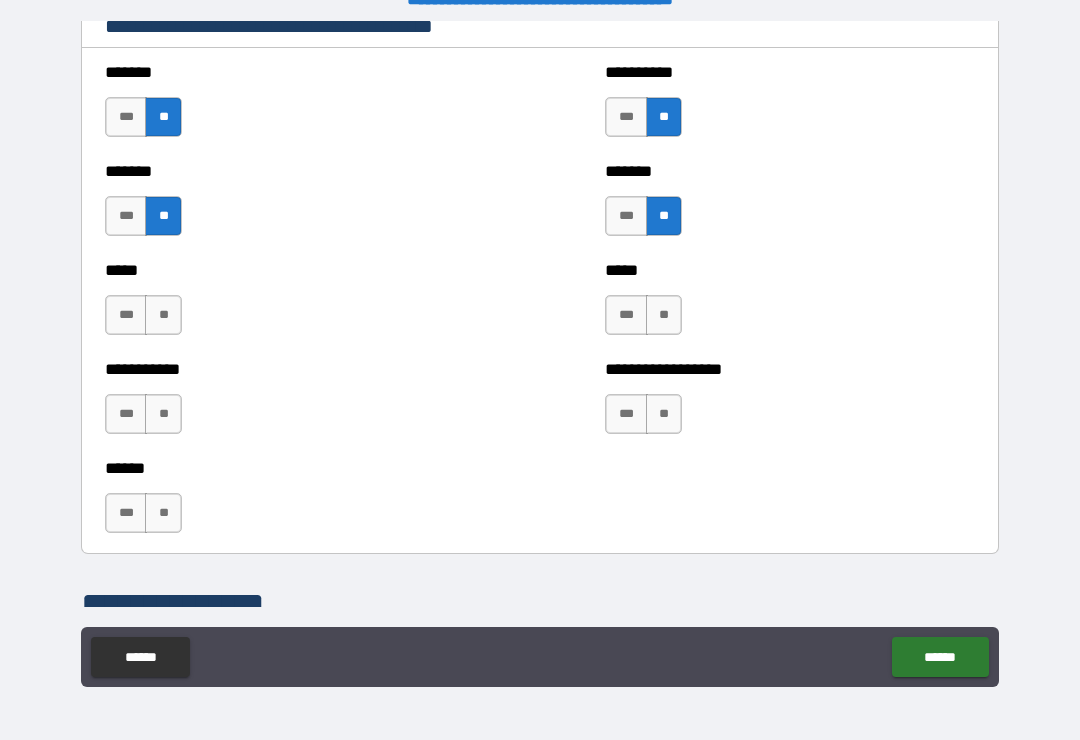 scroll, scrollTop: 1840, scrollLeft: 0, axis: vertical 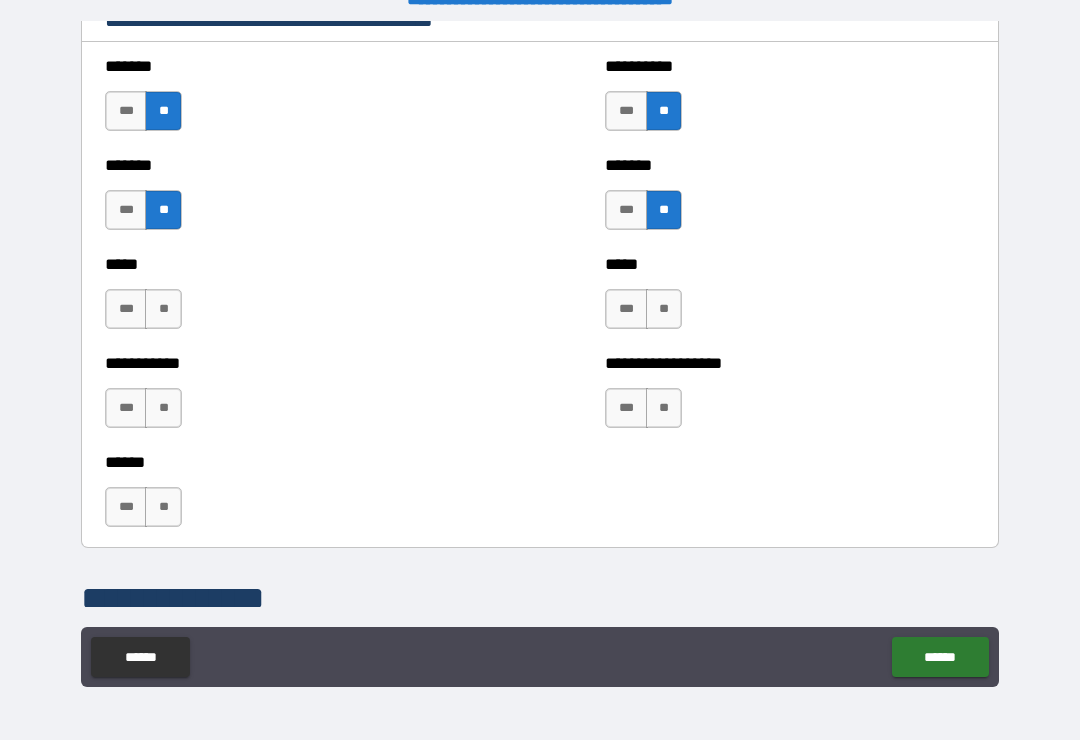 click on "**" at bounding box center [163, 309] 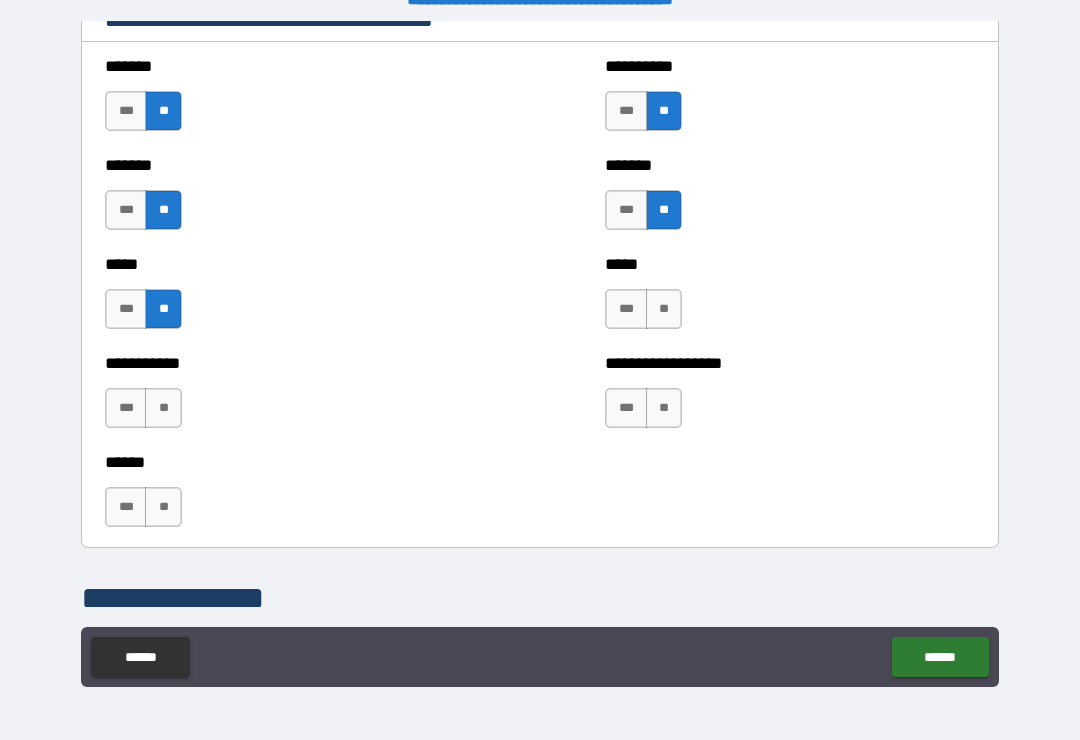 click on "**" at bounding box center (163, 408) 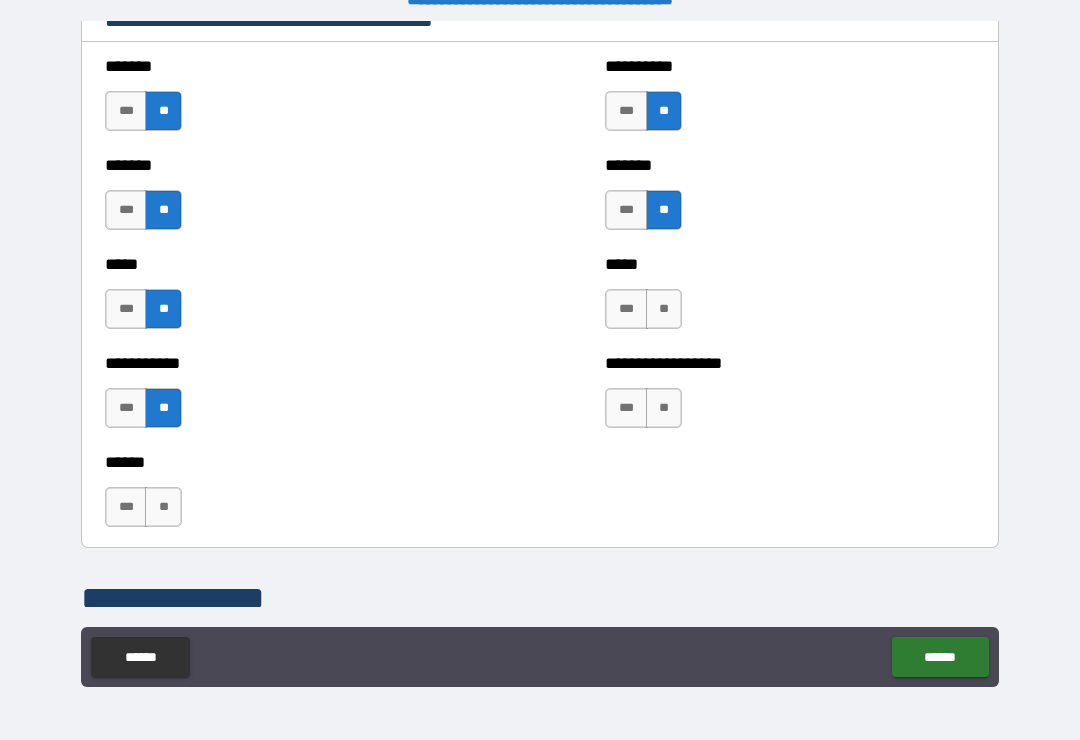 click on "**" at bounding box center (163, 507) 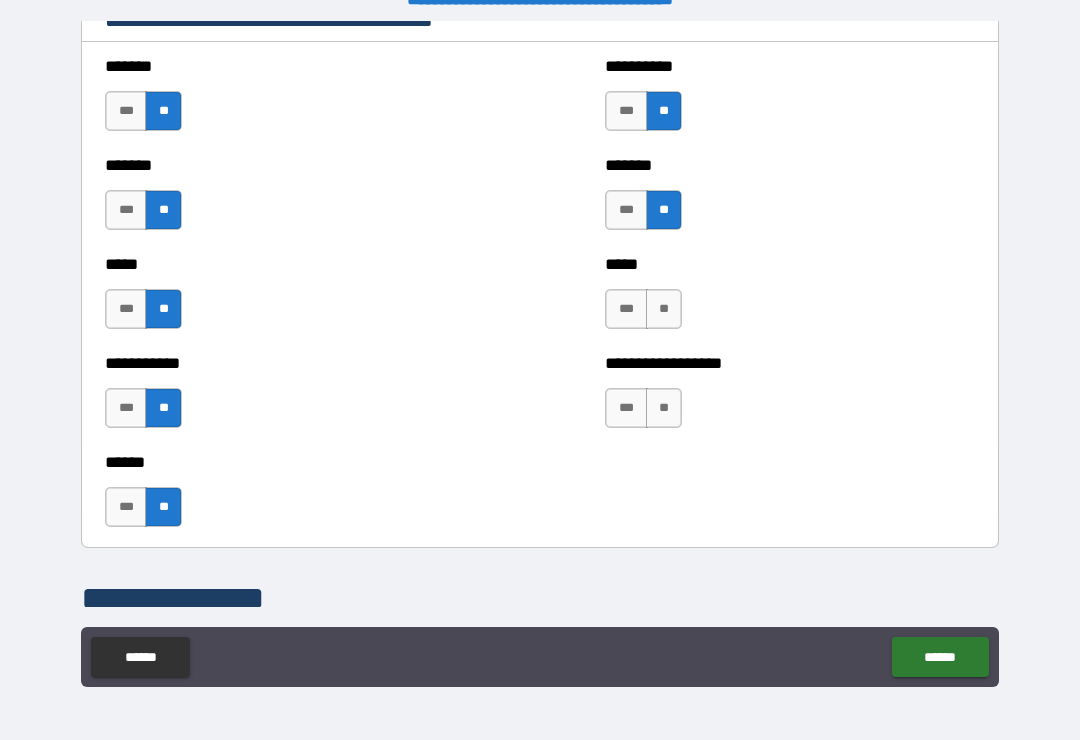 click on "**" at bounding box center [664, 309] 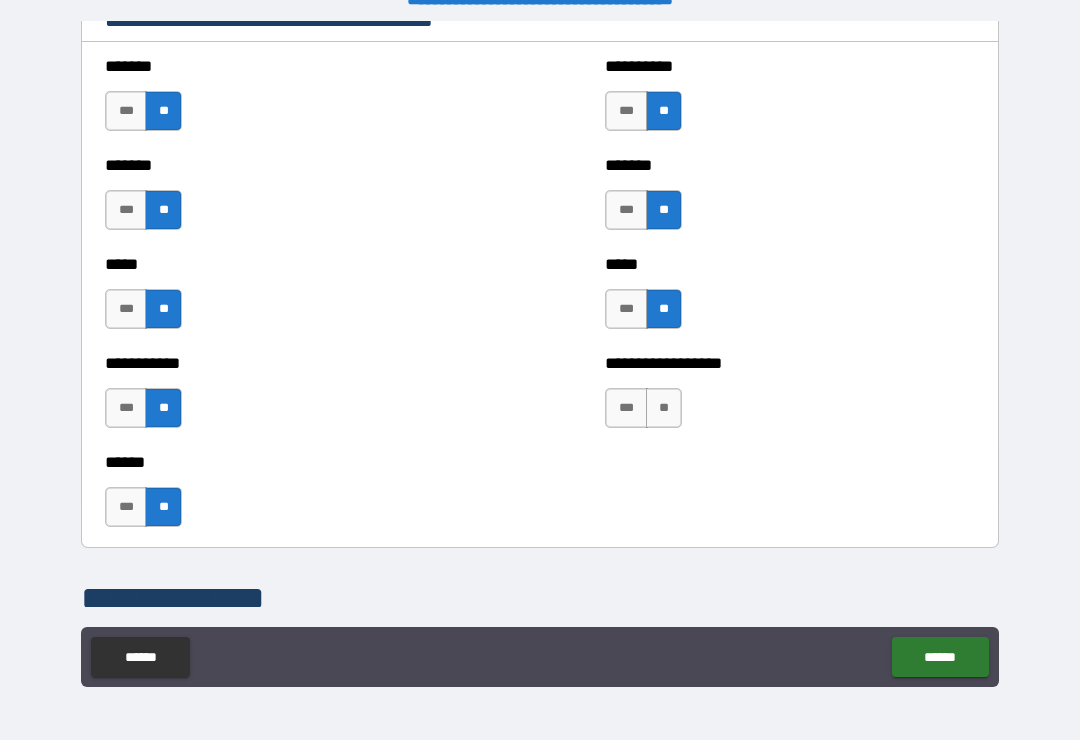 click on "**" at bounding box center (664, 408) 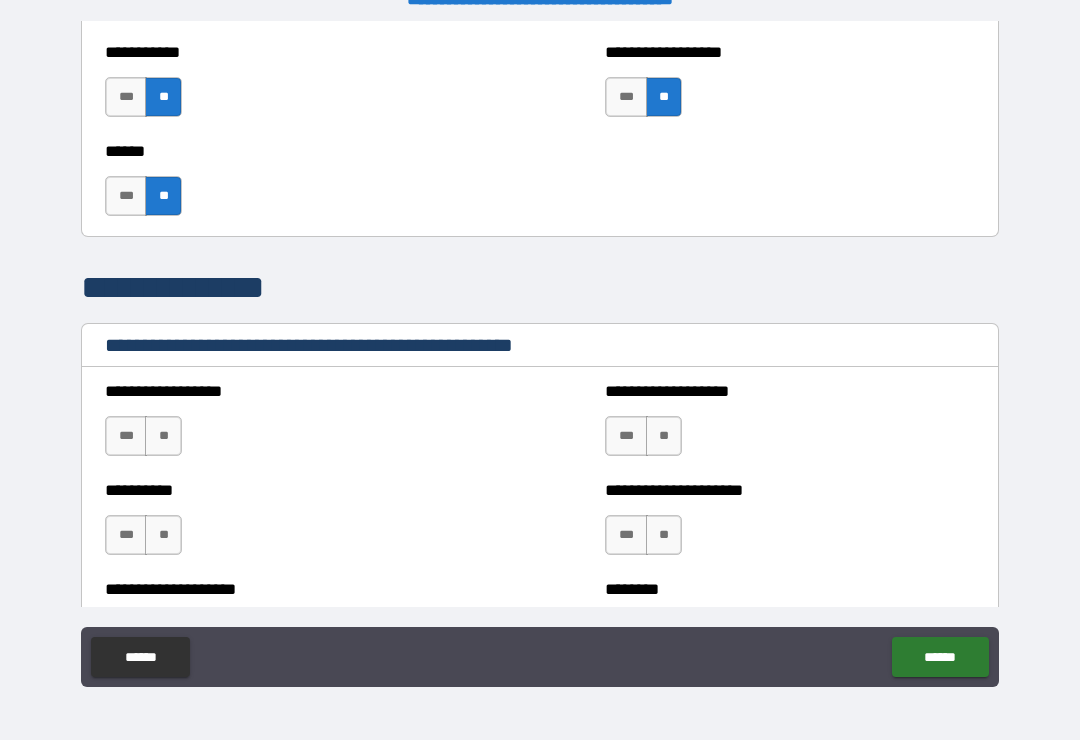 scroll, scrollTop: 2158, scrollLeft: 0, axis: vertical 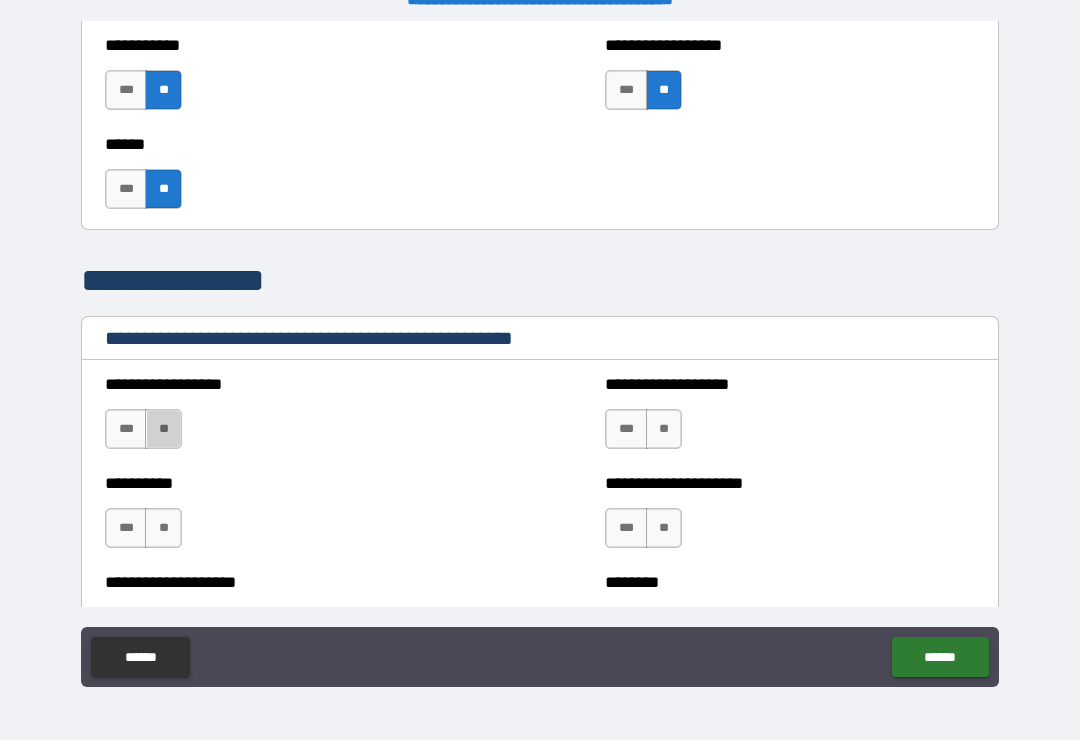 click on "**" at bounding box center [163, 429] 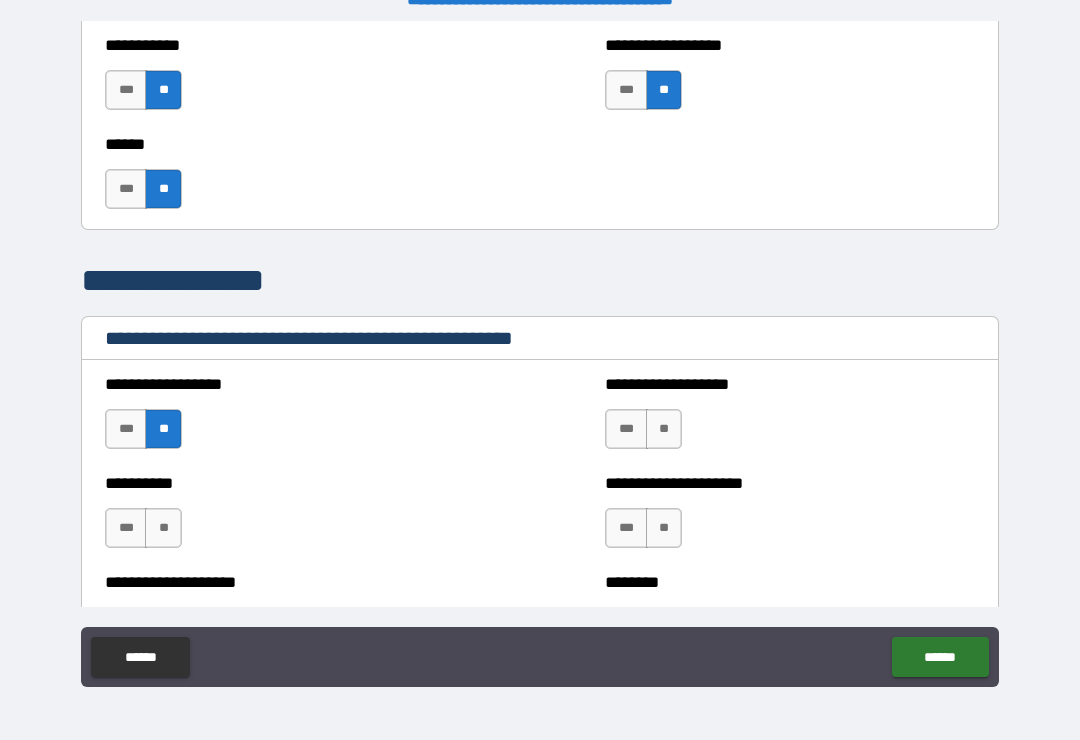 click on "**" at bounding box center (163, 528) 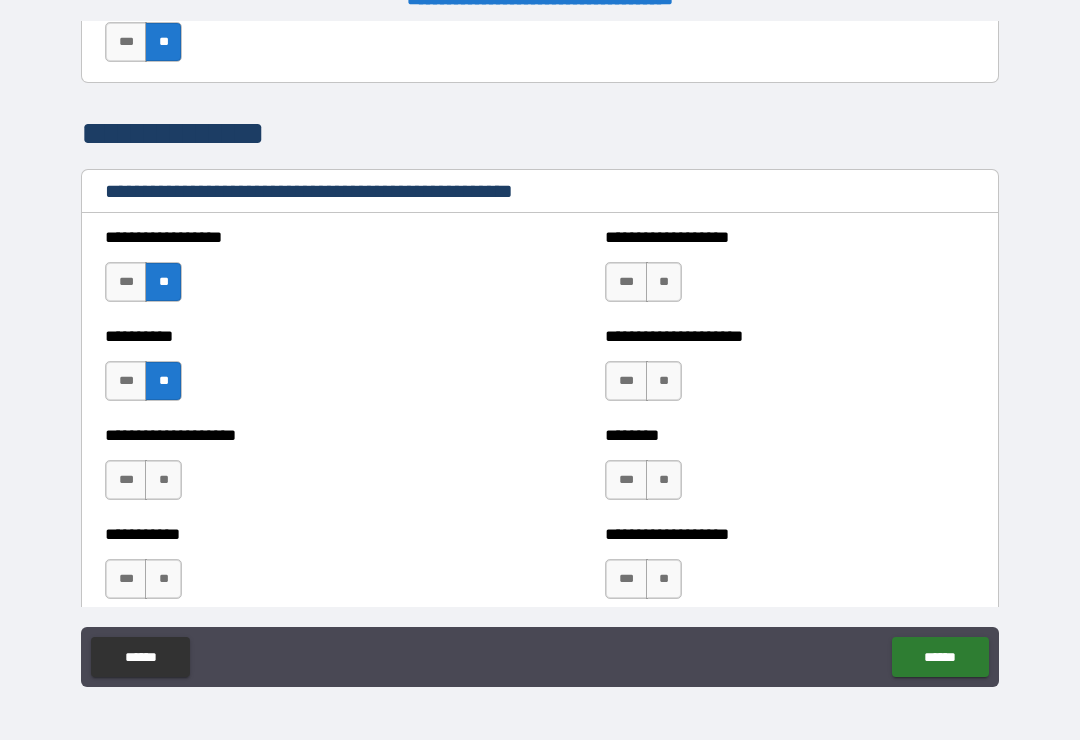 scroll, scrollTop: 2320, scrollLeft: 0, axis: vertical 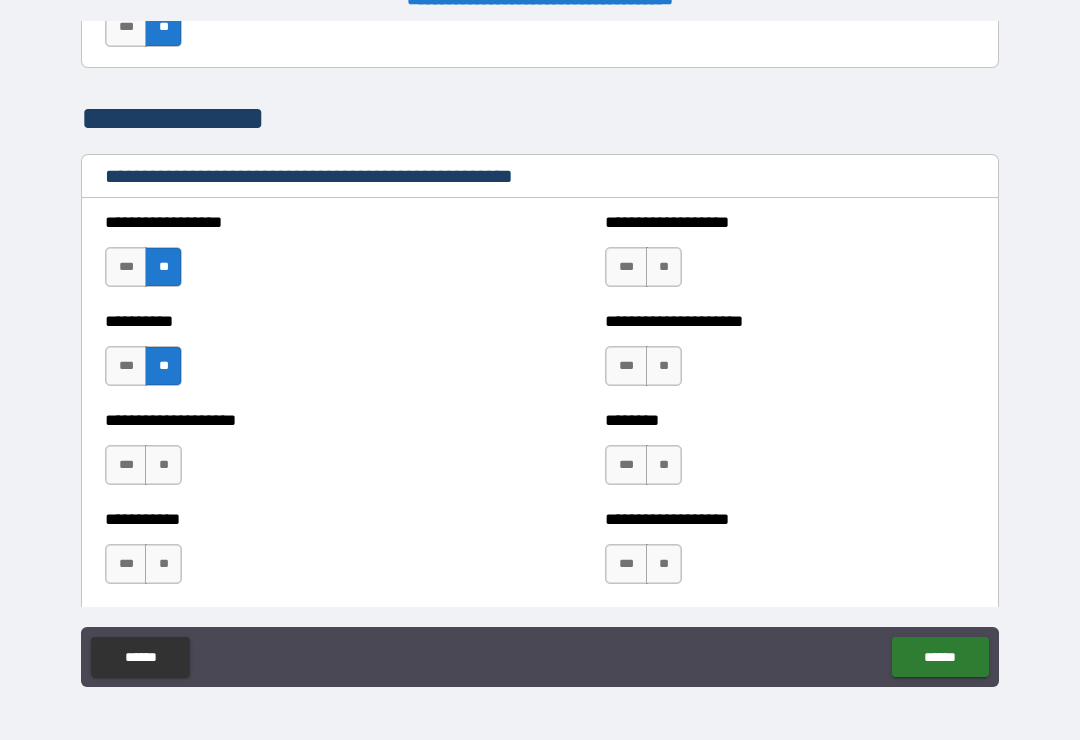 click on "**" at bounding box center (664, 267) 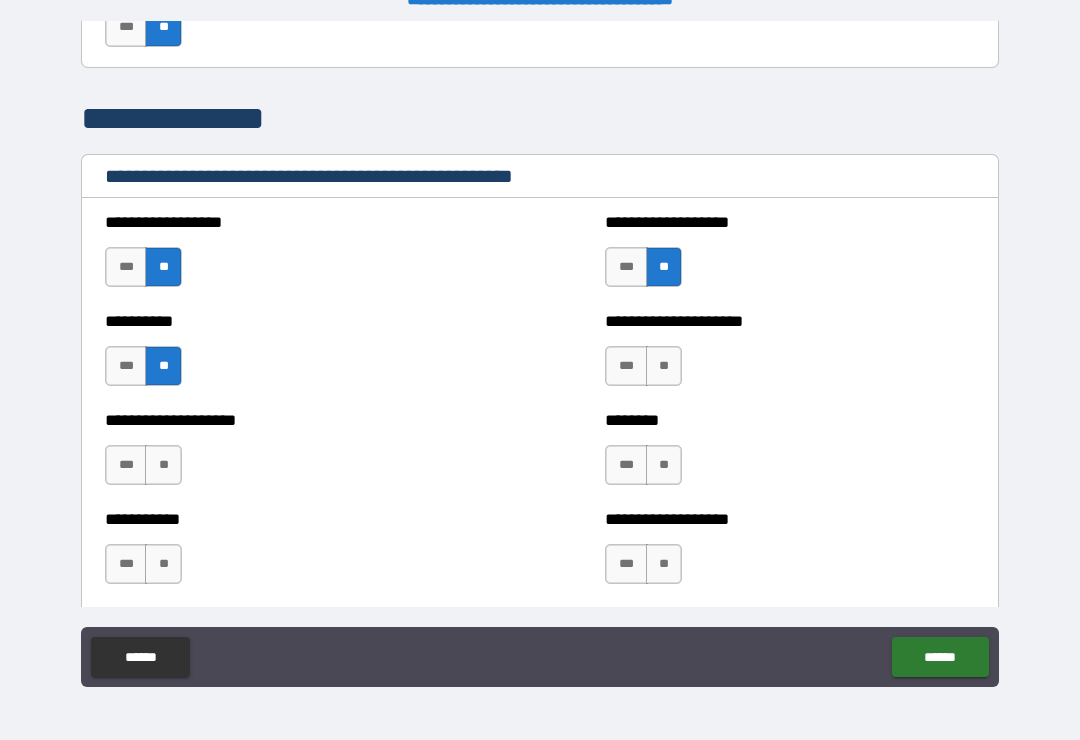 click on "**" at bounding box center (664, 366) 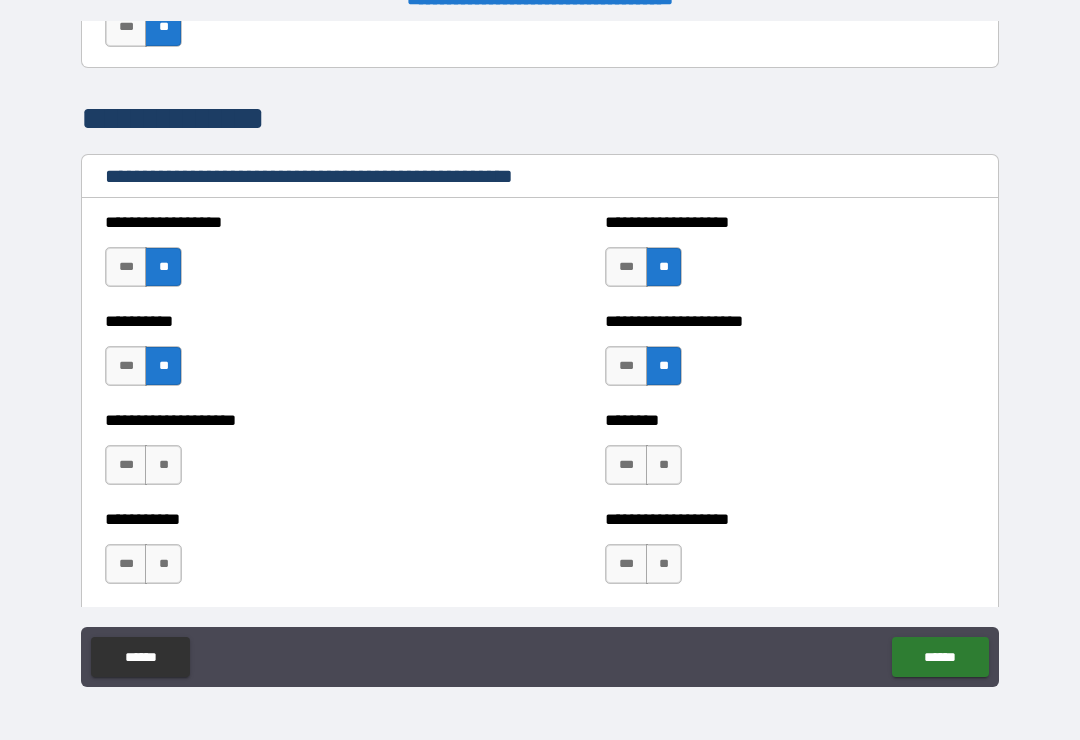 click on "***" at bounding box center [626, 465] 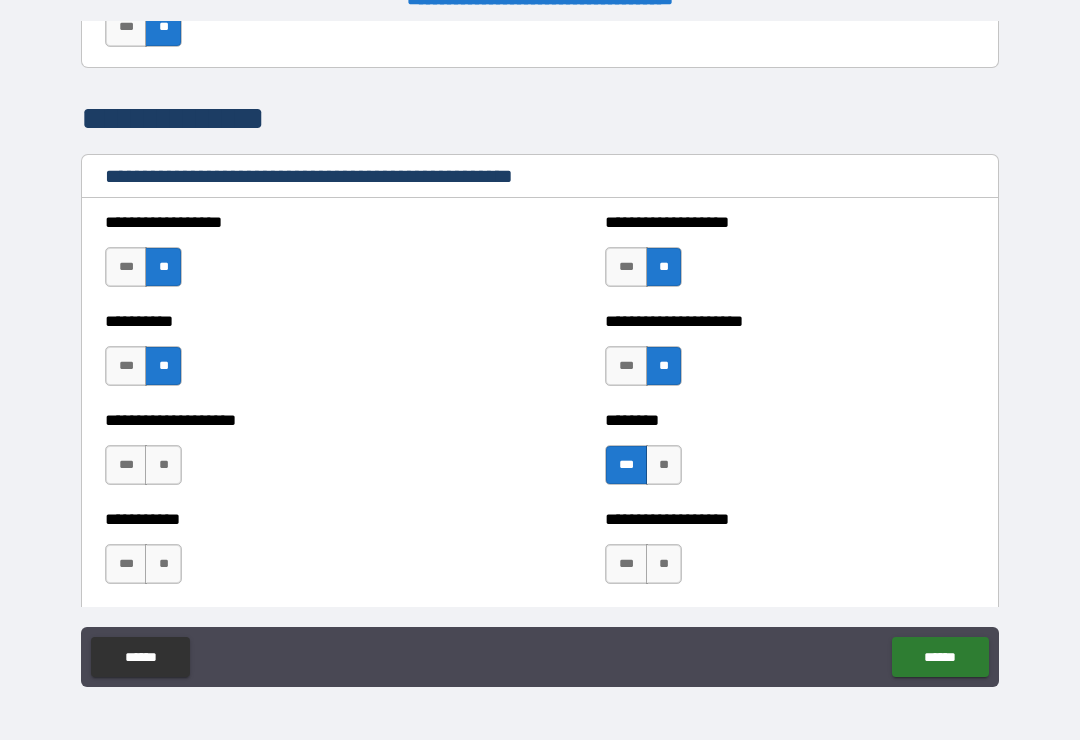 click on "**" at bounding box center (664, 564) 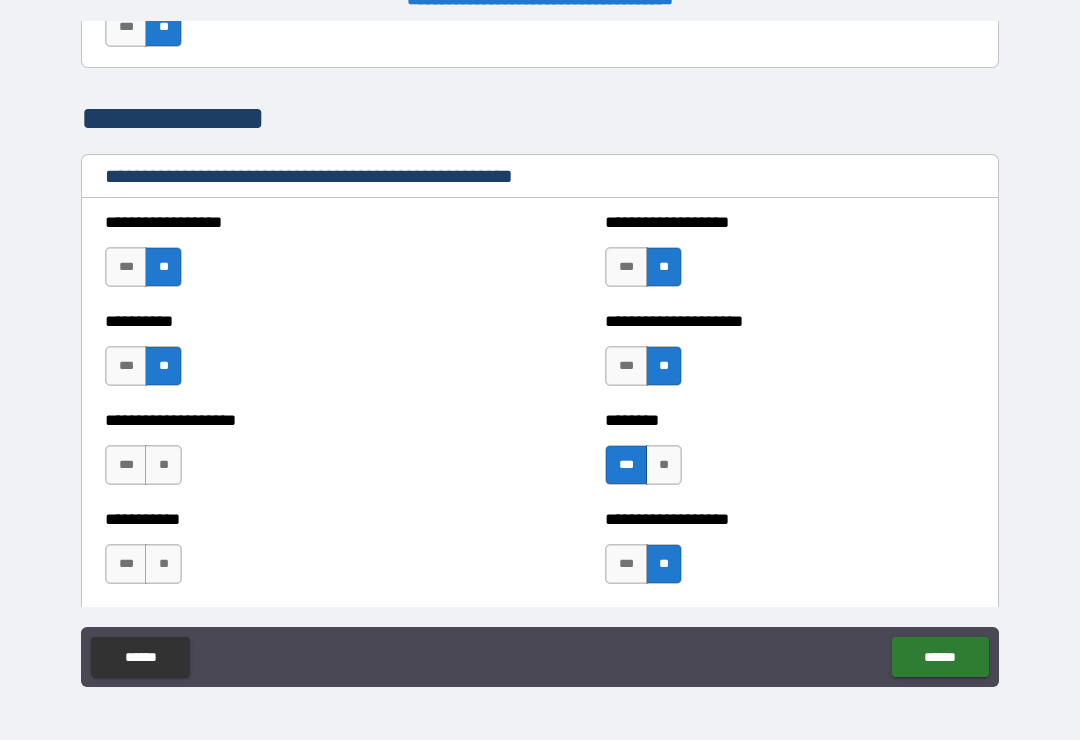 click on "**" at bounding box center [163, 564] 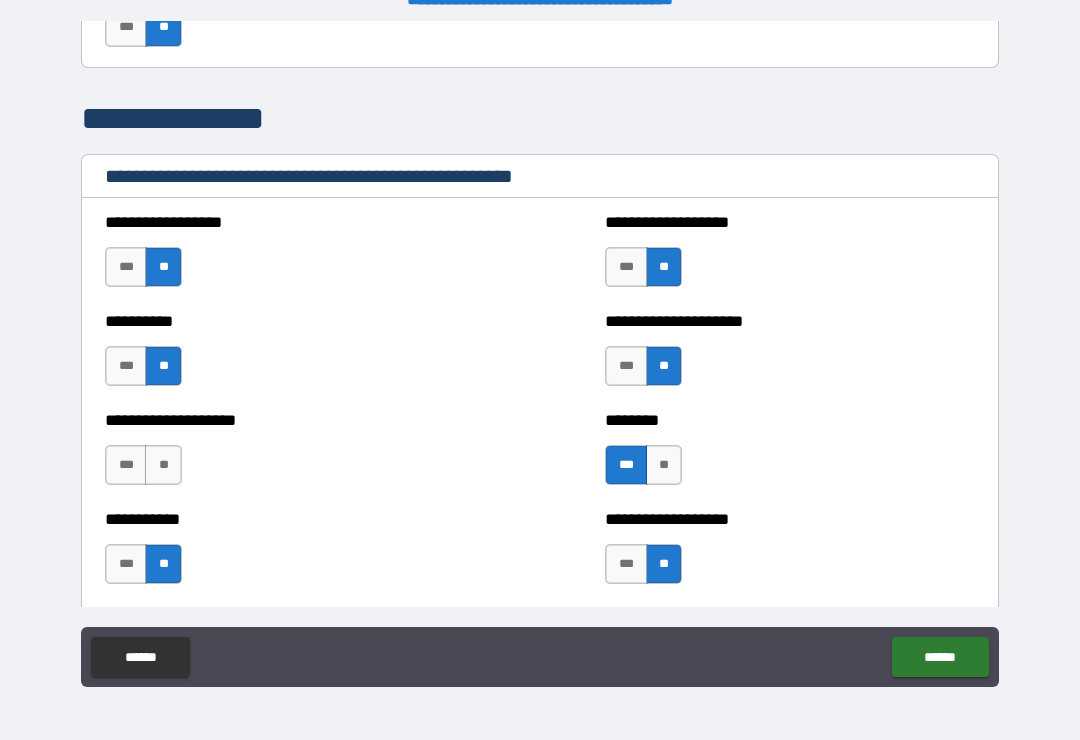 click on "**" at bounding box center (163, 465) 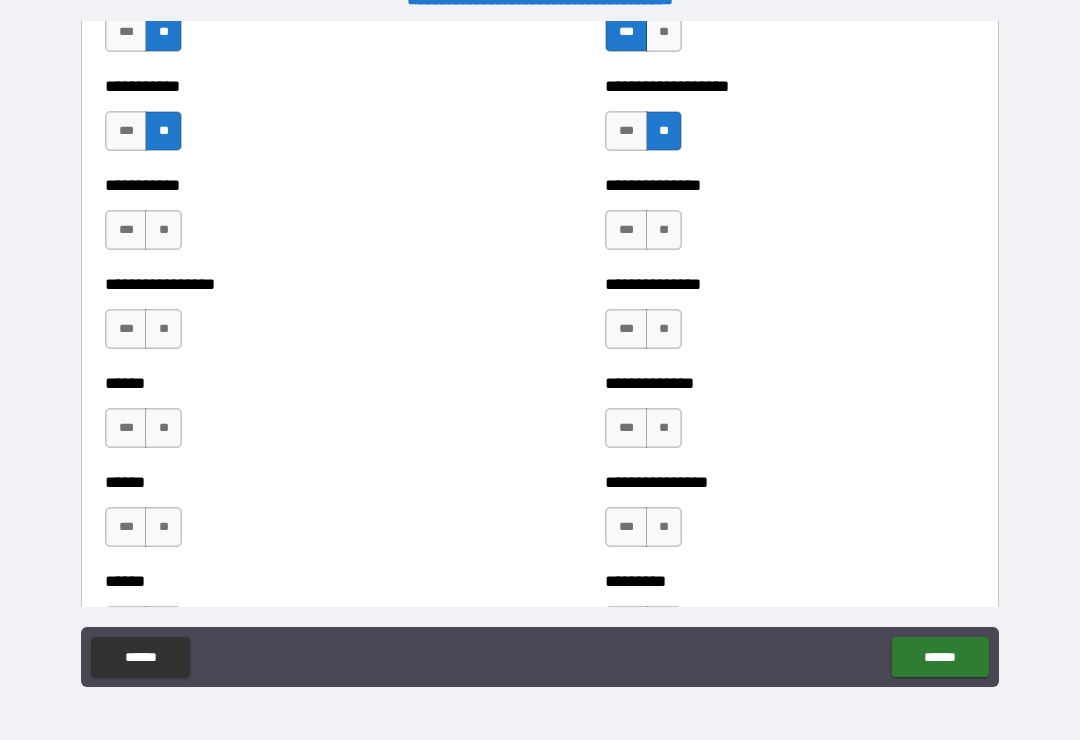 scroll, scrollTop: 2759, scrollLeft: 0, axis: vertical 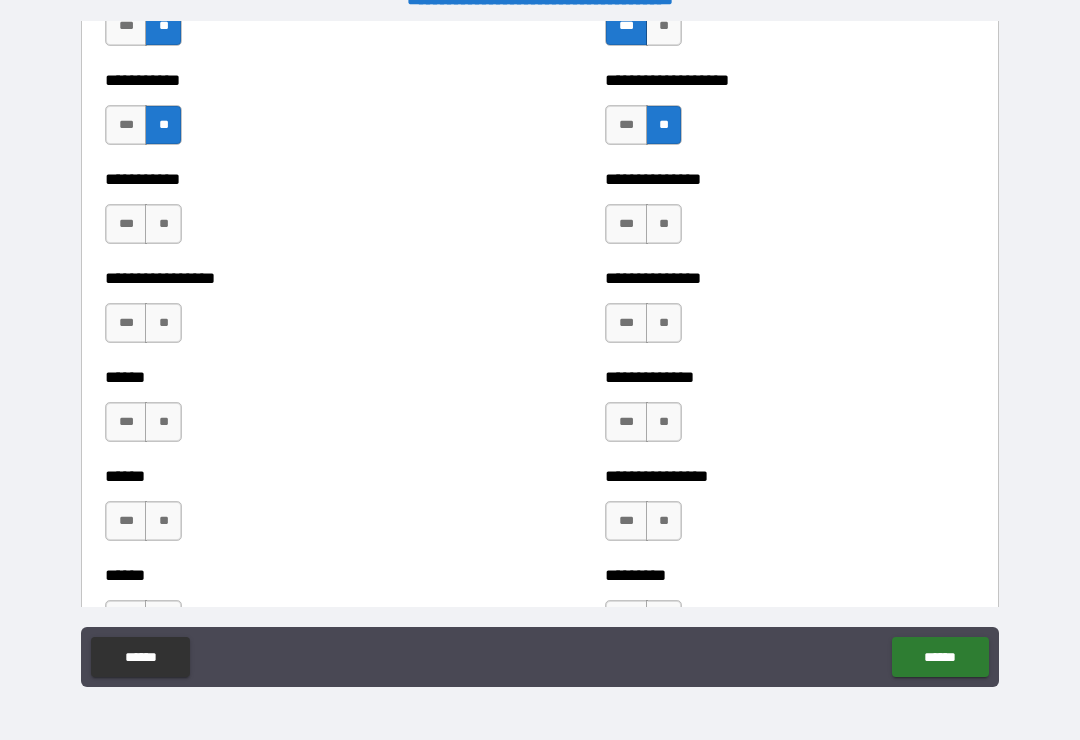 click on "**" at bounding box center (163, 224) 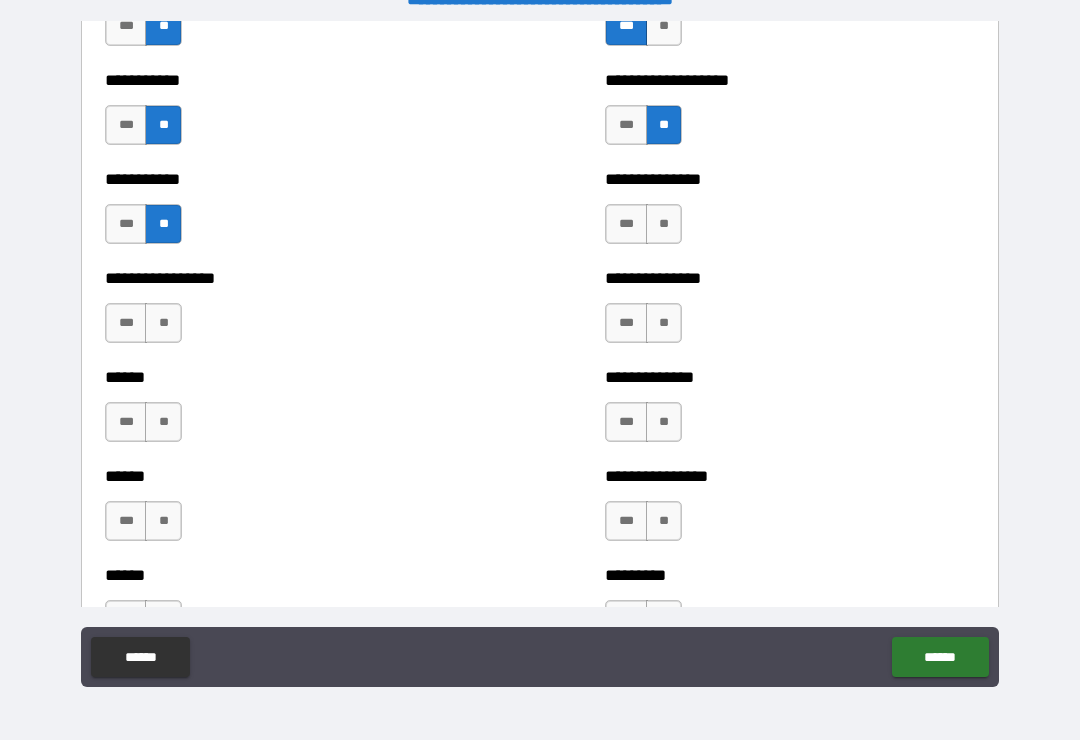 click on "**" at bounding box center [163, 323] 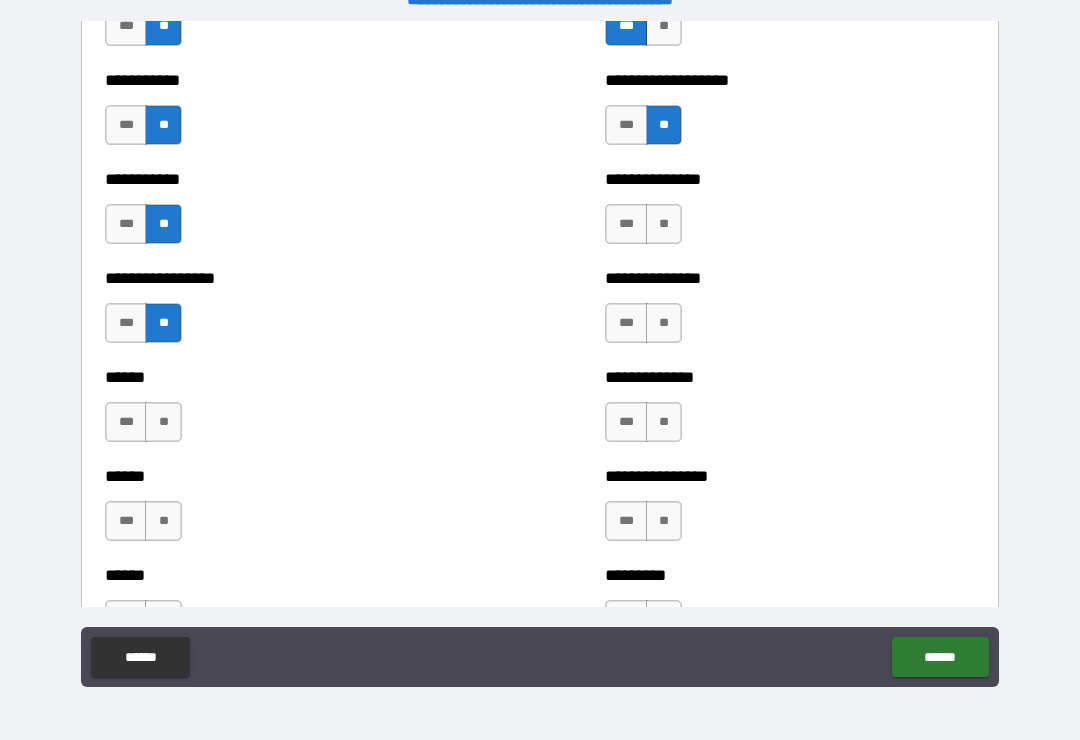 click on "**" at bounding box center (163, 422) 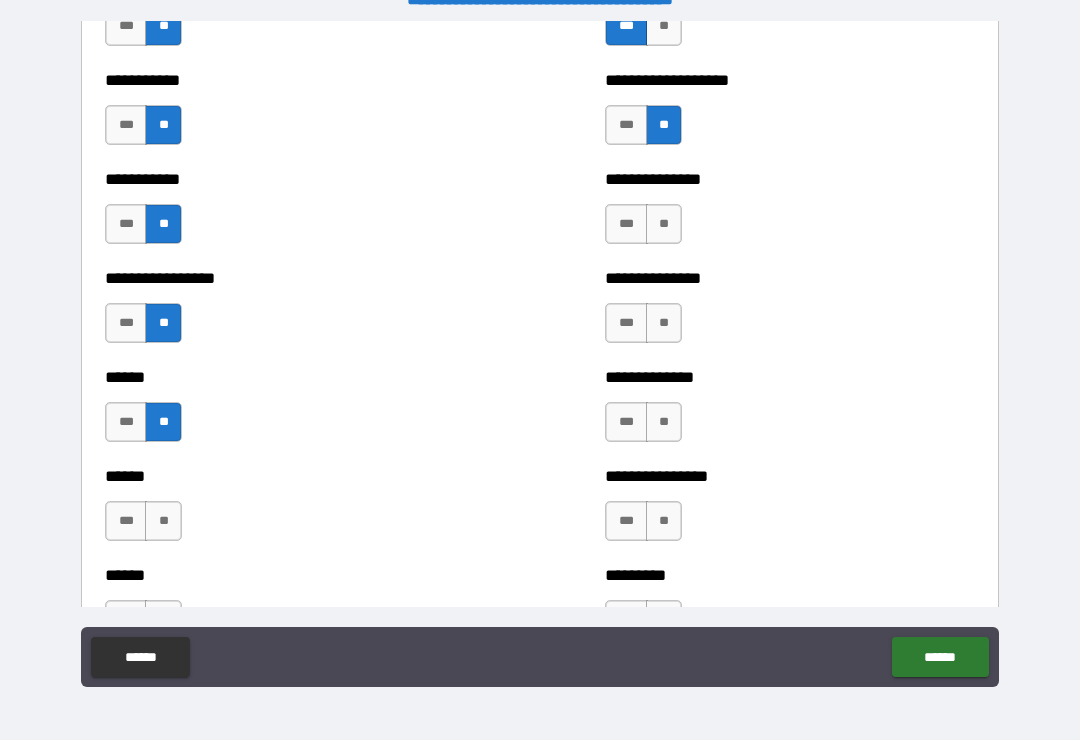 click on "**" at bounding box center [163, 521] 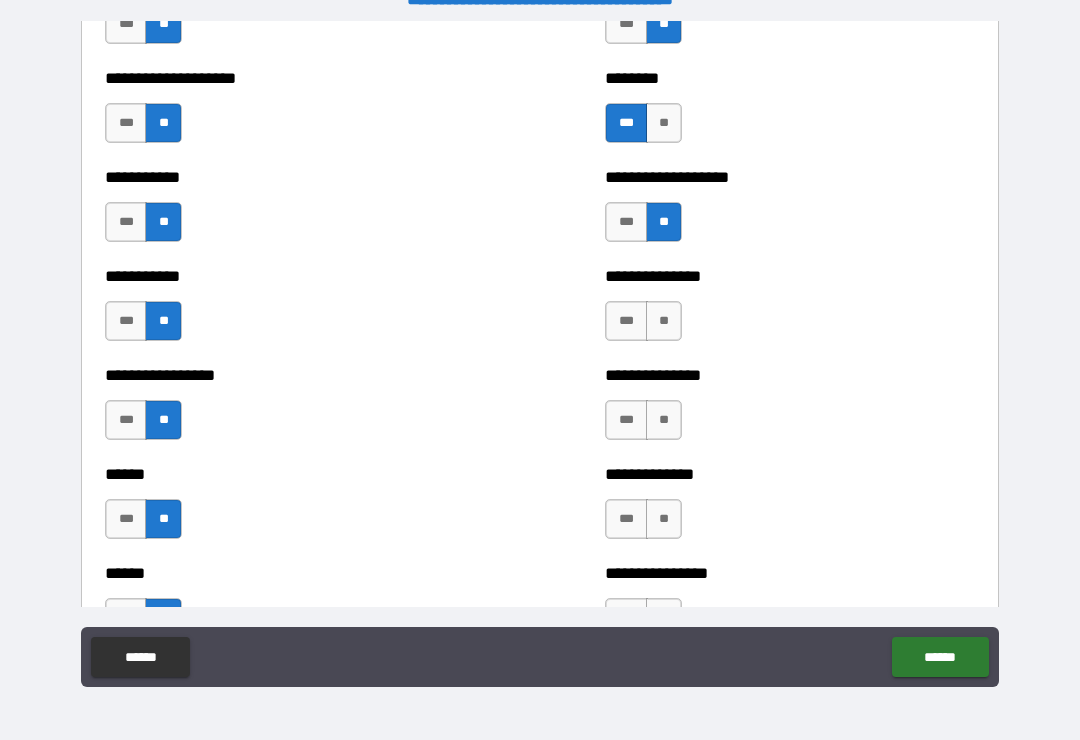 scroll, scrollTop: 2659, scrollLeft: 0, axis: vertical 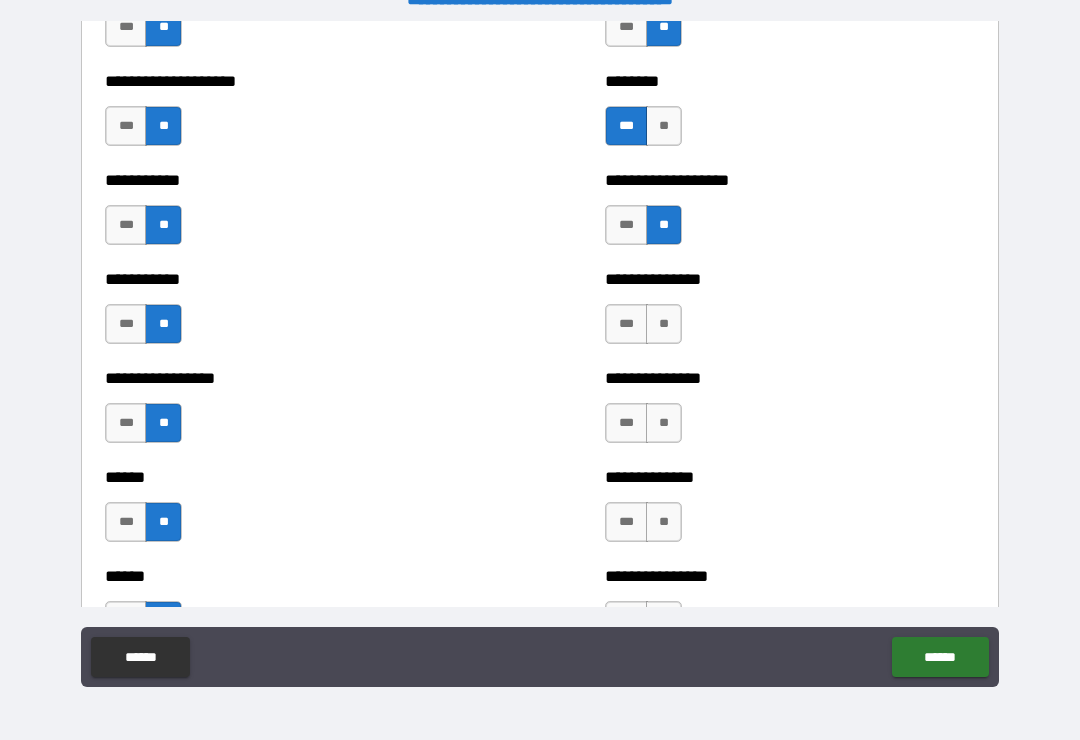 click on "**" at bounding box center (664, 324) 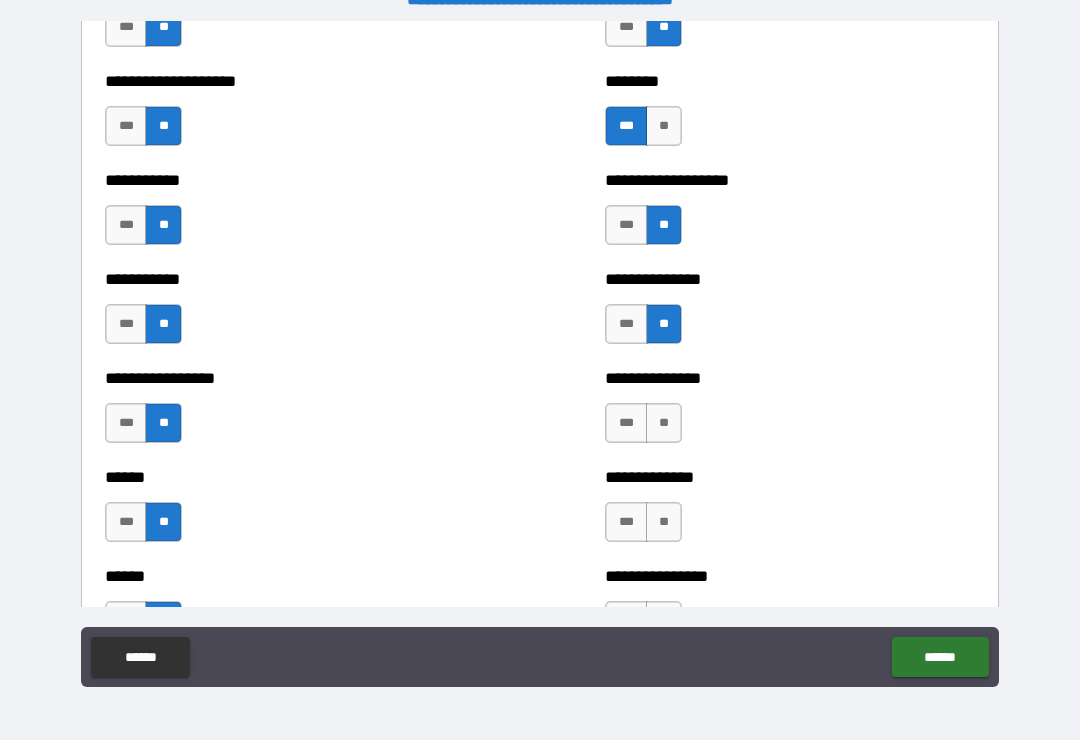 click on "**" at bounding box center [664, 423] 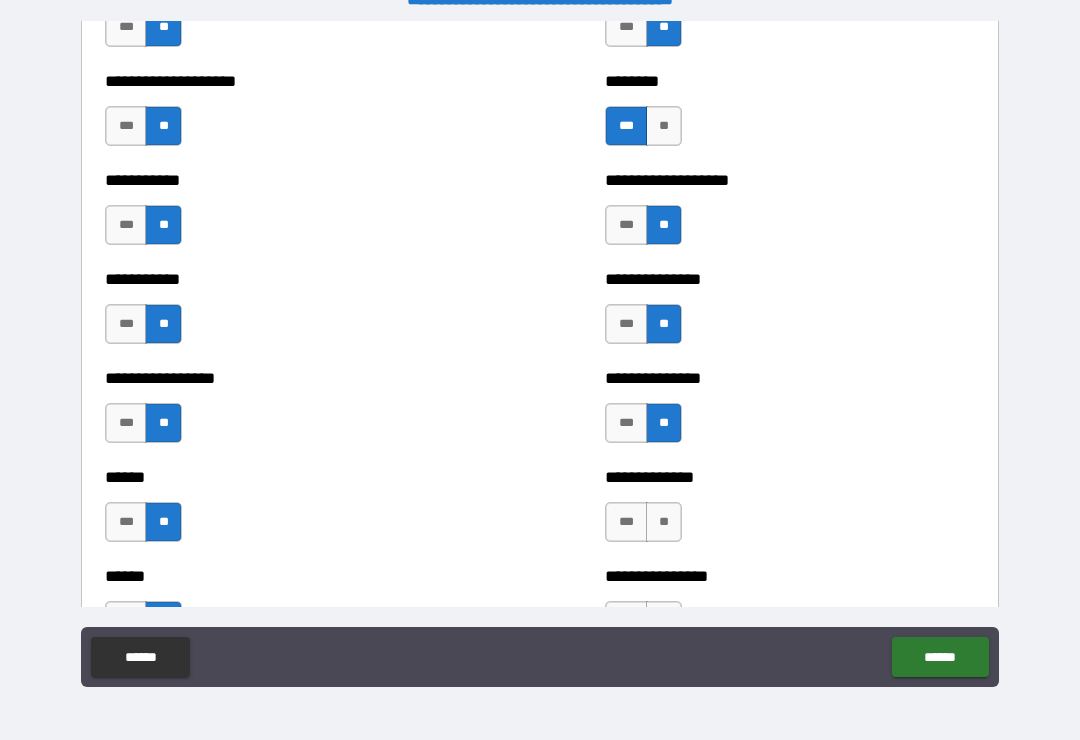 click on "**" at bounding box center (664, 522) 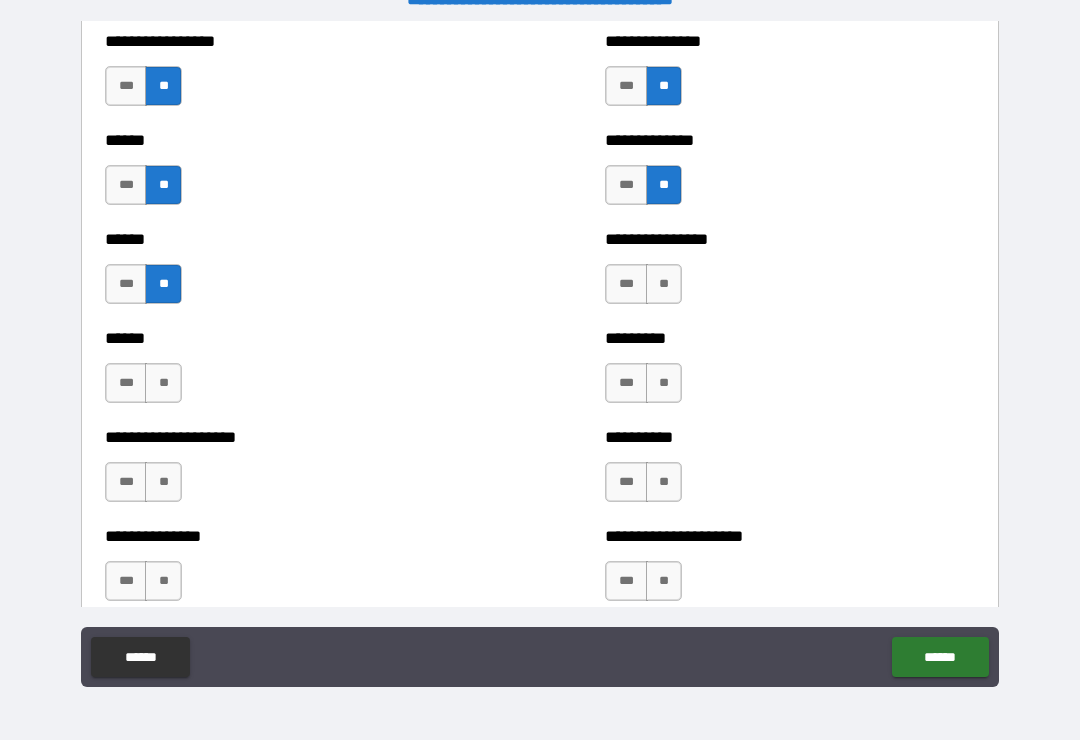 scroll, scrollTop: 3018, scrollLeft: 0, axis: vertical 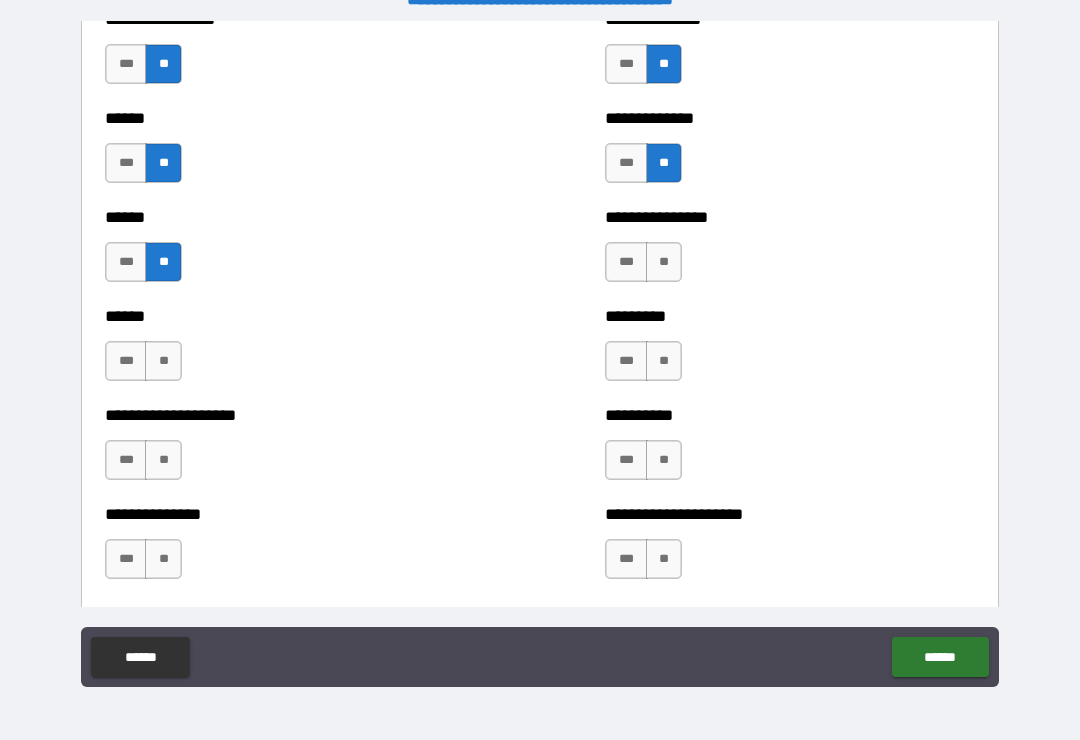 click on "**" at bounding box center (664, 262) 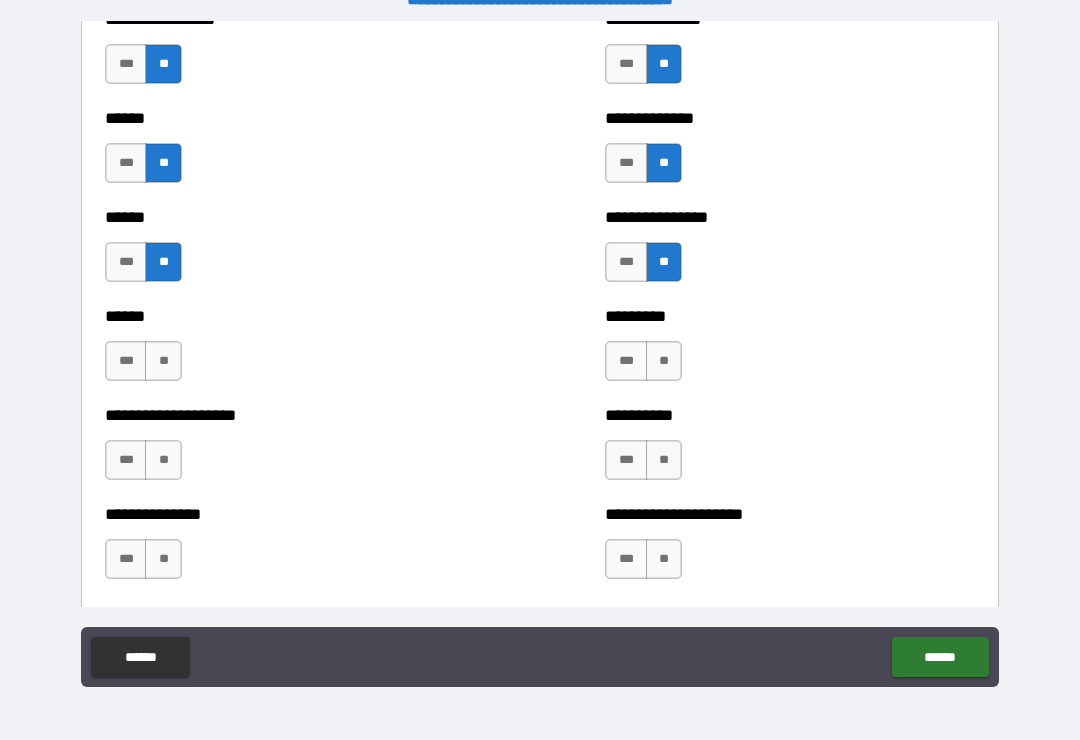click on "**" at bounding box center (664, 361) 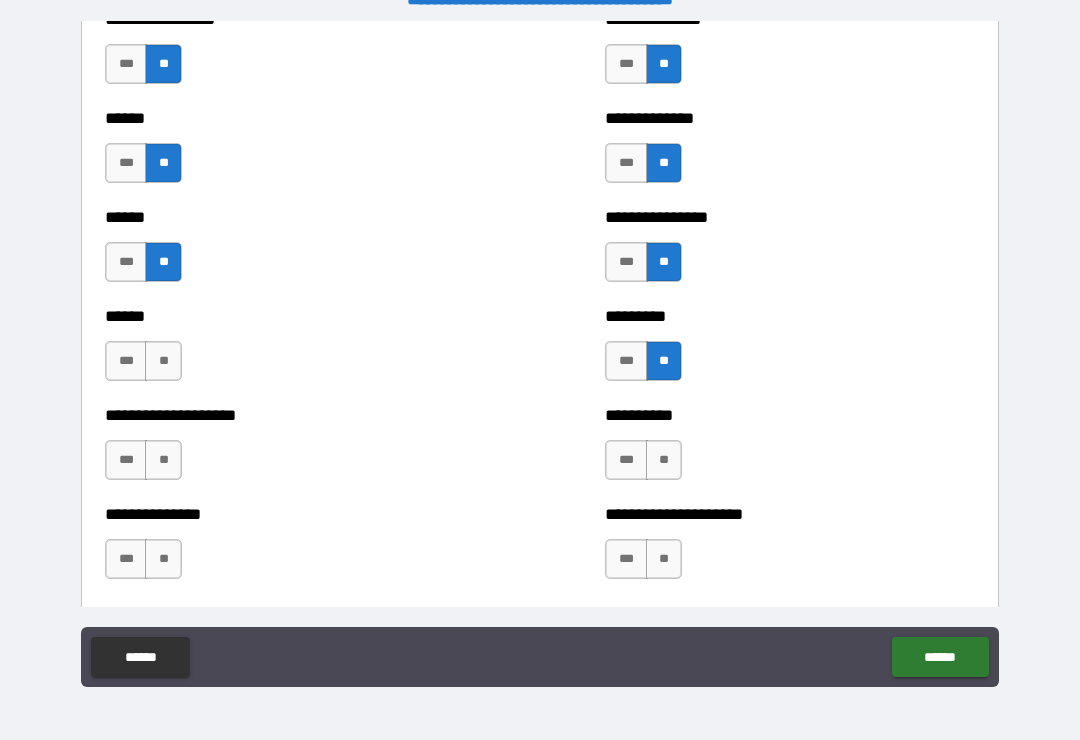 click on "**" at bounding box center (664, 460) 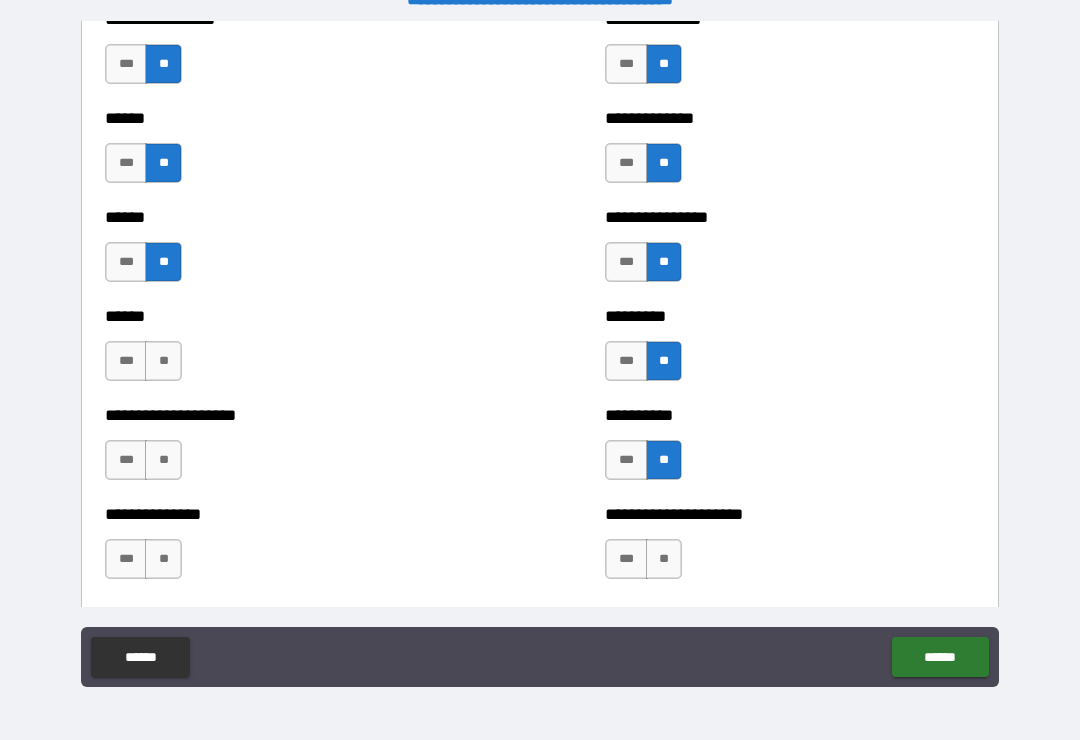 click on "**" at bounding box center (664, 559) 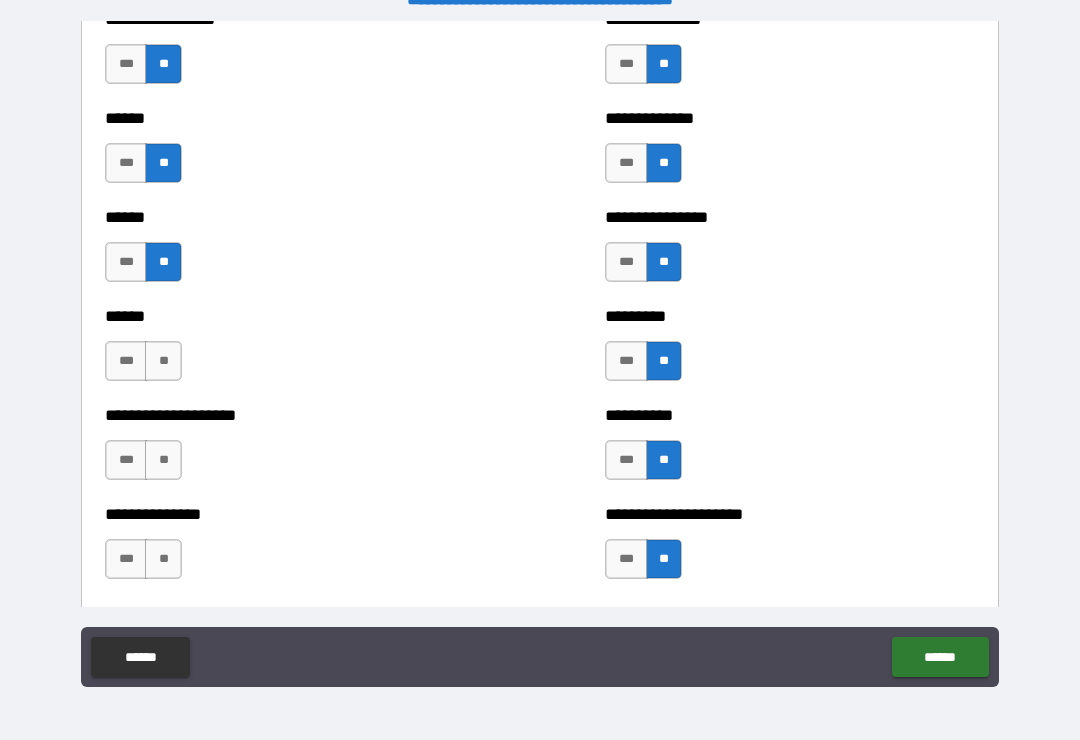 click on "***" at bounding box center [126, 559] 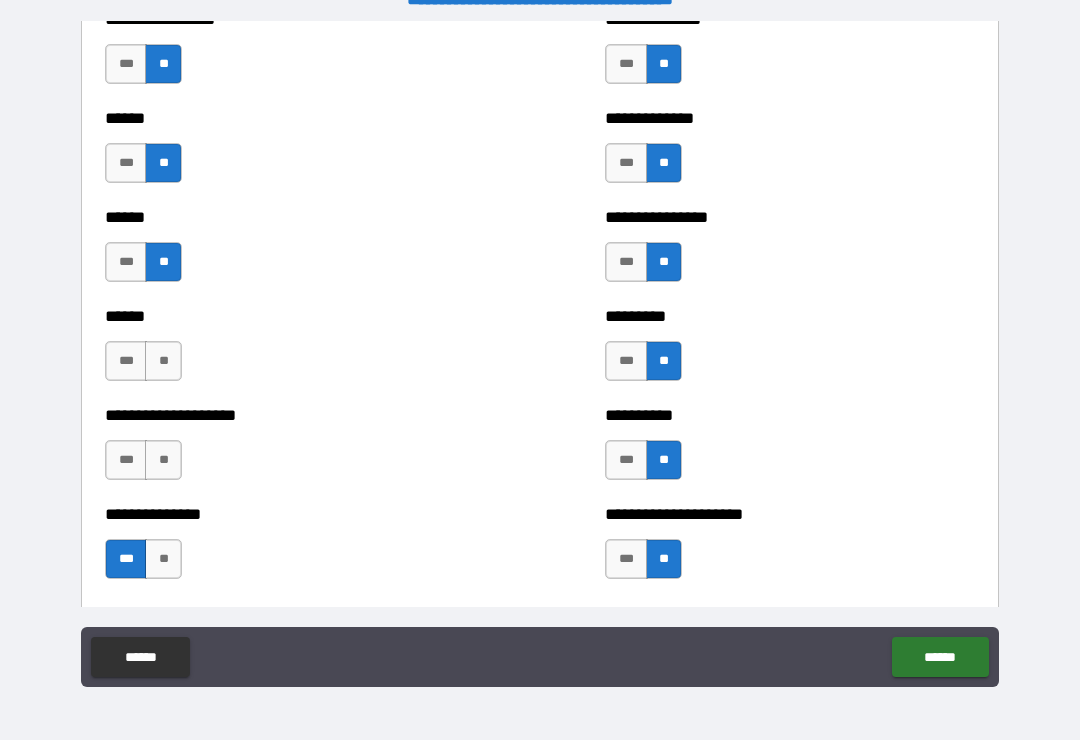 click on "**" at bounding box center [163, 361] 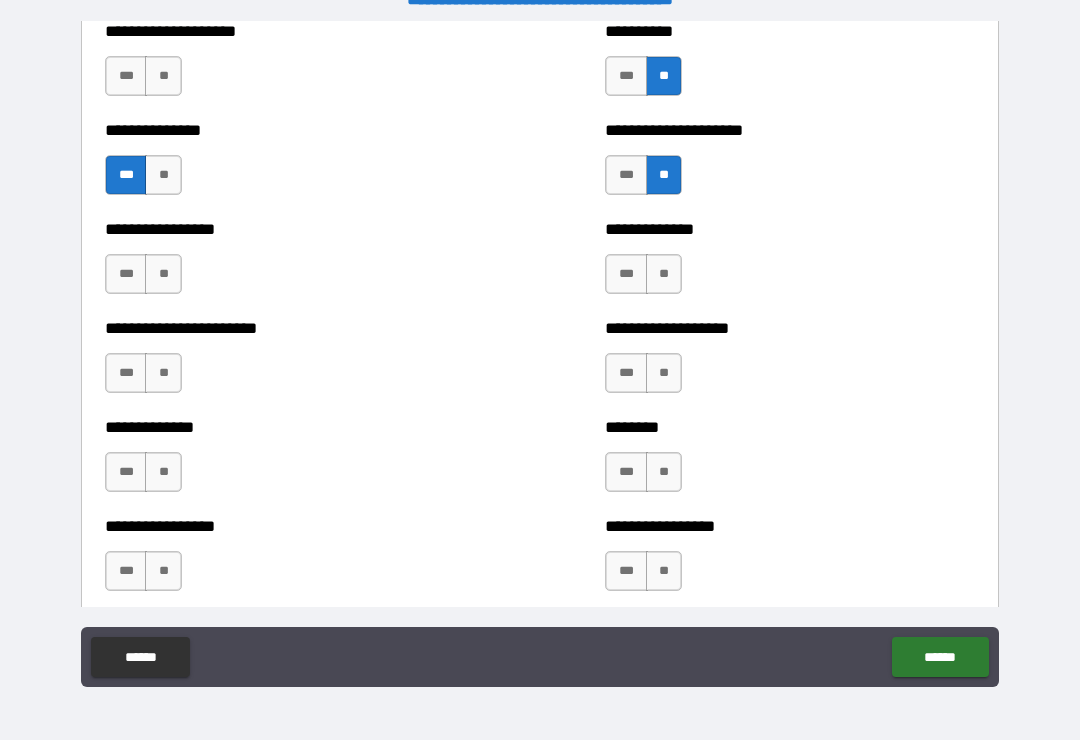 scroll, scrollTop: 3412, scrollLeft: 0, axis: vertical 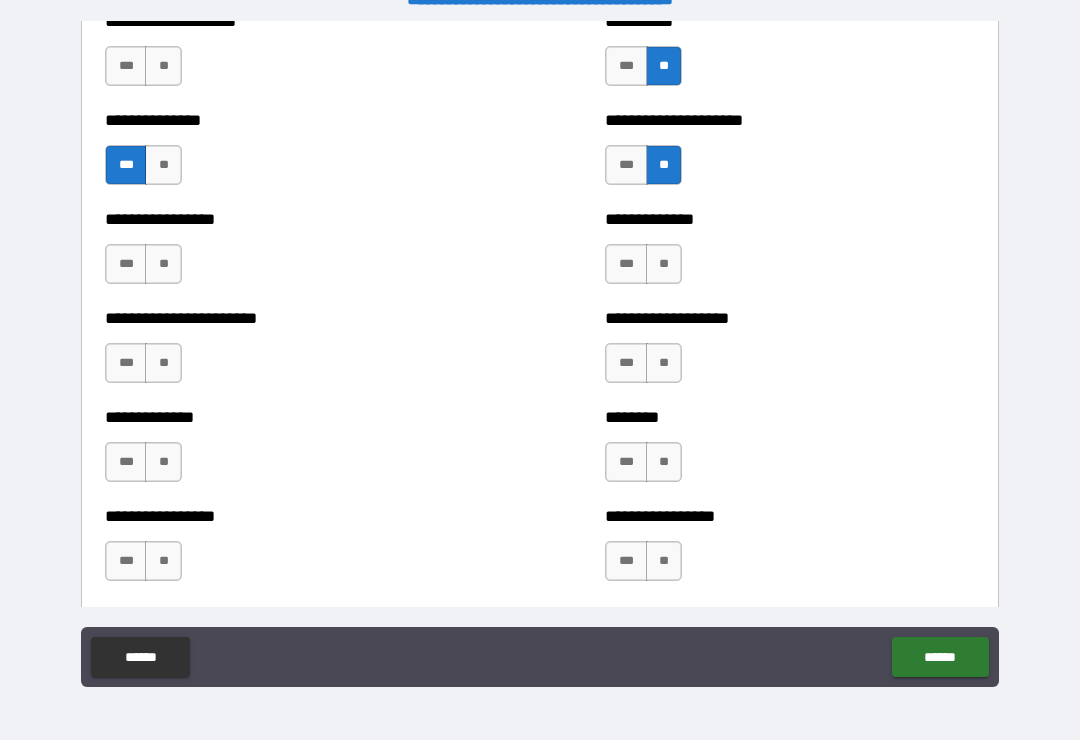 click on "***" at bounding box center [126, 264] 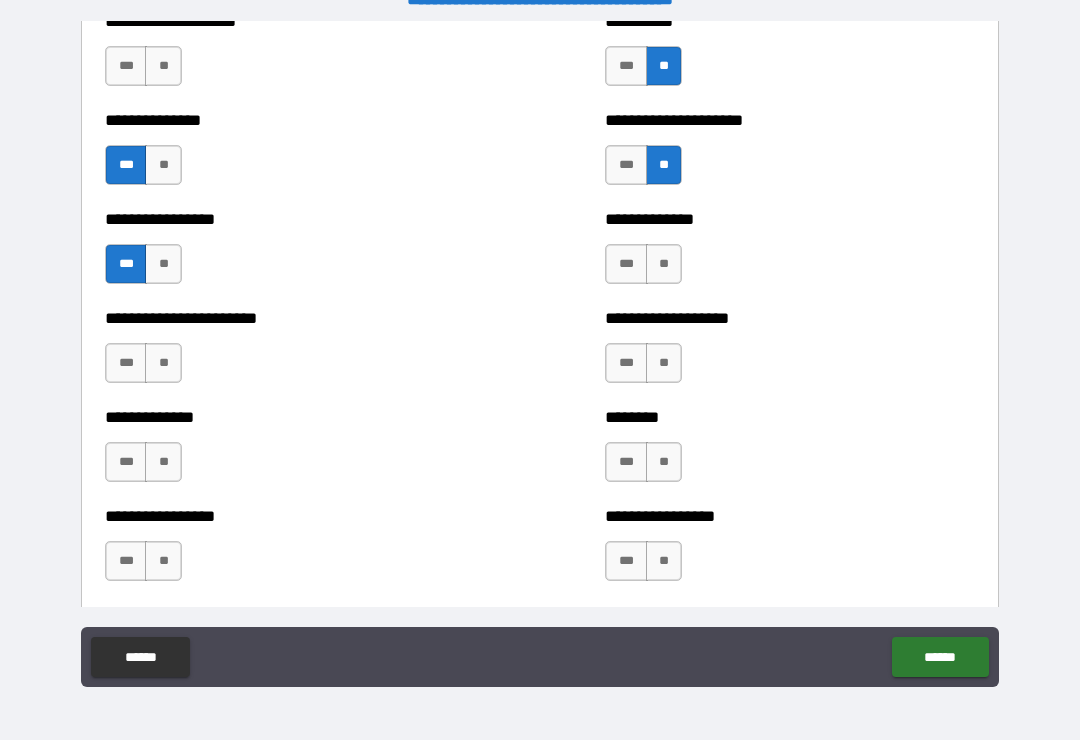 click on "**" at bounding box center [163, 363] 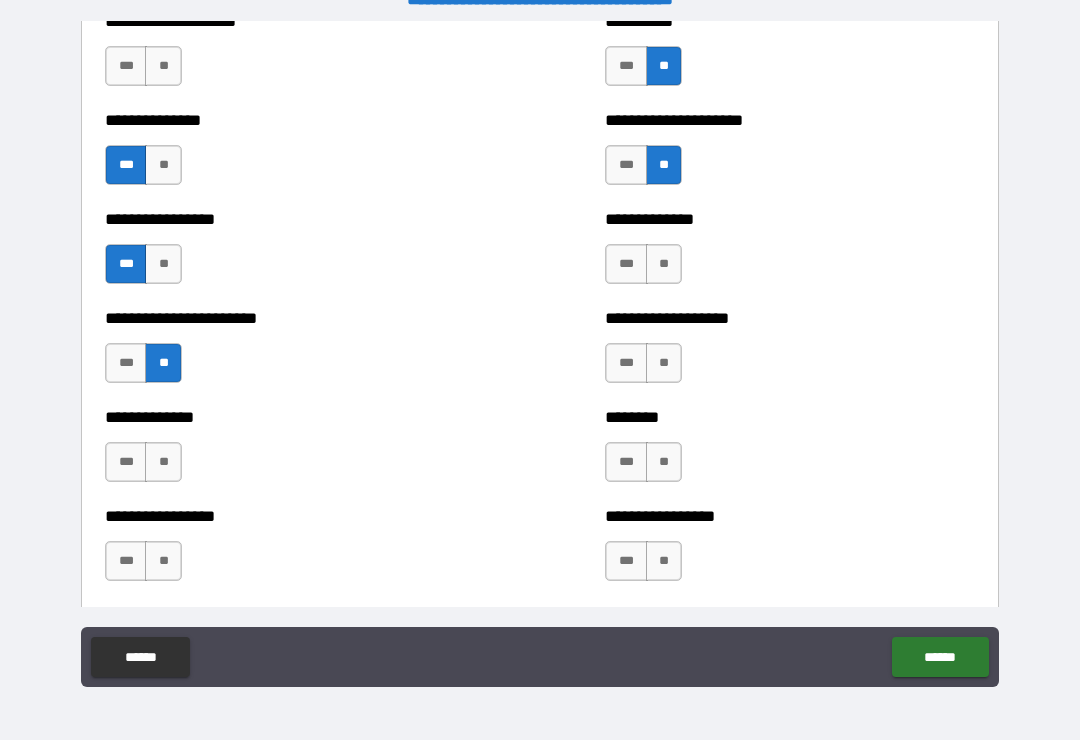 click on "**" at bounding box center [163, 462] 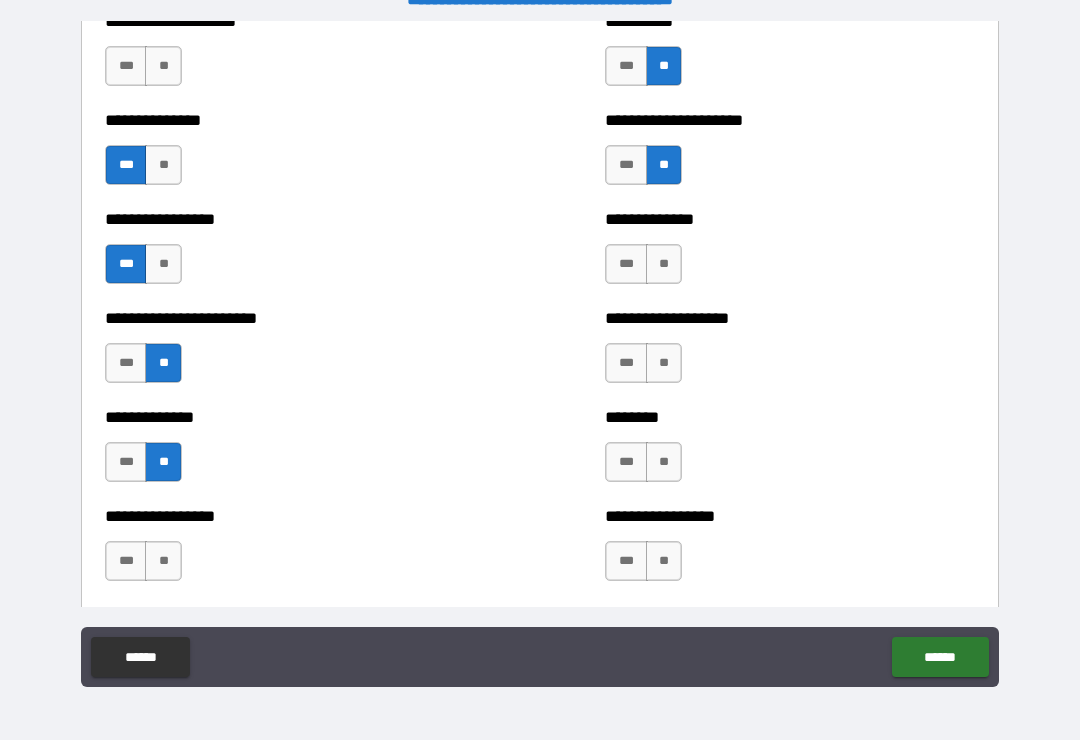 click on "**" at bounding box center (163, 561) 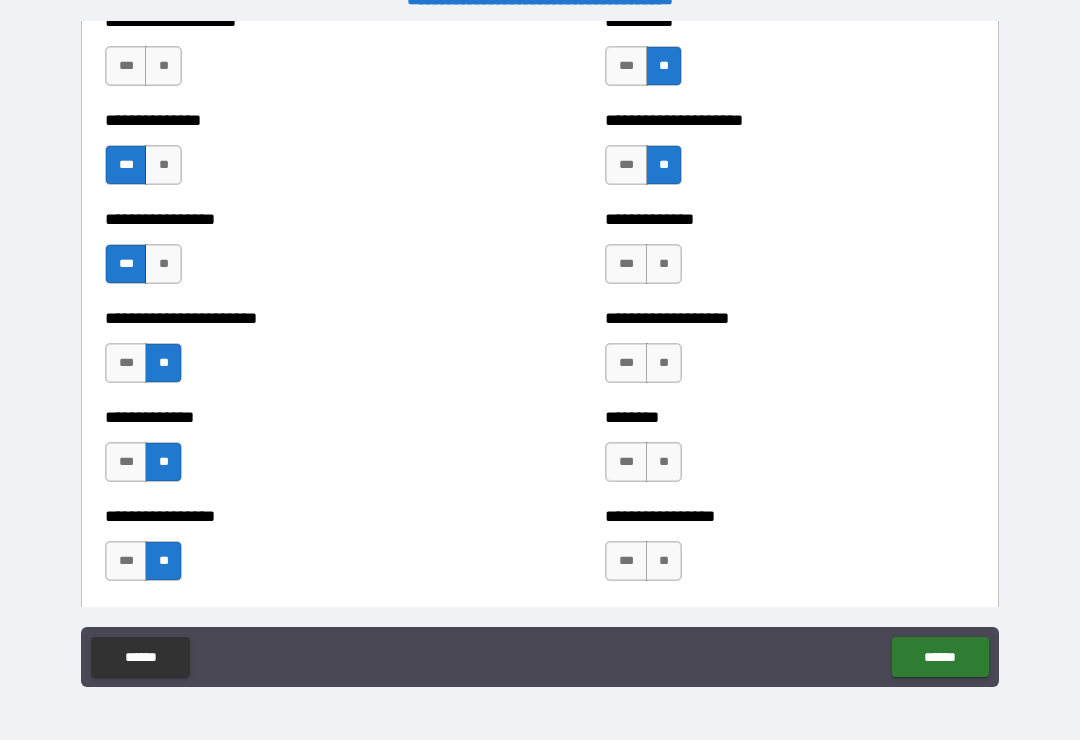 click on "**" at bounding box center (664, 561) 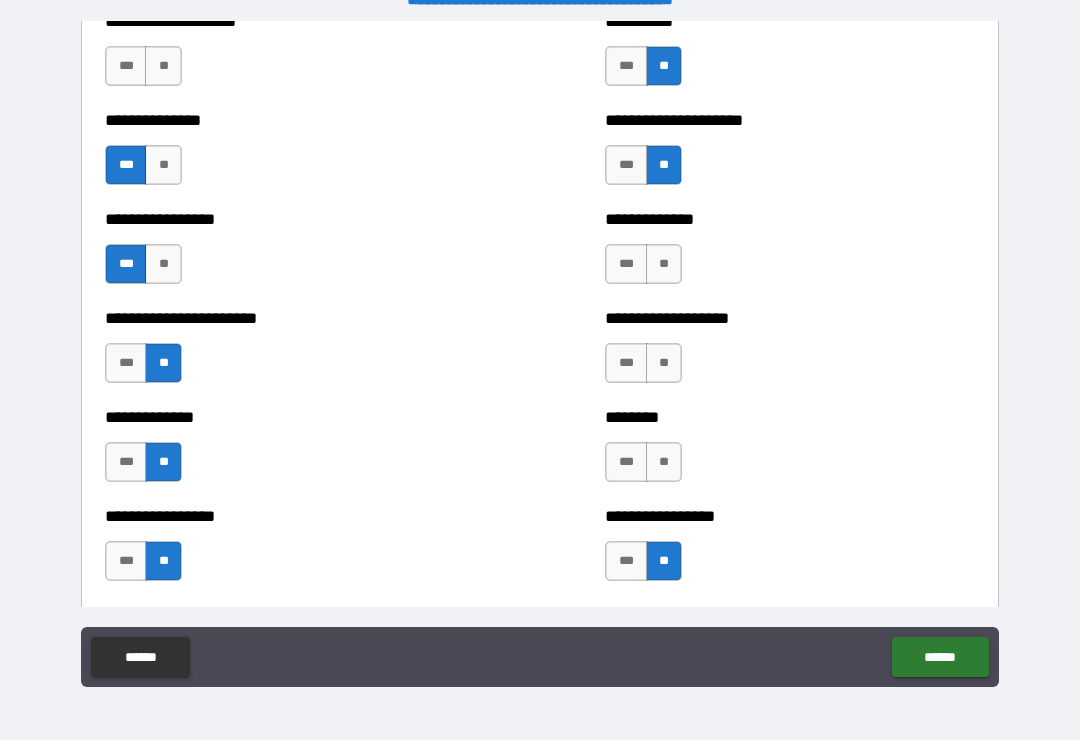 click on "**" at bounding box center [664, 462] 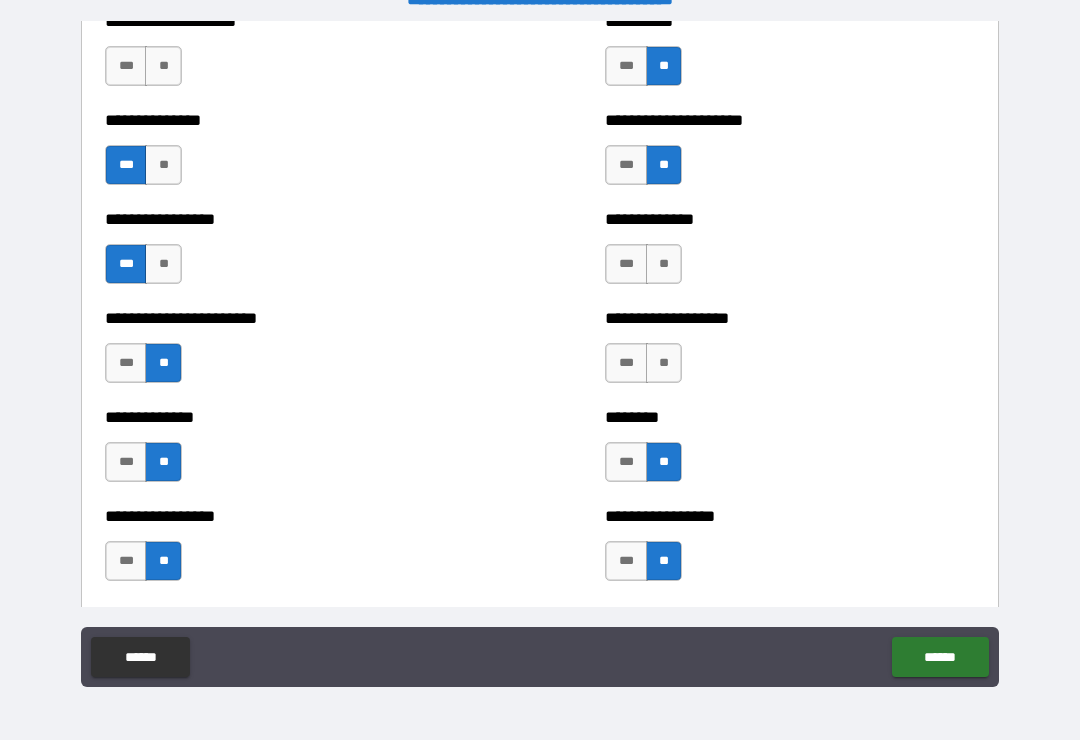 click on "**" at bounding box center (664, 363) 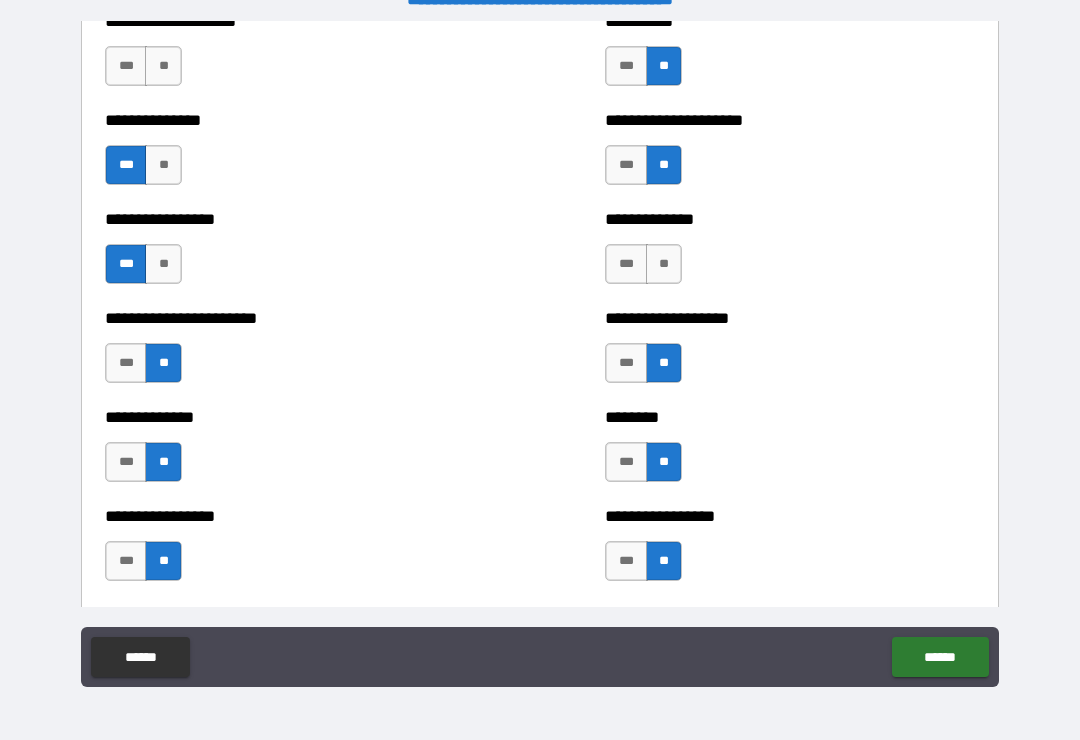 click on "**" at bounding box center (664, 264) 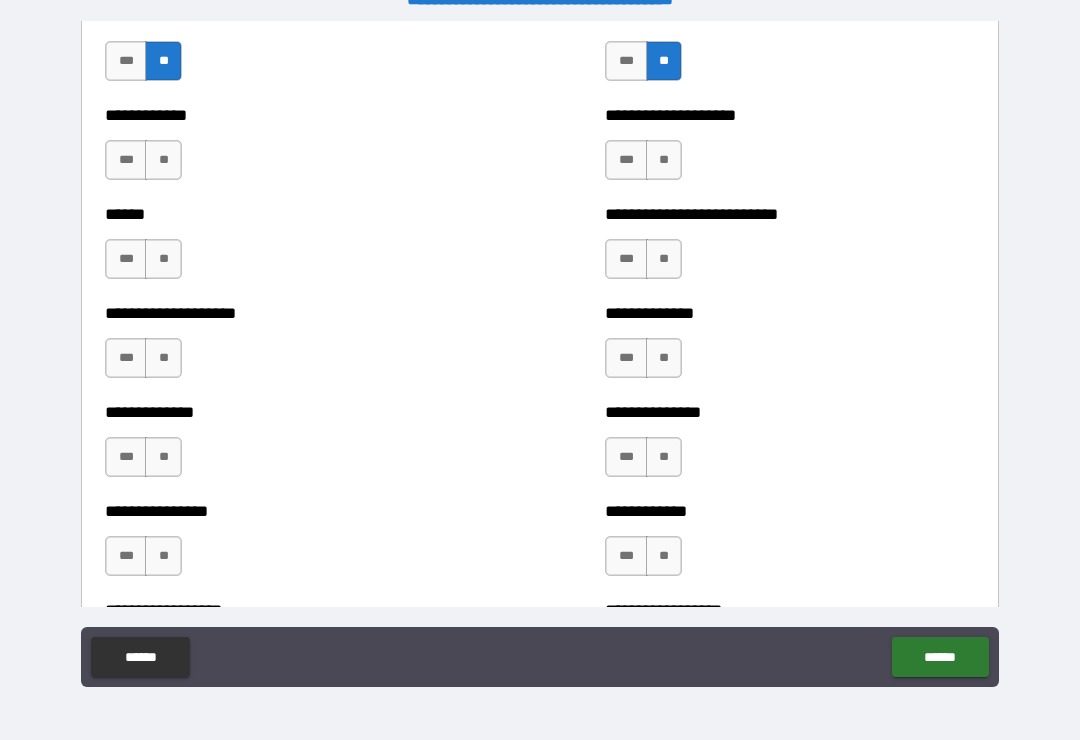 scroll, scrollTop: 3914, scrollLeft: 0, axis: vertical 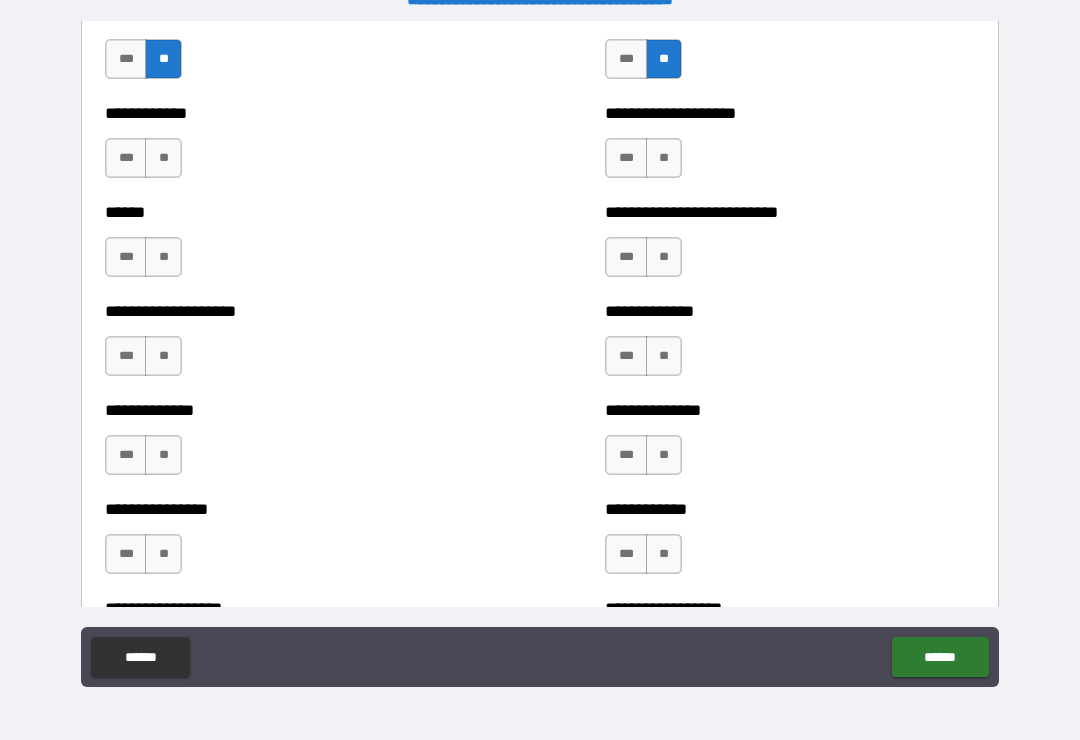 click on "**" at bounding box center (163, 158) 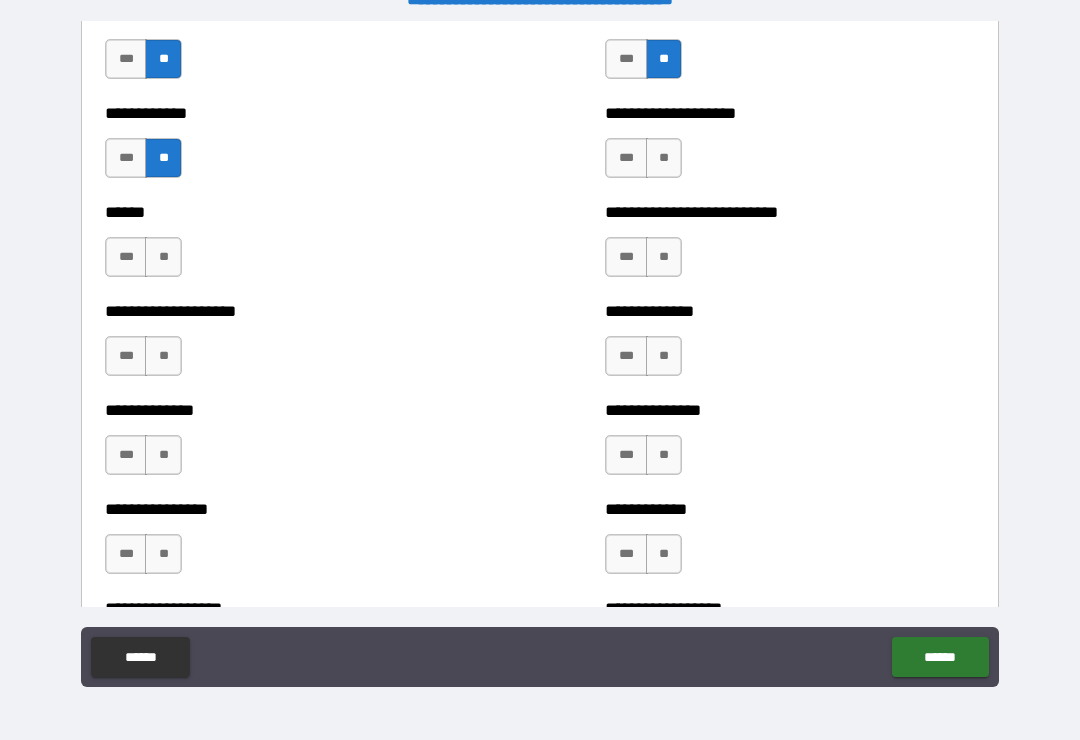 click on "***" at bounding box center (126, 257) 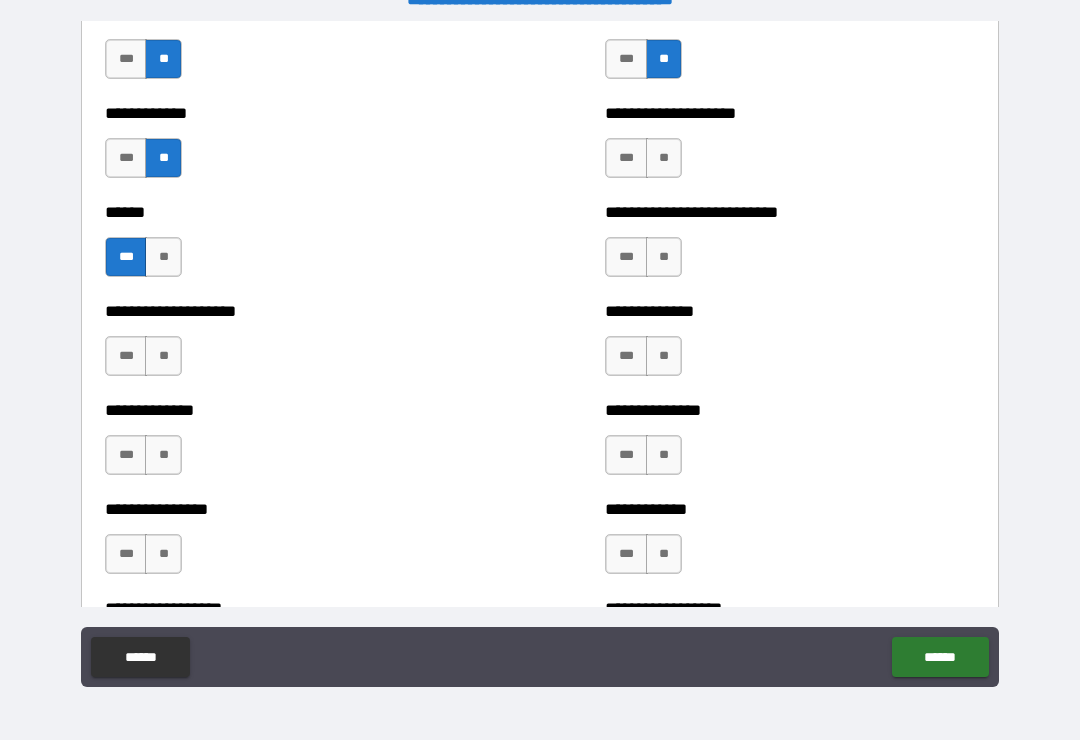 click on "**" at bounding box center [163, 356] 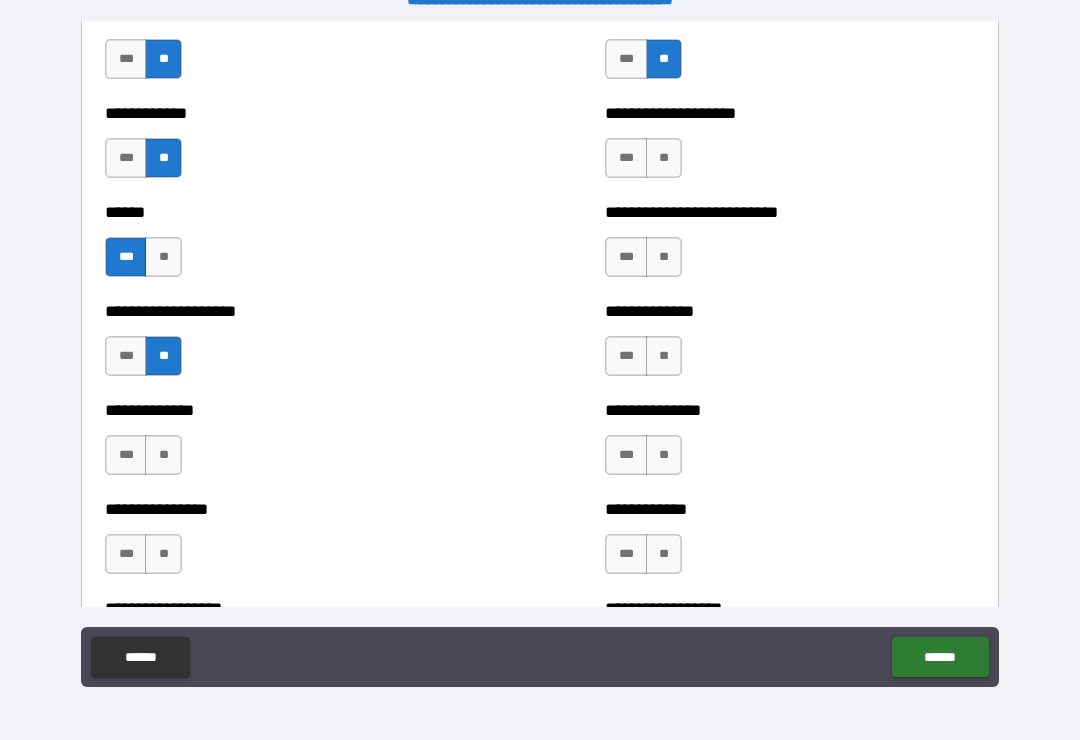 click on "**" at bounding box center (163, 455) 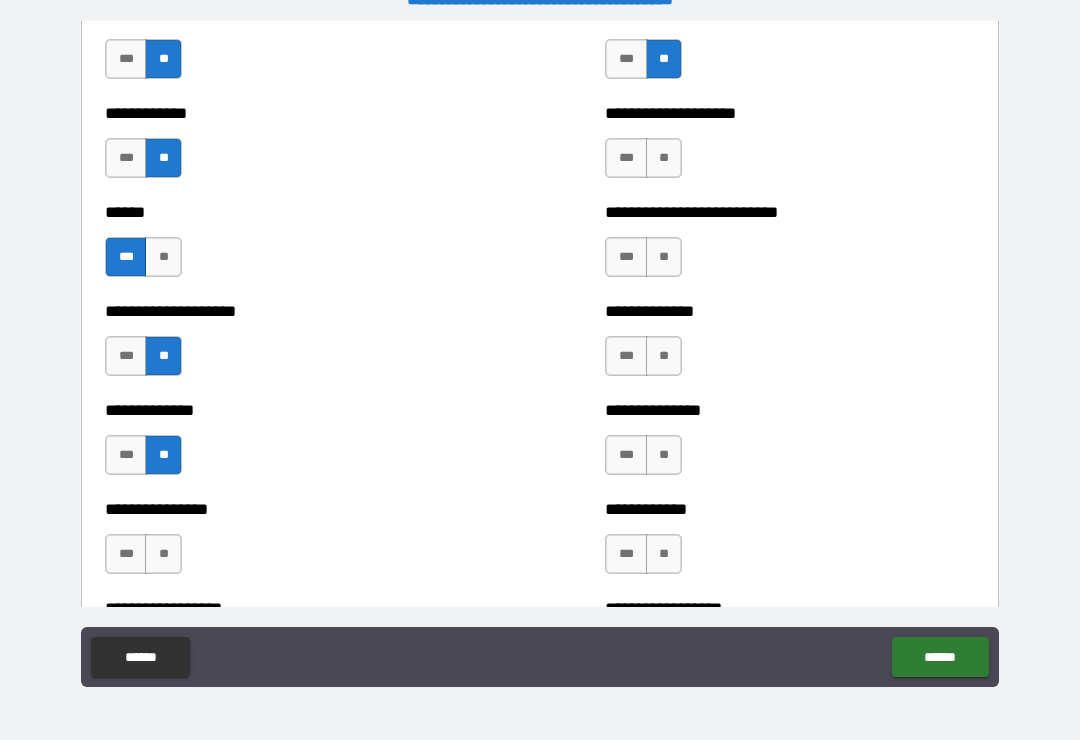 click on "**" at bounding box center [163, 554] 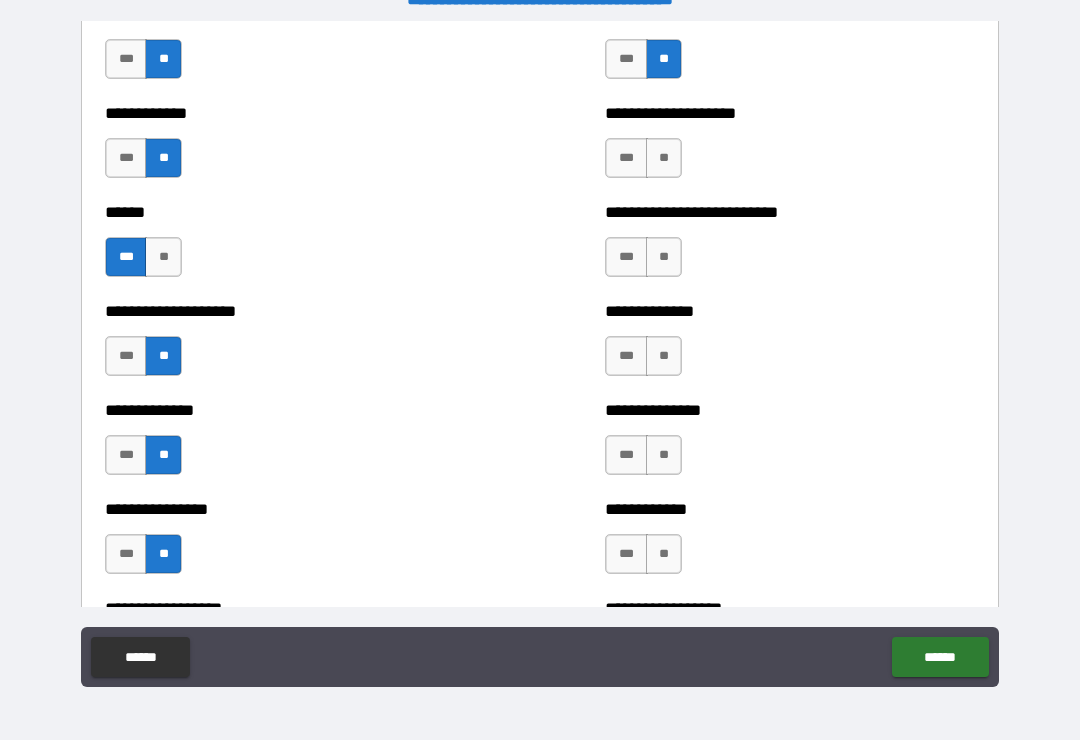 click on "**" at bounding box center (664, 158) 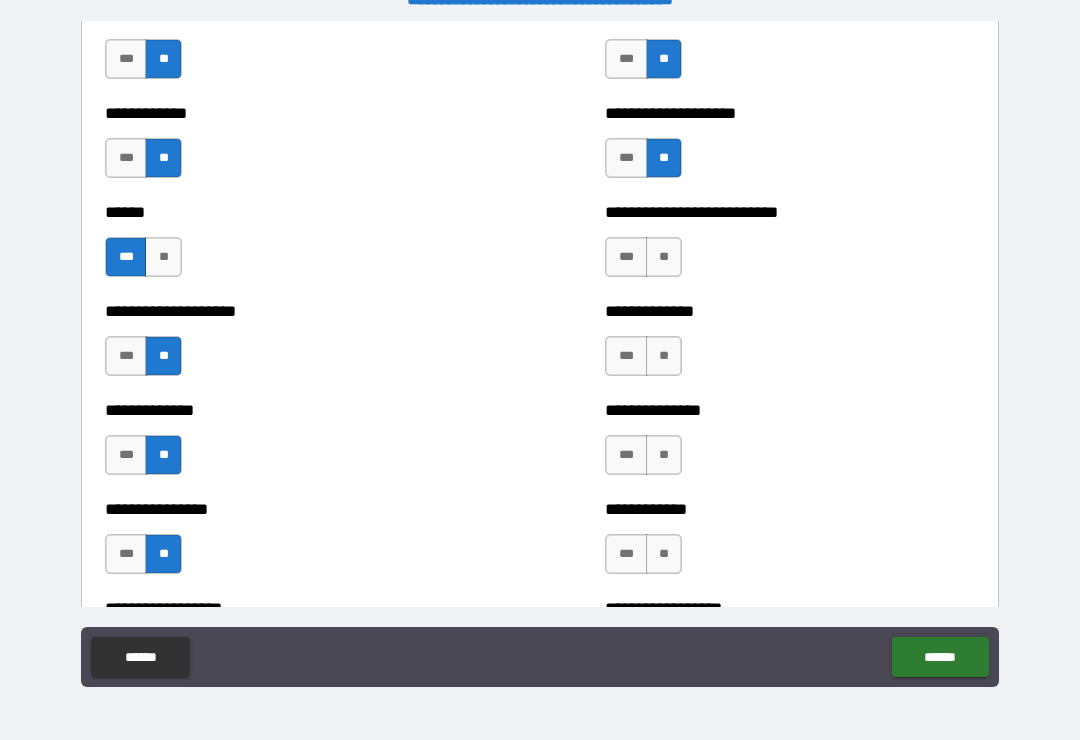 click on "**" at bounding box center [664, 257] 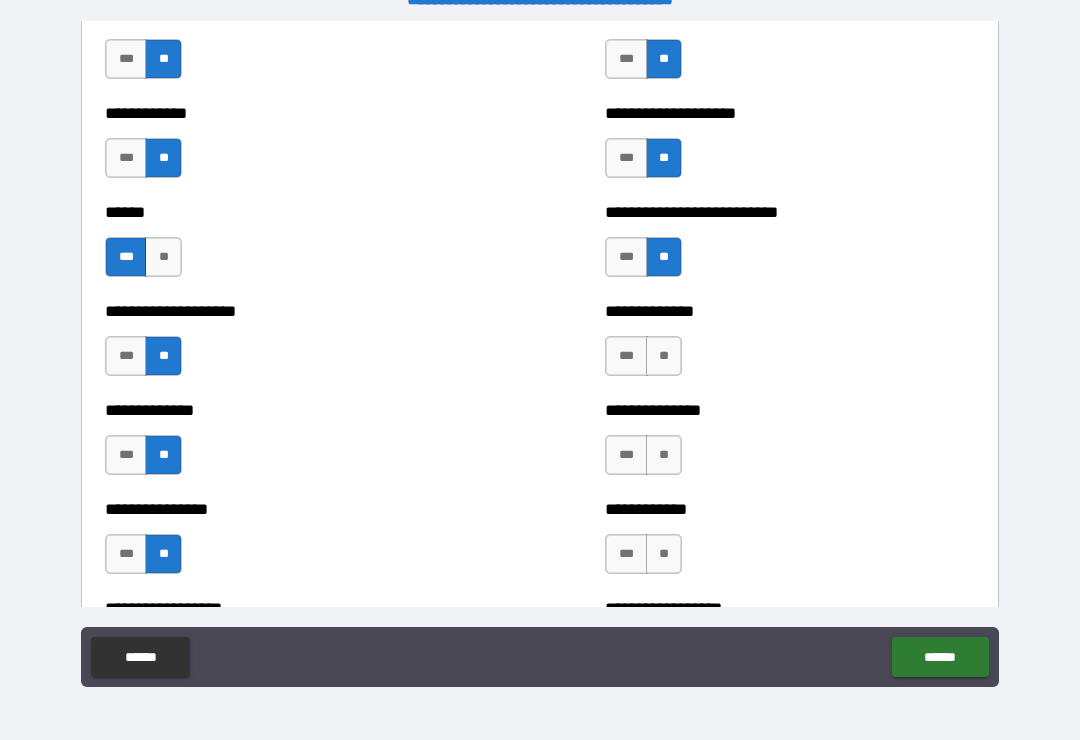 click on "**" at bounding box center [664, 356] 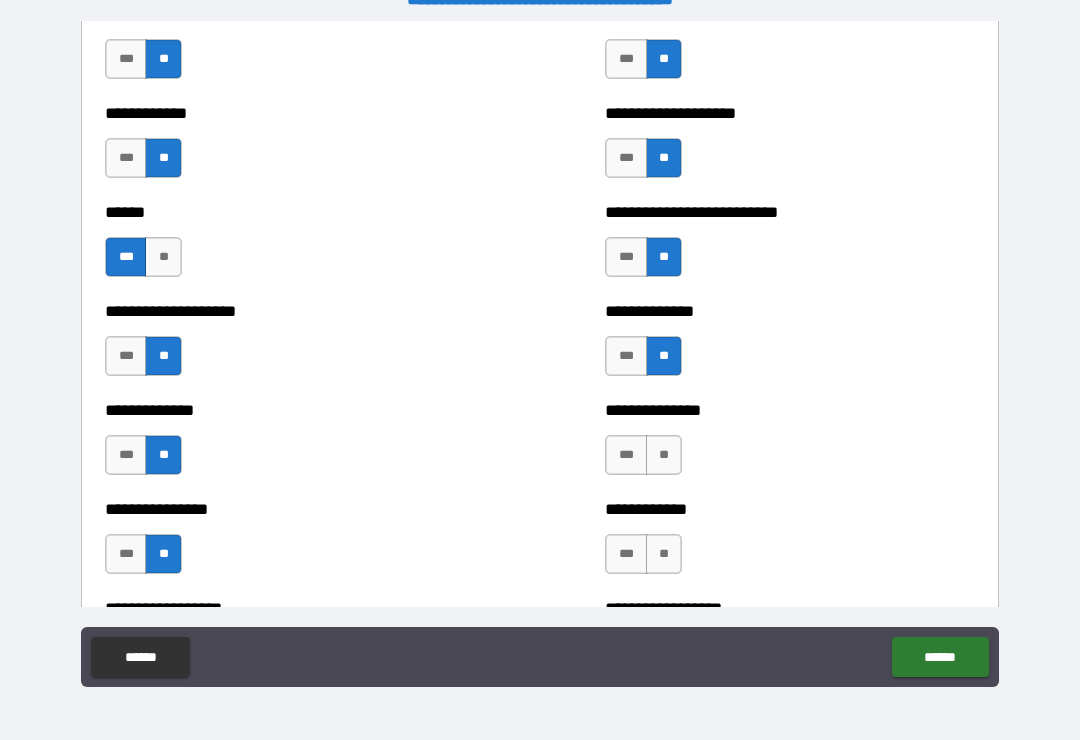 click on "***" at bounding box center [626, 455] 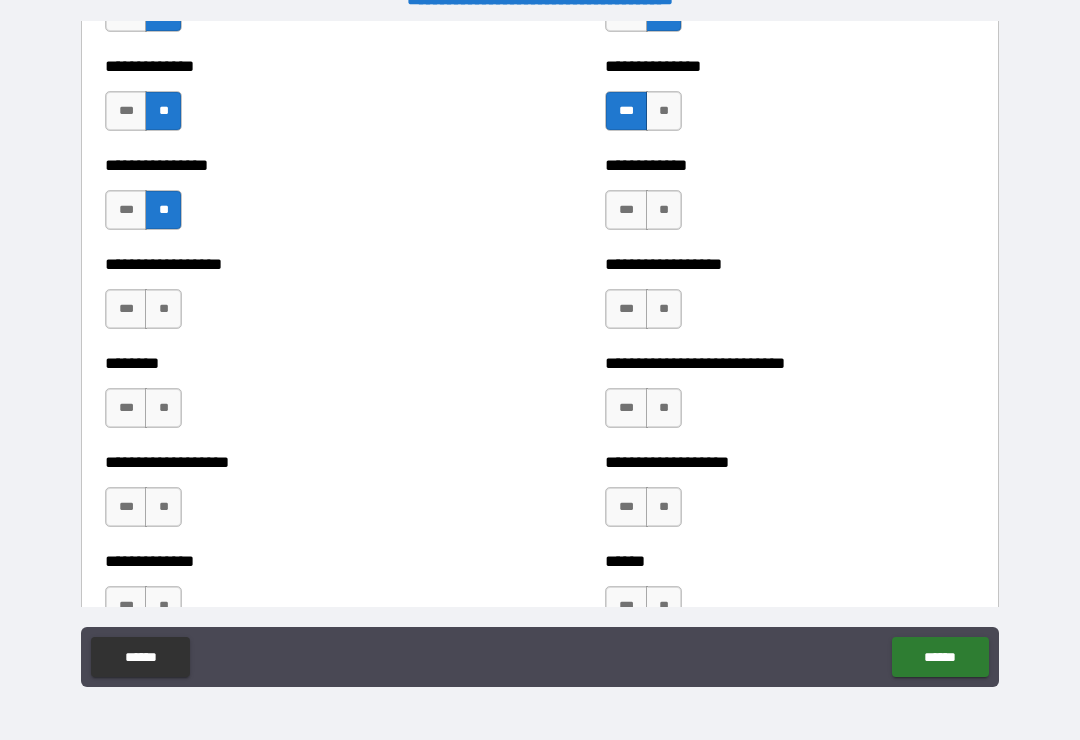 scroll, scrollTop: 4266, scrollLeft: 0, axis: vertical 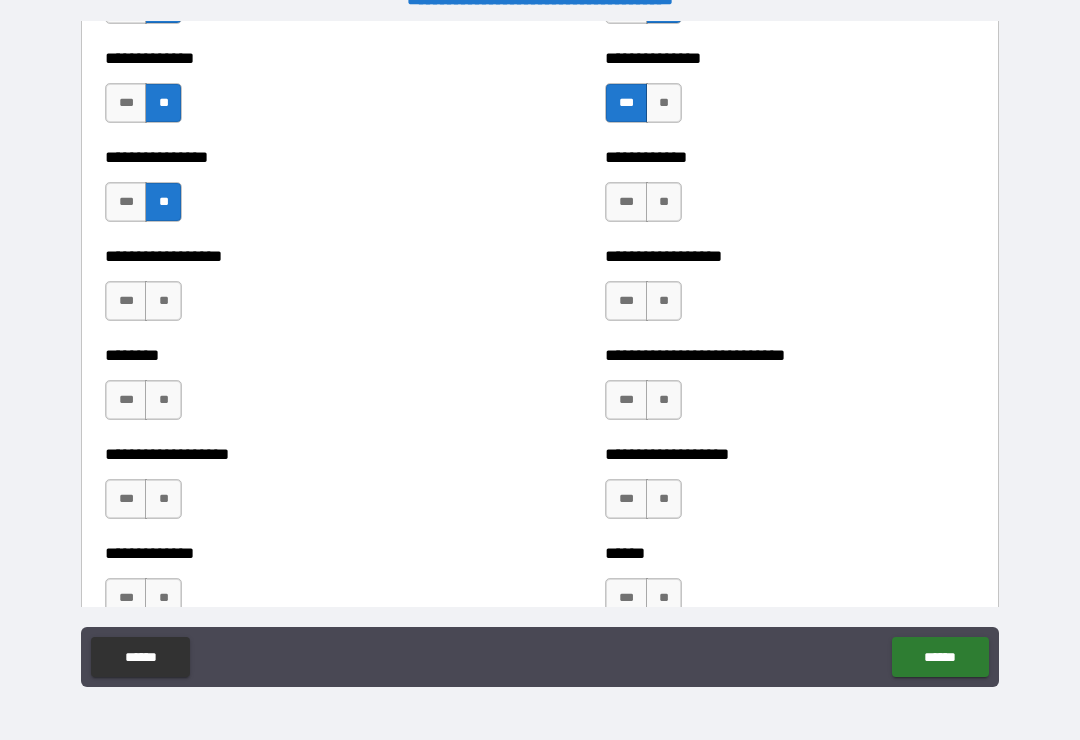 click on "**" at bounding box center (664, 202) 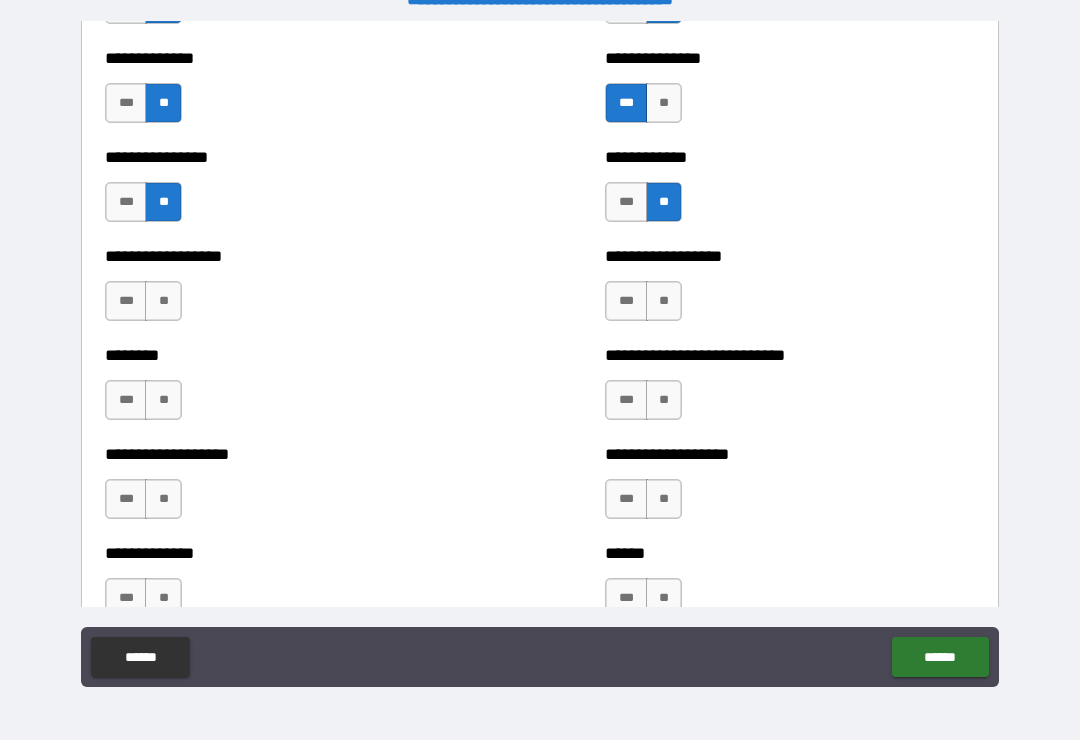 click on "***" at bounding box center [626, 301] 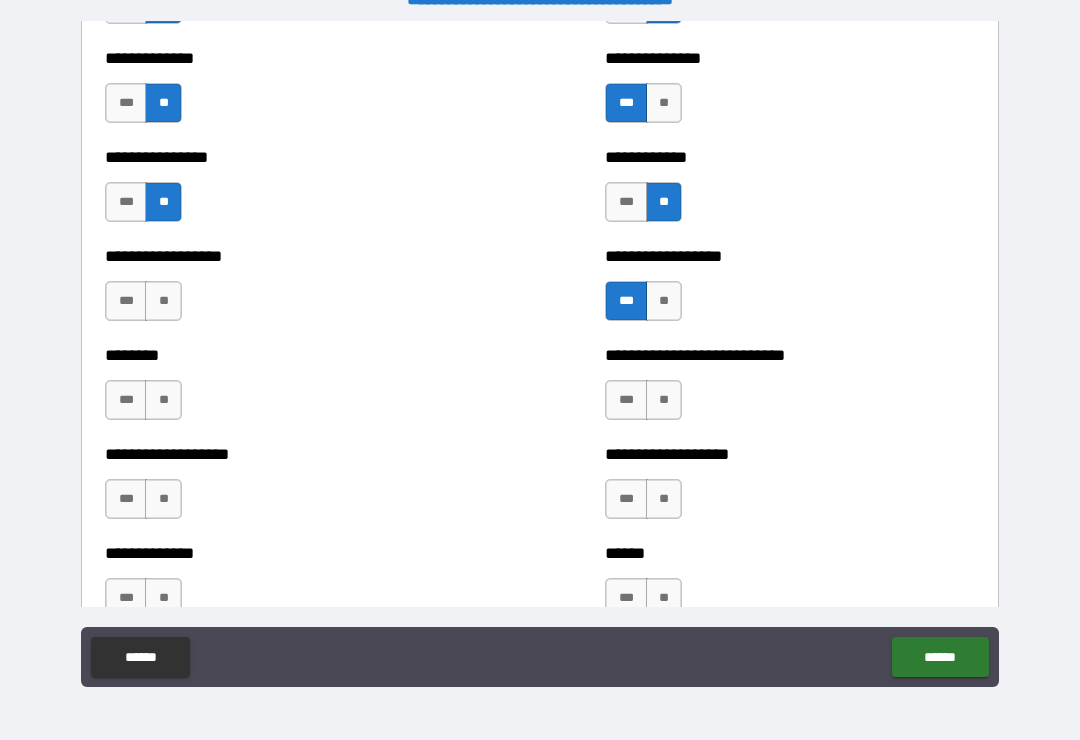click on "**" at bounding box center (664, 400) 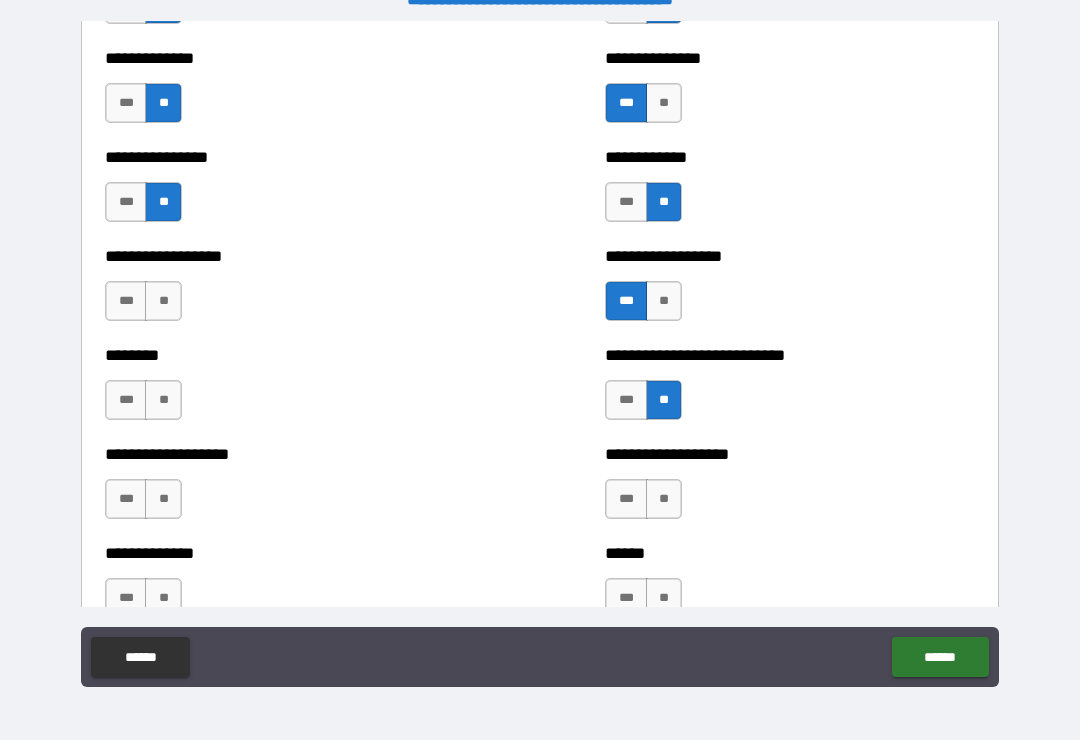 click on "***" at bounding box center [626, 499] 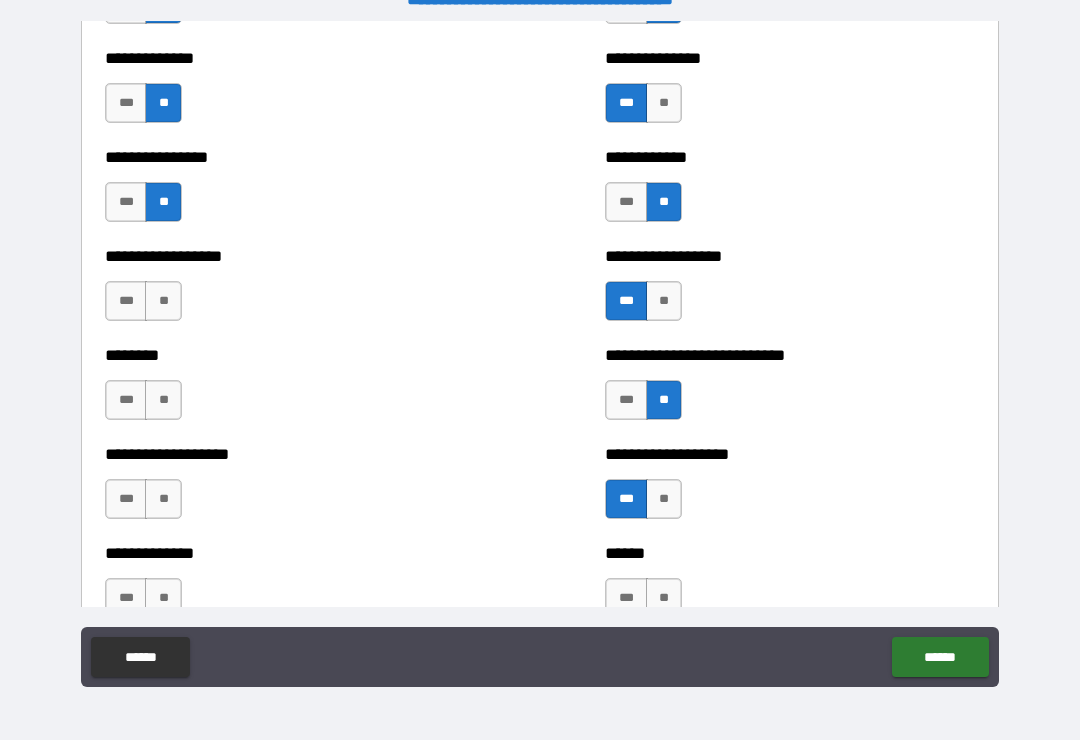 click on "**" at bounding box center (664, 499) 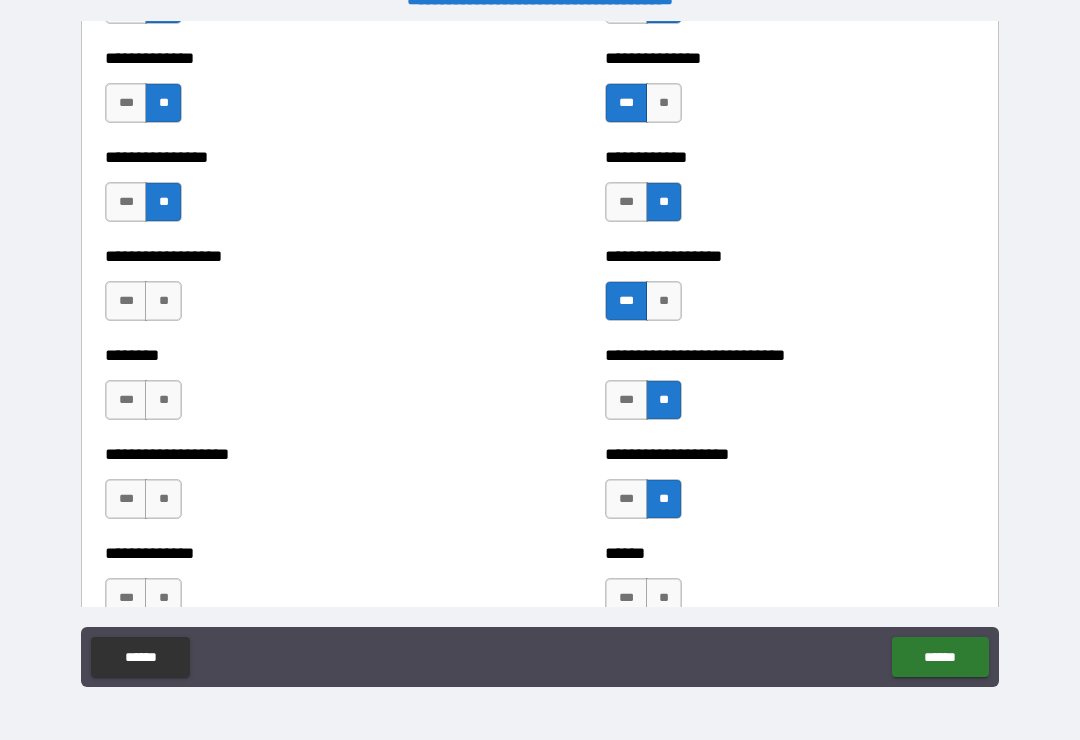 click on "**" at bounding box center (163, 301) 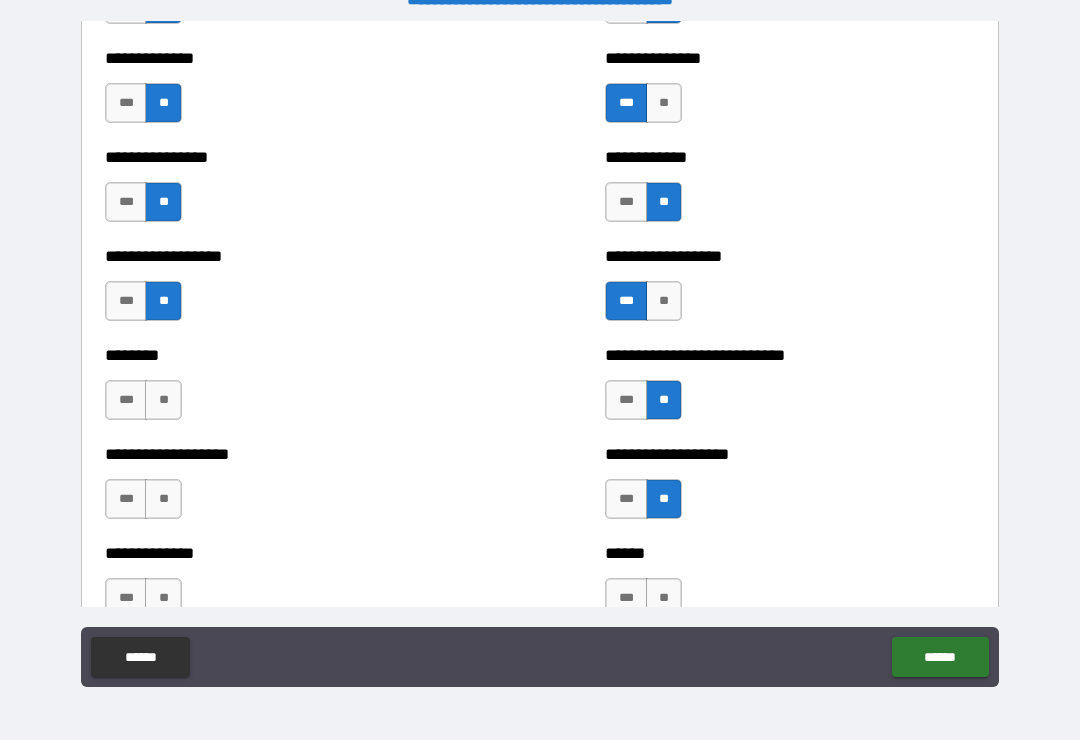 click on "**" at bounding box center [163, 400] 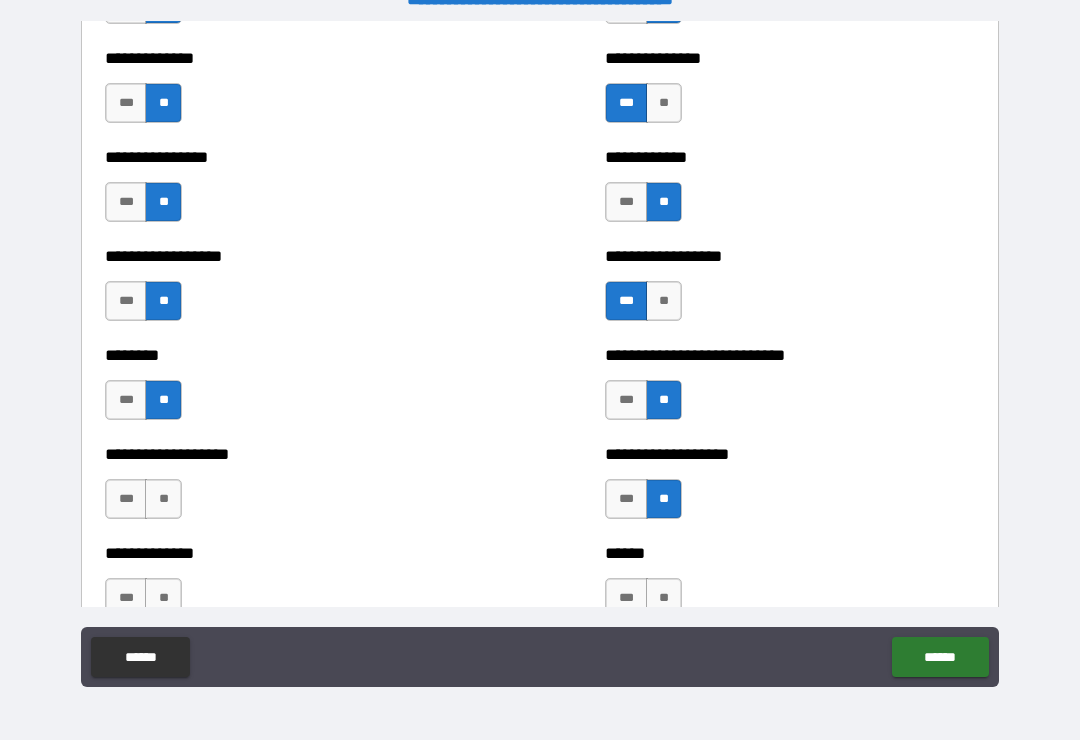 click on "**" at bounding box center (163, 499) 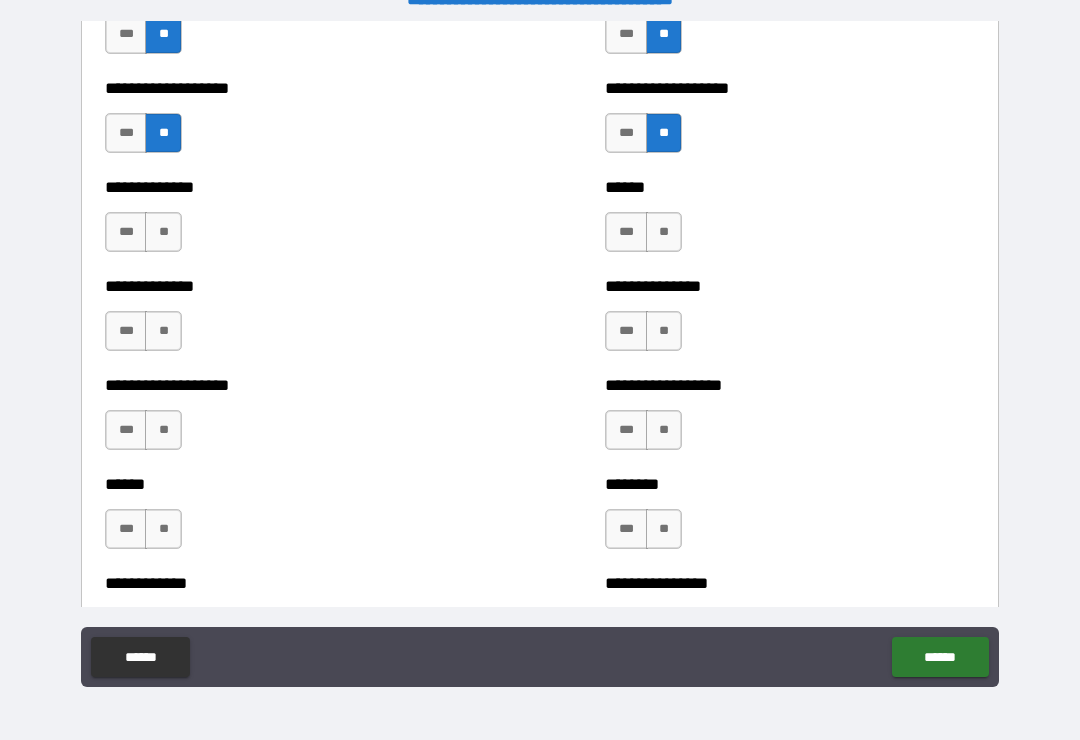 scroll, scrollTop: 4631, scrollLeft: 0, axis: vertical 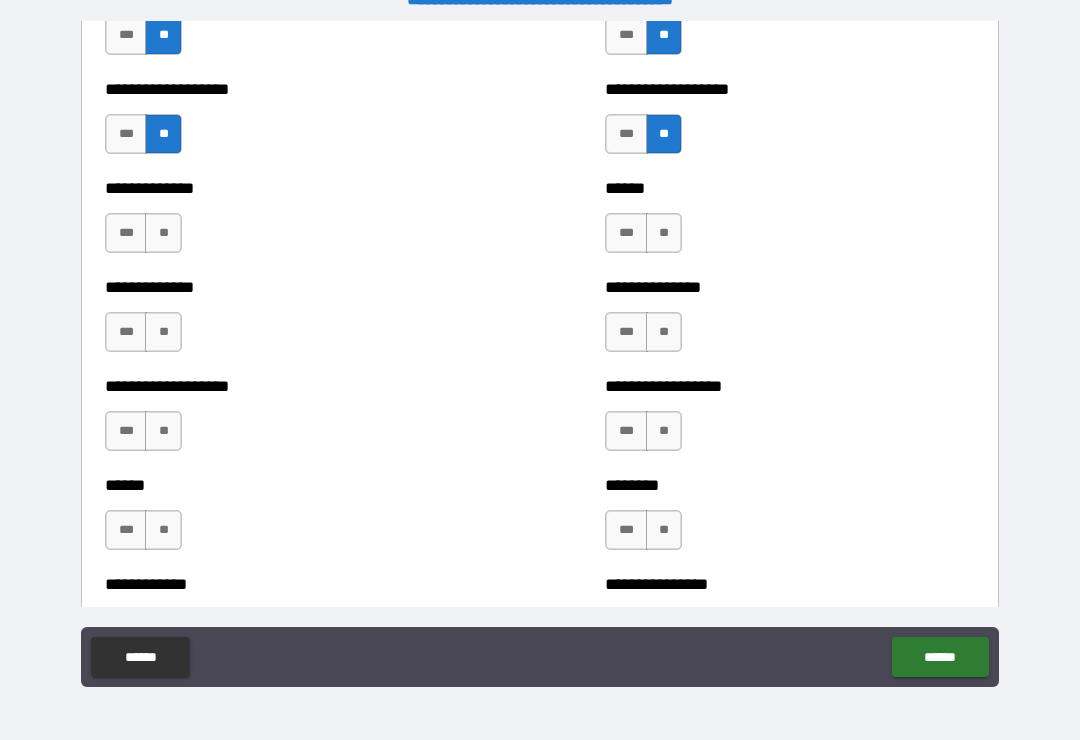 click on "**" at bounding box center [163, 233] 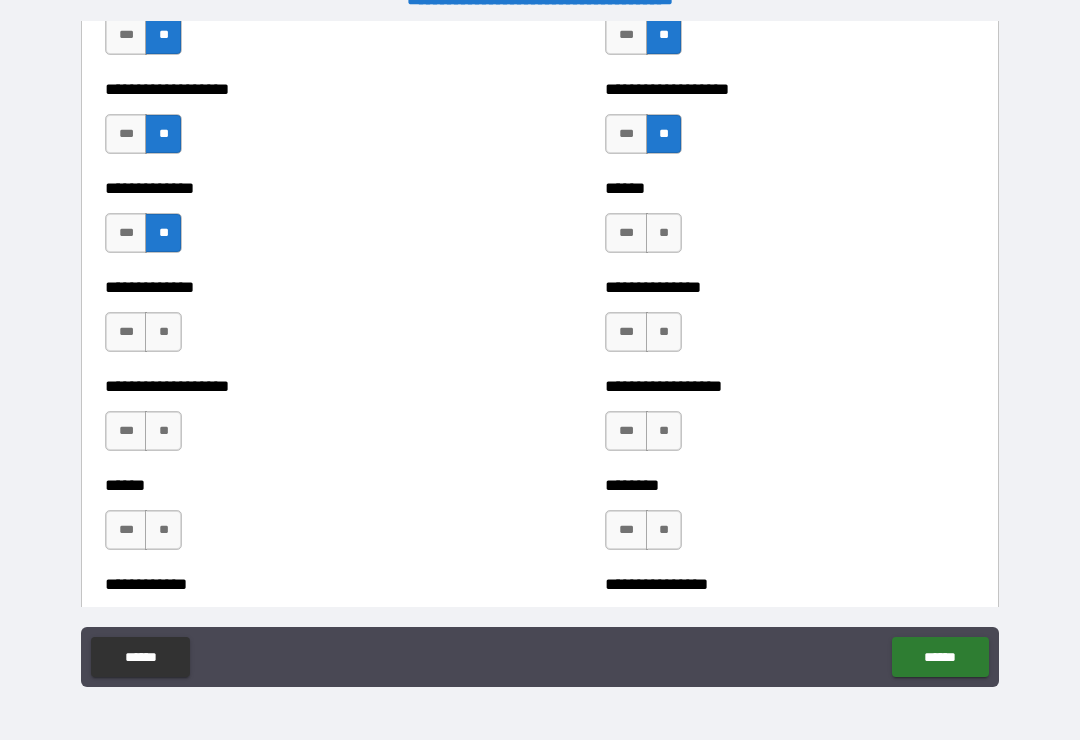 click on "**" at bounding box center (163, 332) 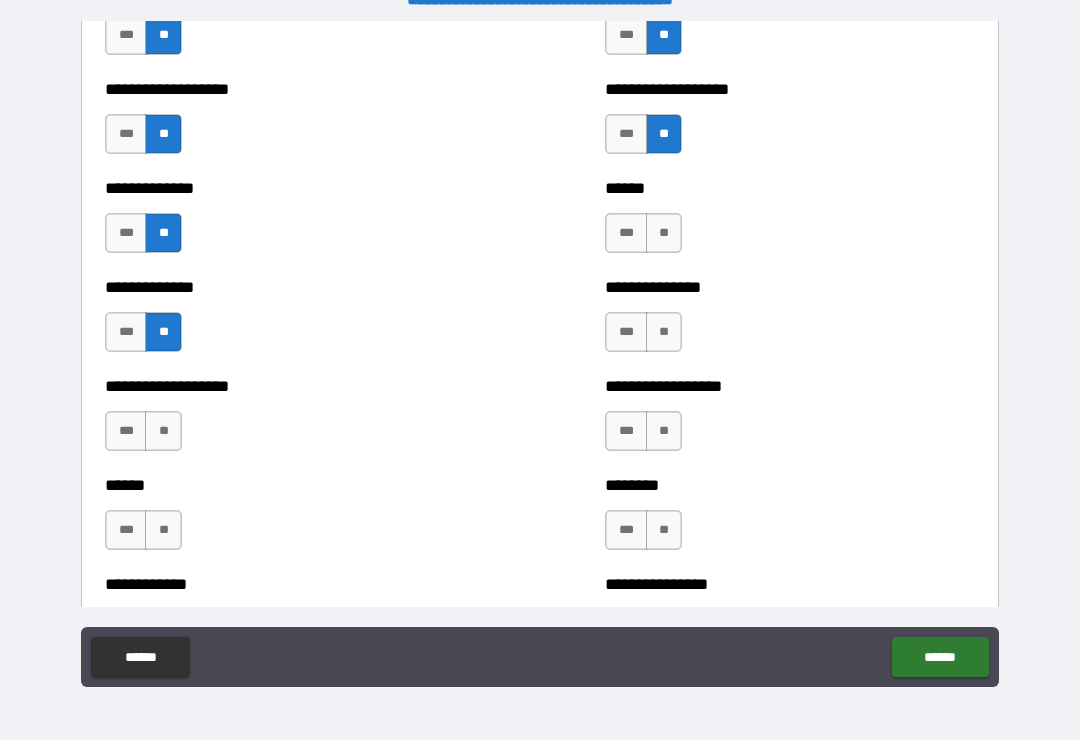 click on "**" at bounding box center (163, 431) 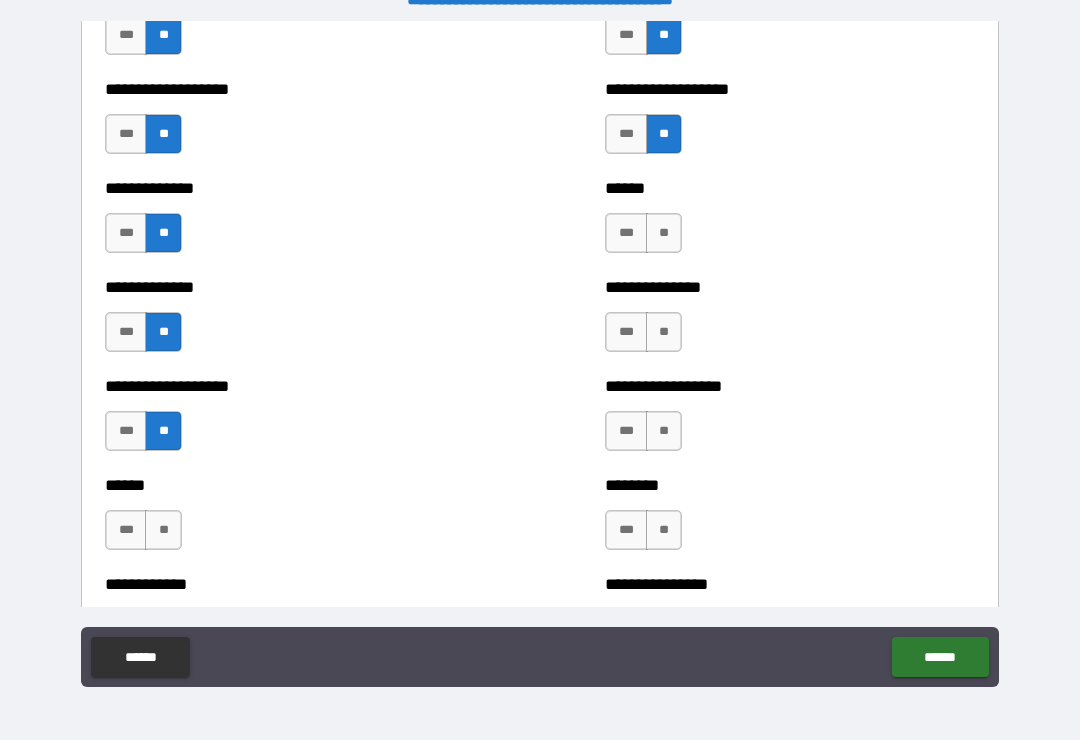click on "**" at bounding box center (163, 530) 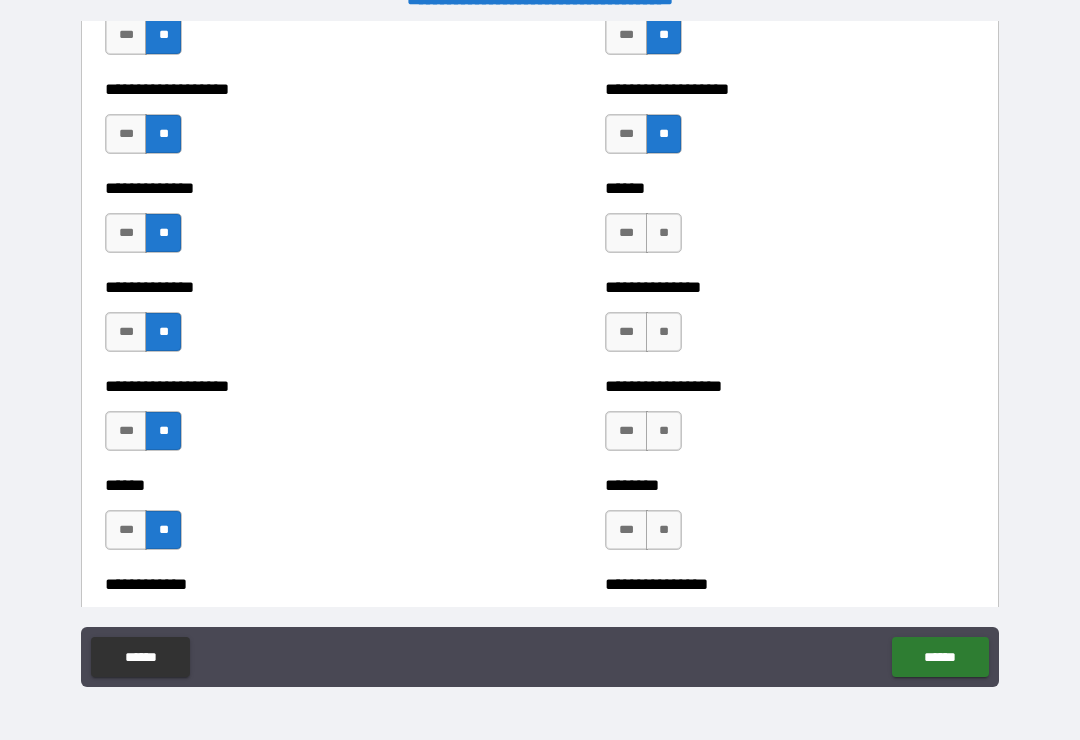 click on "**" at bounding box center (664, 233) 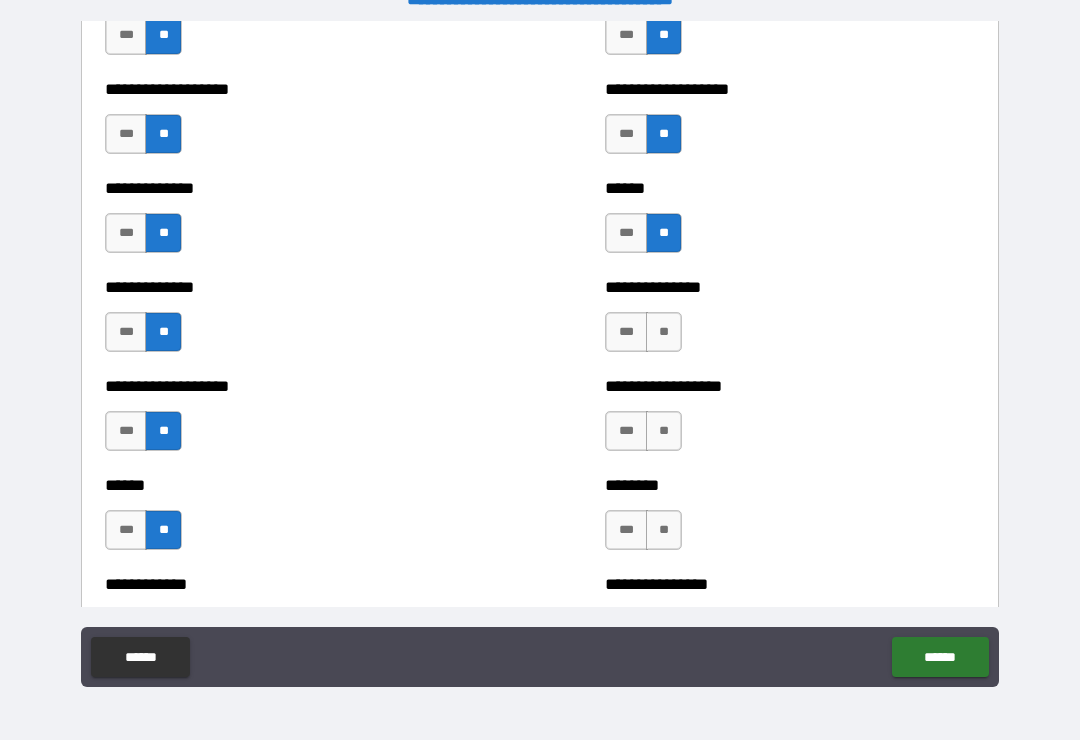 click on "**" at bounding box center [664, 332] 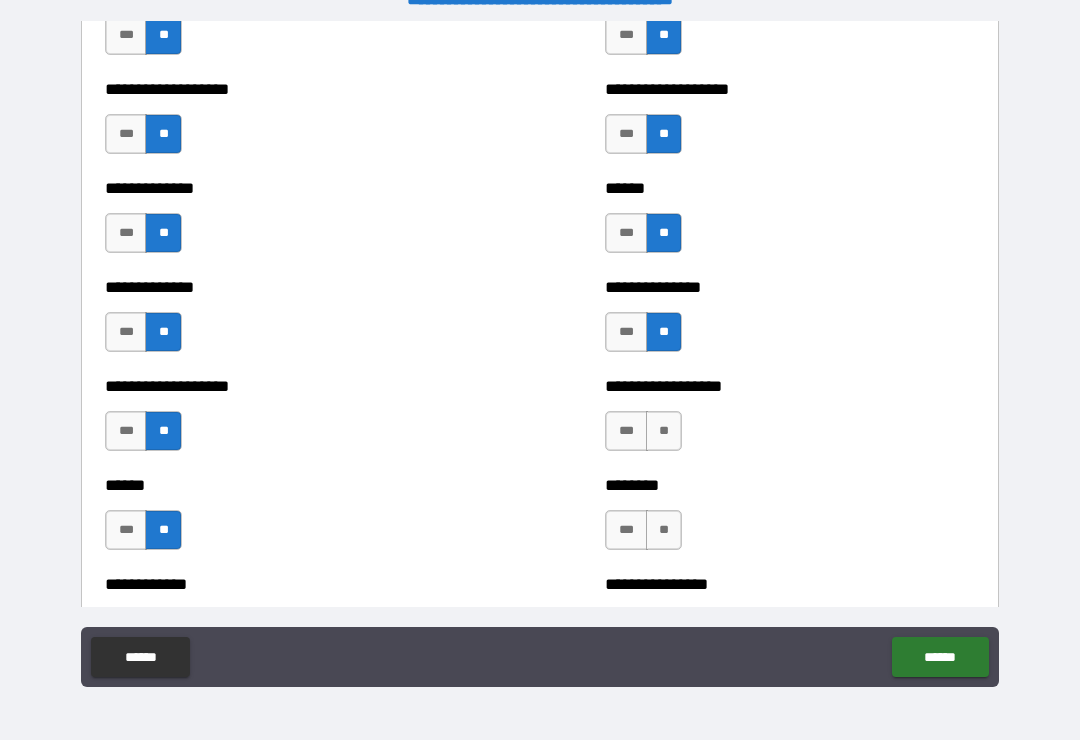 click on "**" at bounding box center [664, 431] 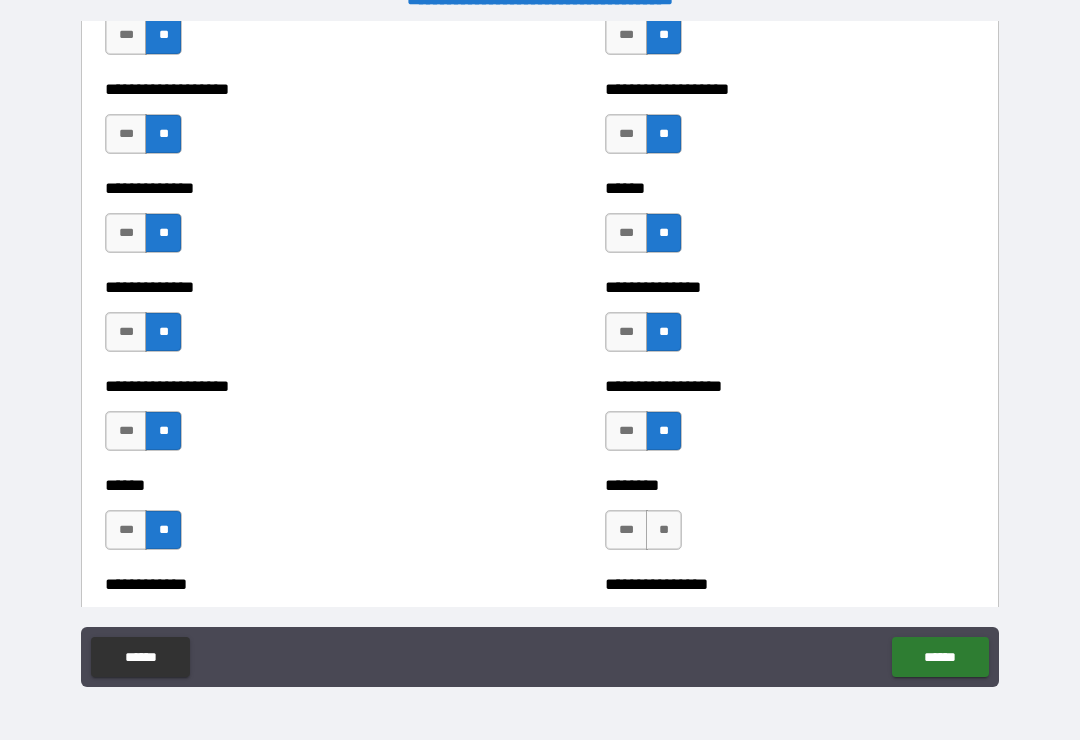 click on "**" at bounding box center (664, 530) 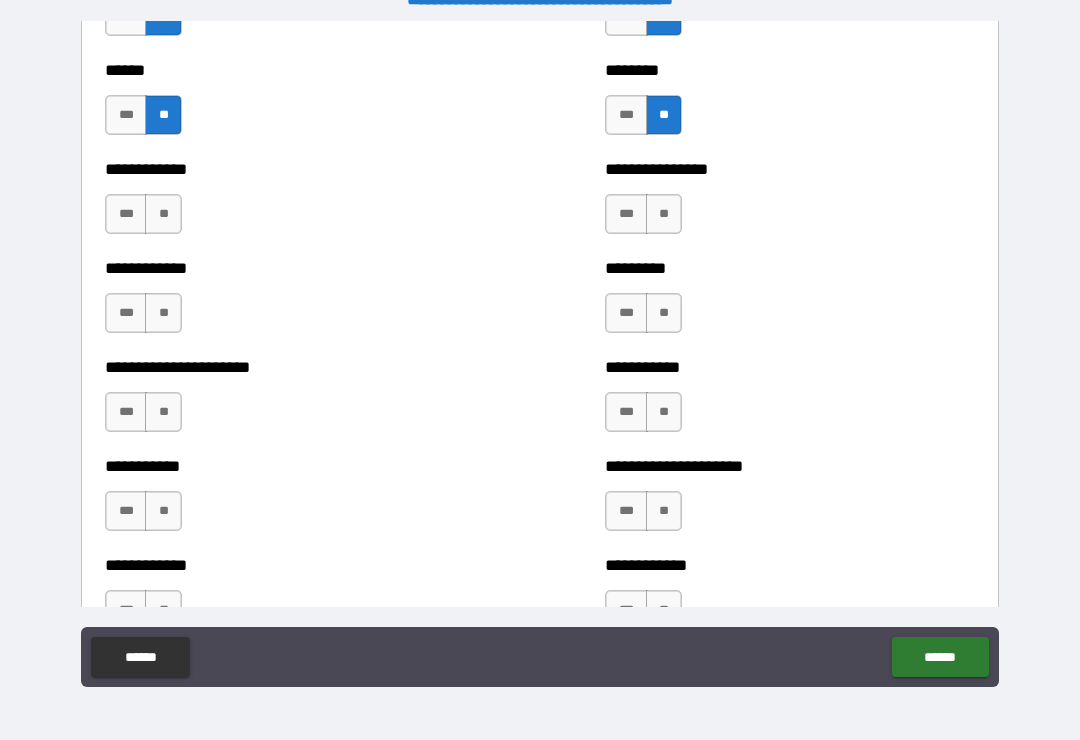 scroll, scrollTop: 5048, scrollLeft: 0, axis: vertical 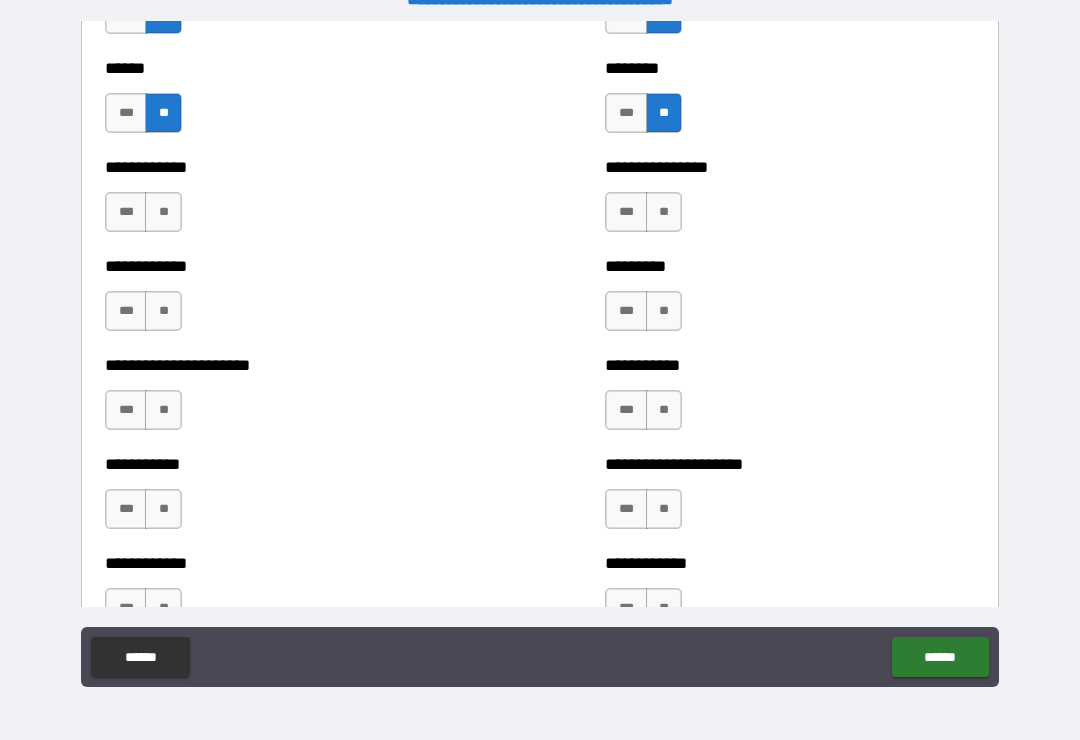 click on "**" at bounding box center (664, 212) 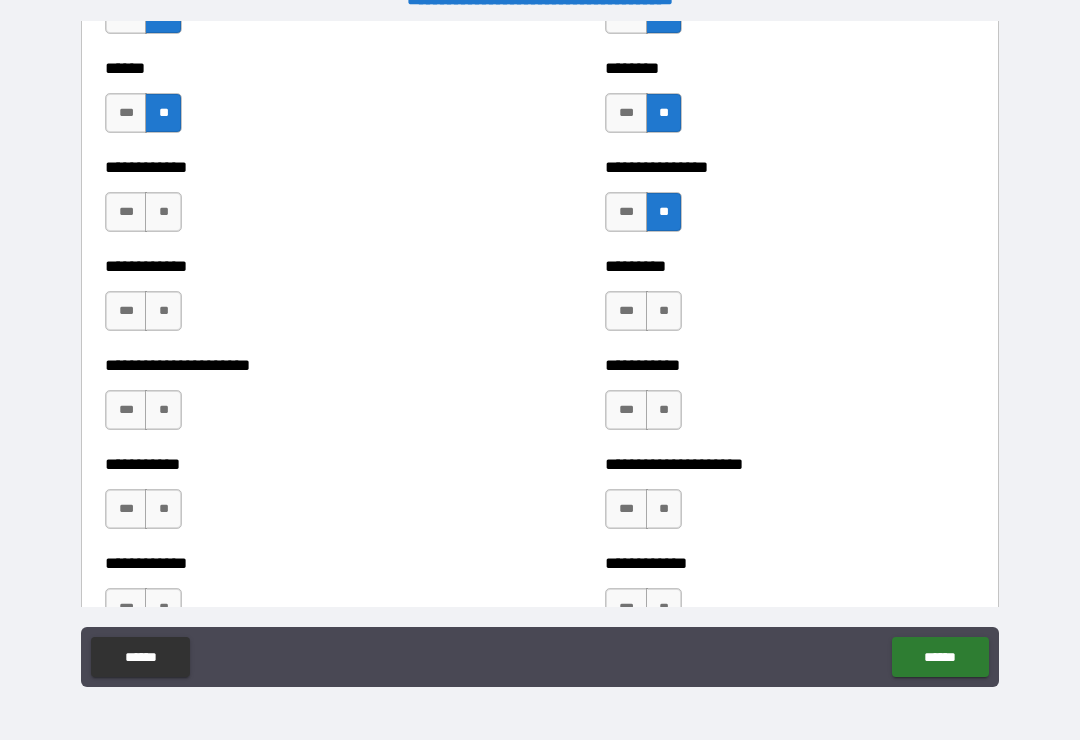 click on "***" at bounding box center (626, 311) 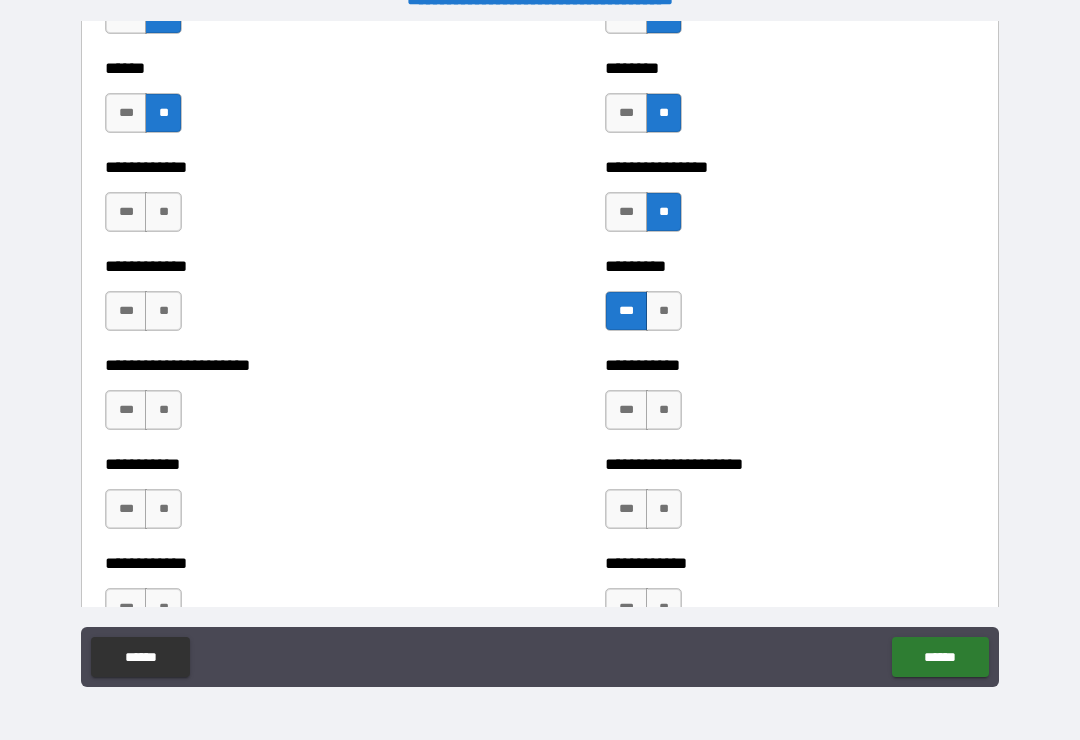 click on "**" at bounding box center [664, 410] 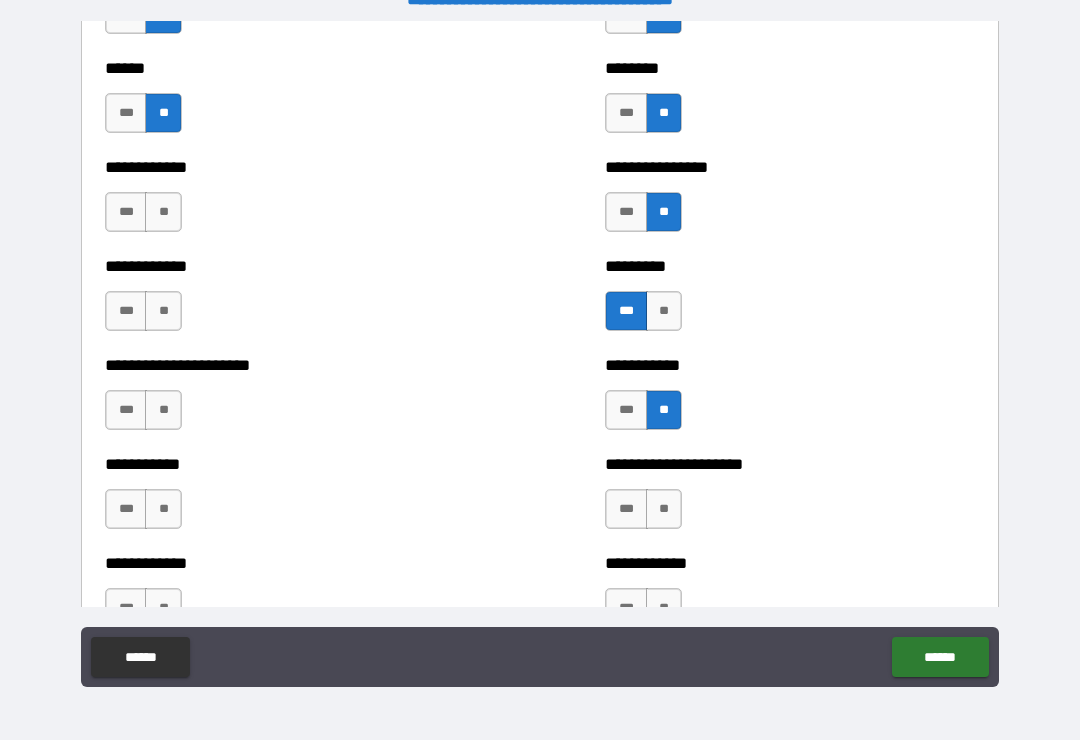click on "**" at bounding box center [664, 509] 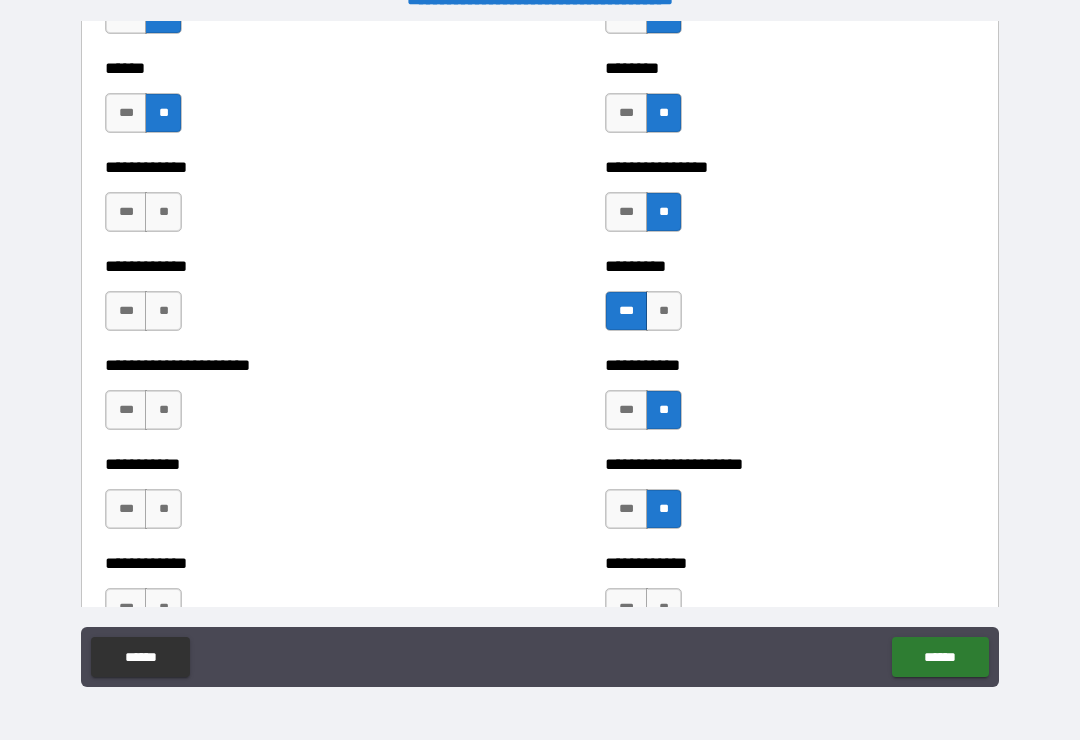 click on "**" at bounding box center [163, 212] 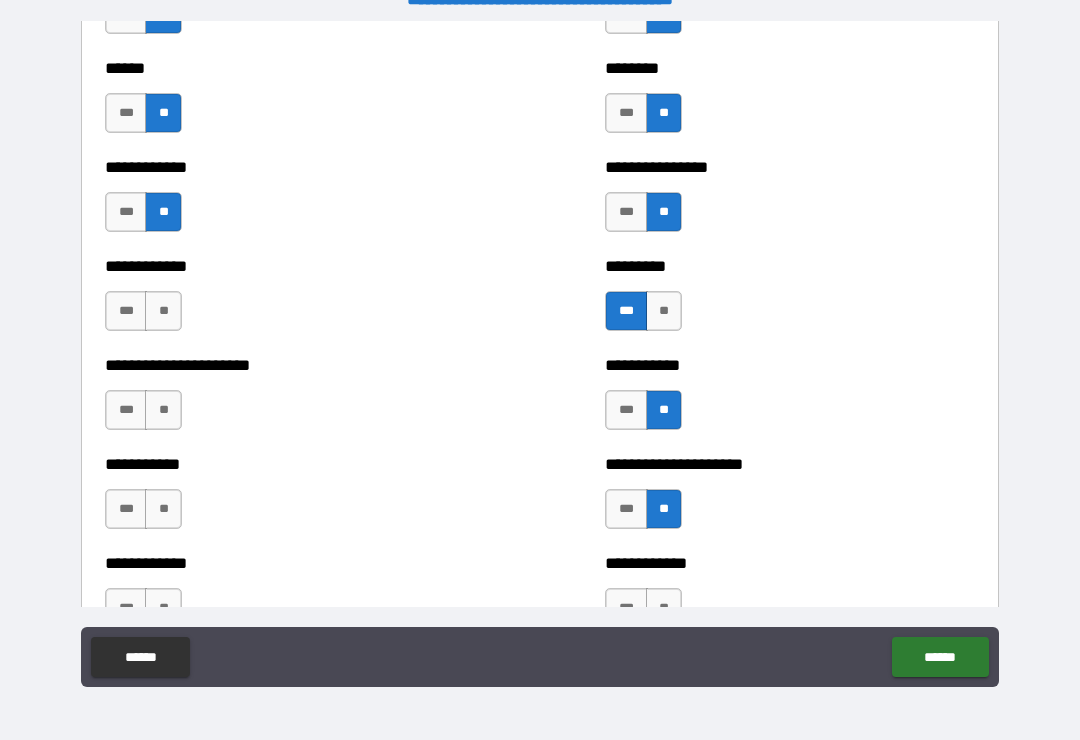 click on "**" at bounding box center (163, 311) 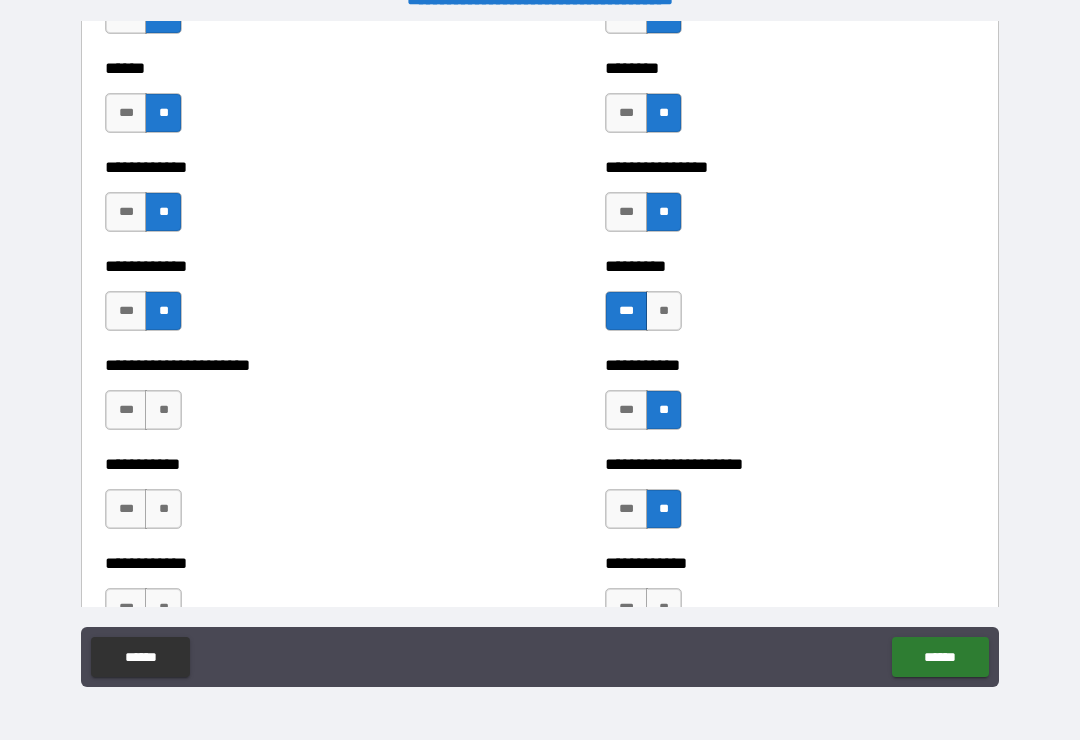 click on "**" at bounding box center (163, 410) 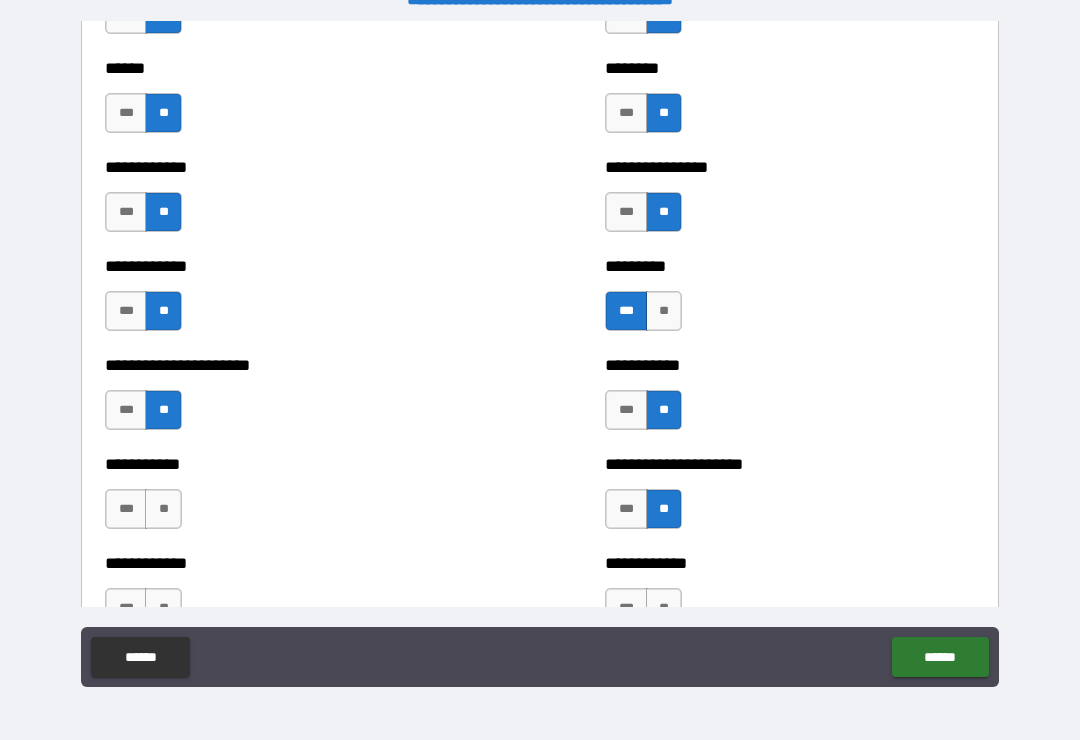 click on "**" at bounding box center (163, 509) 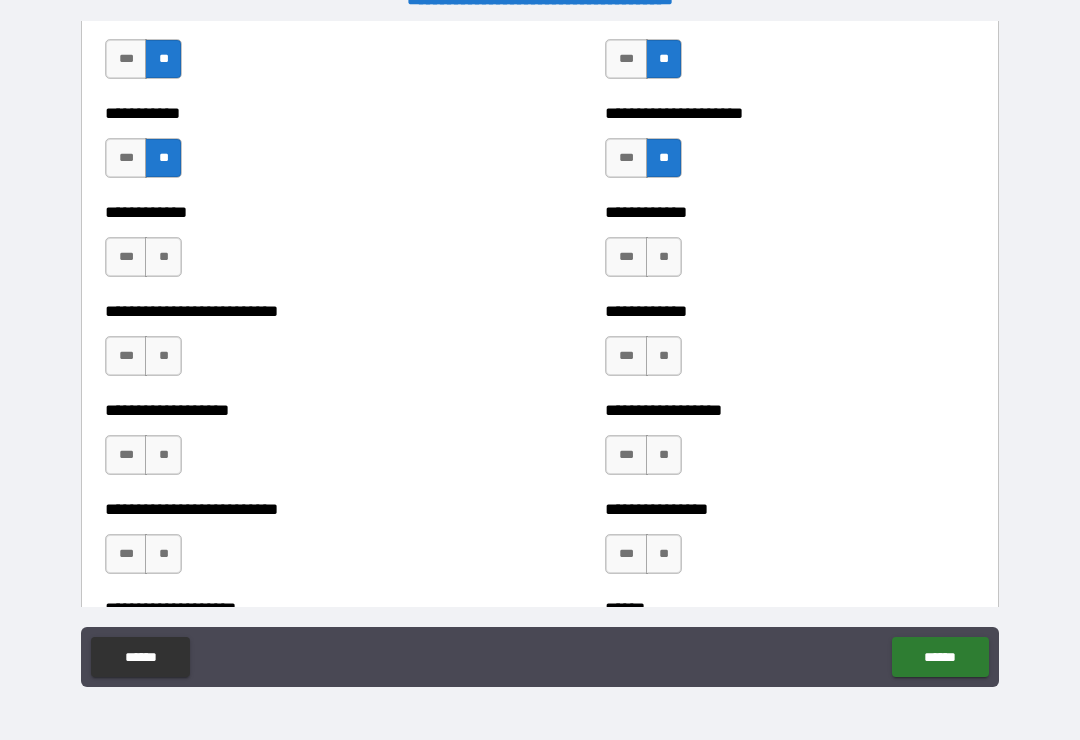scroll, scrollTop: 5404, scrollLeft: 0, axis: vertical 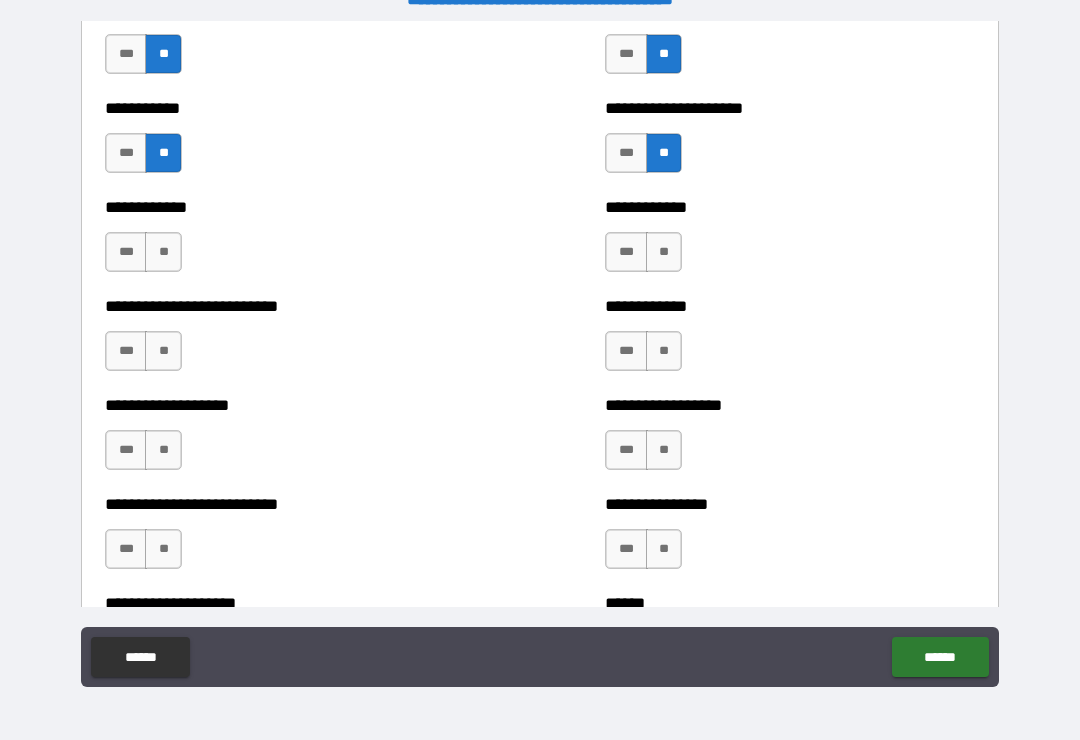 click on "***" at bounding box center (126, 252) 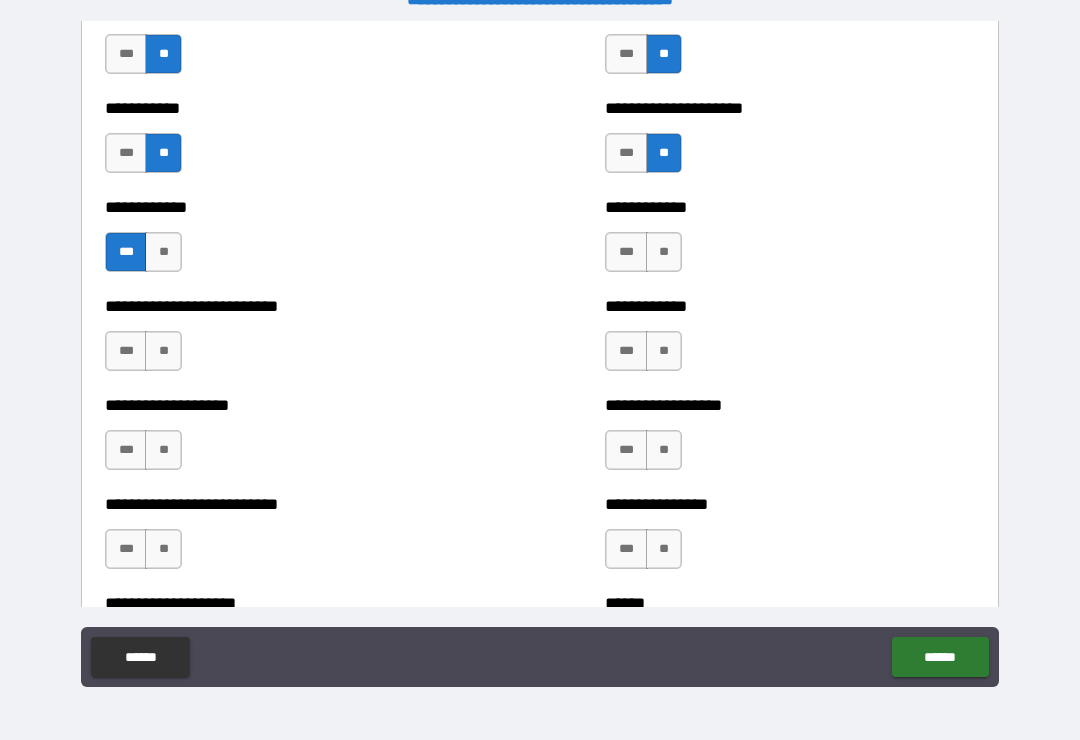 click on "**" at bounding box center [163, 351] 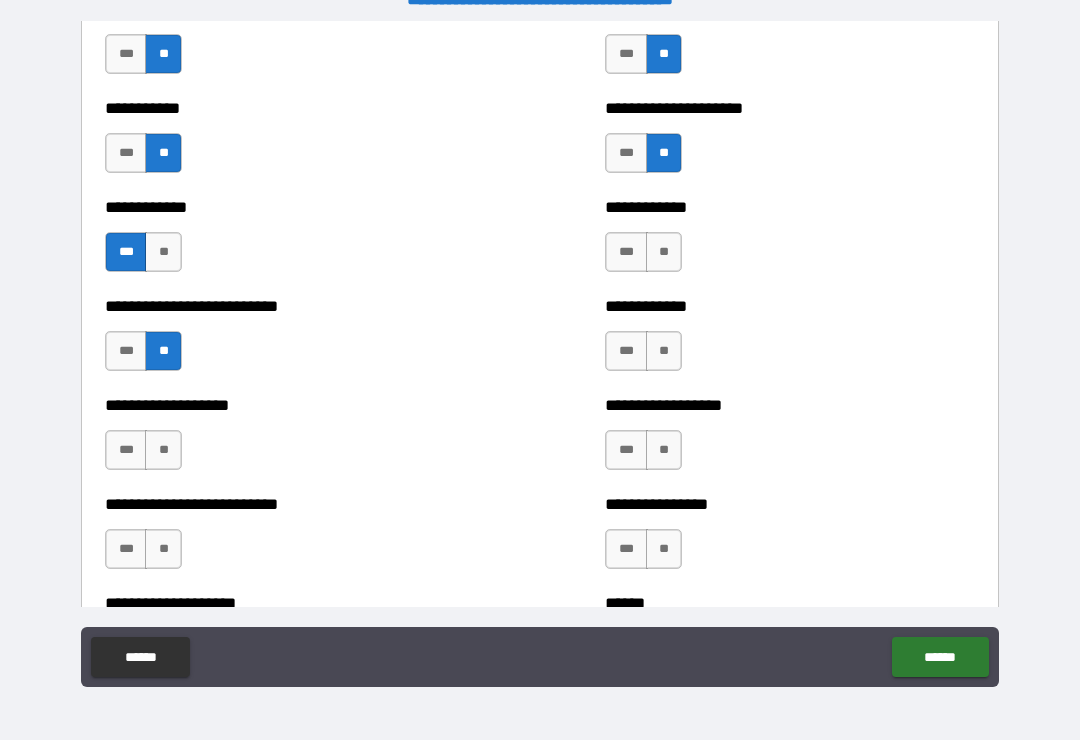 click on "**" at bounding box center [163, 450] 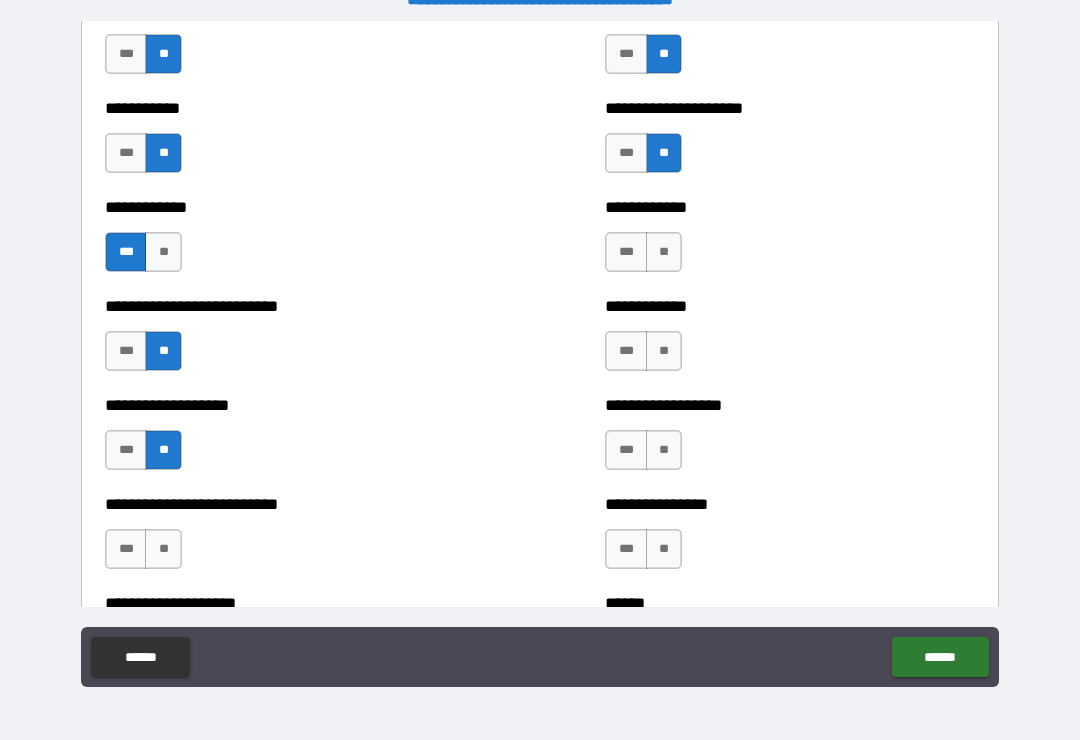 click on "**" at bounding box center (163, 549) 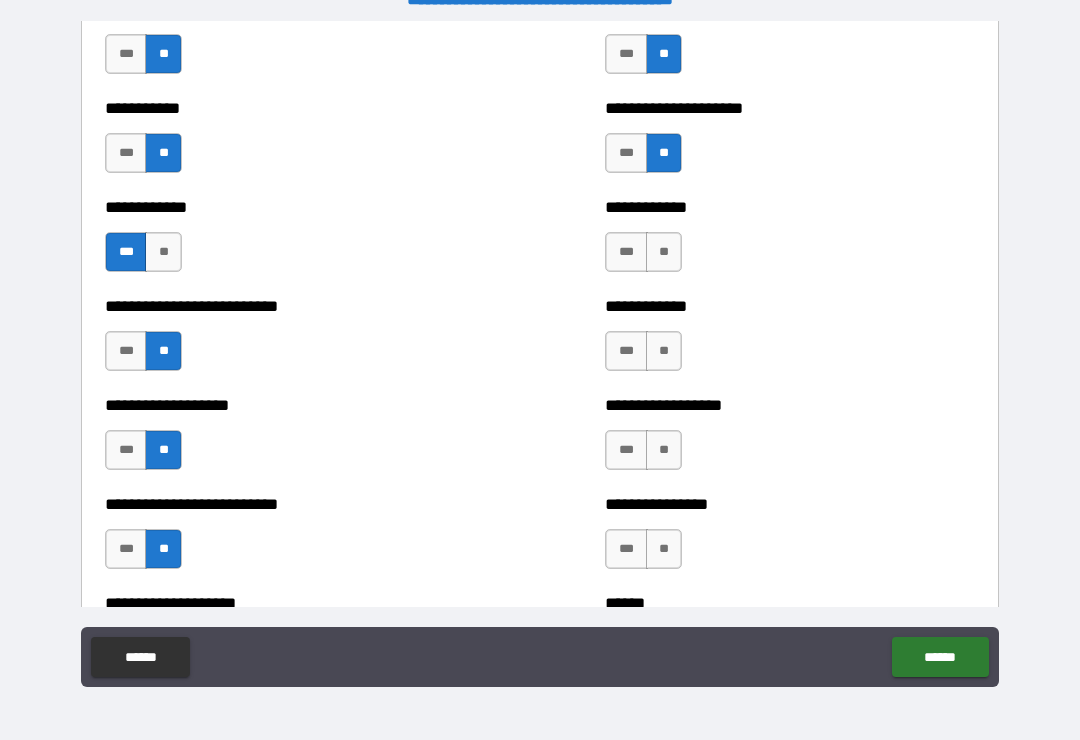 click on "**" at bounding box center (664, 252) 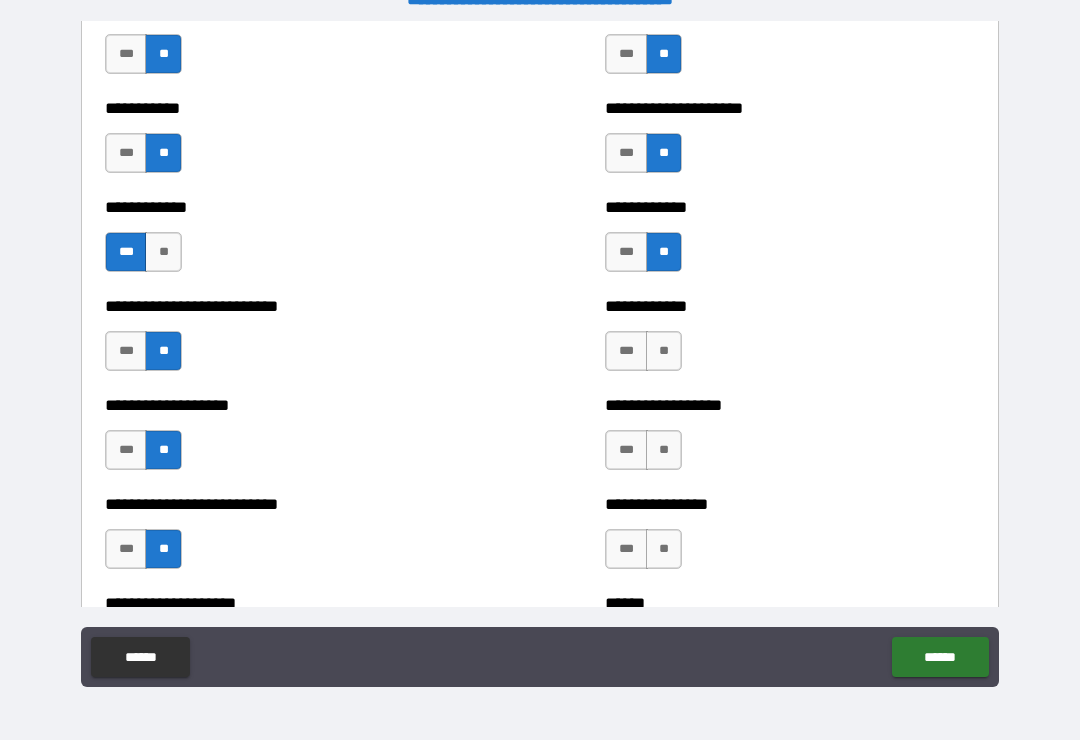 click on "**" at bounding box center [664, 351] 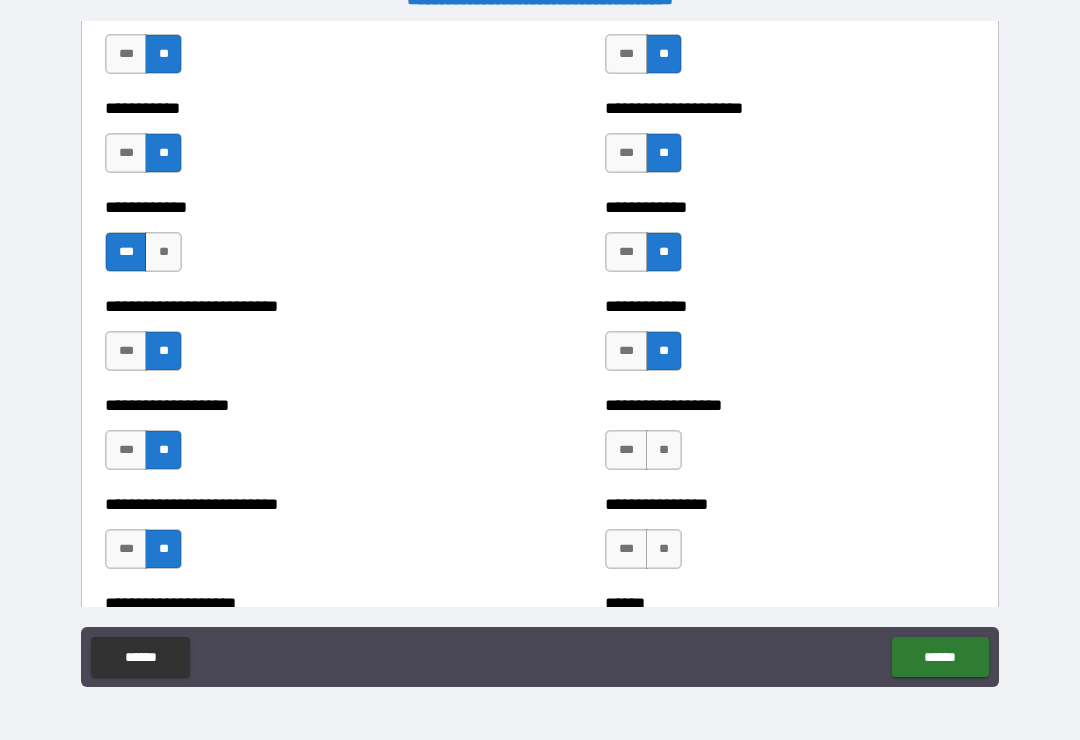 click on "**" at bounding box center [664, 450] 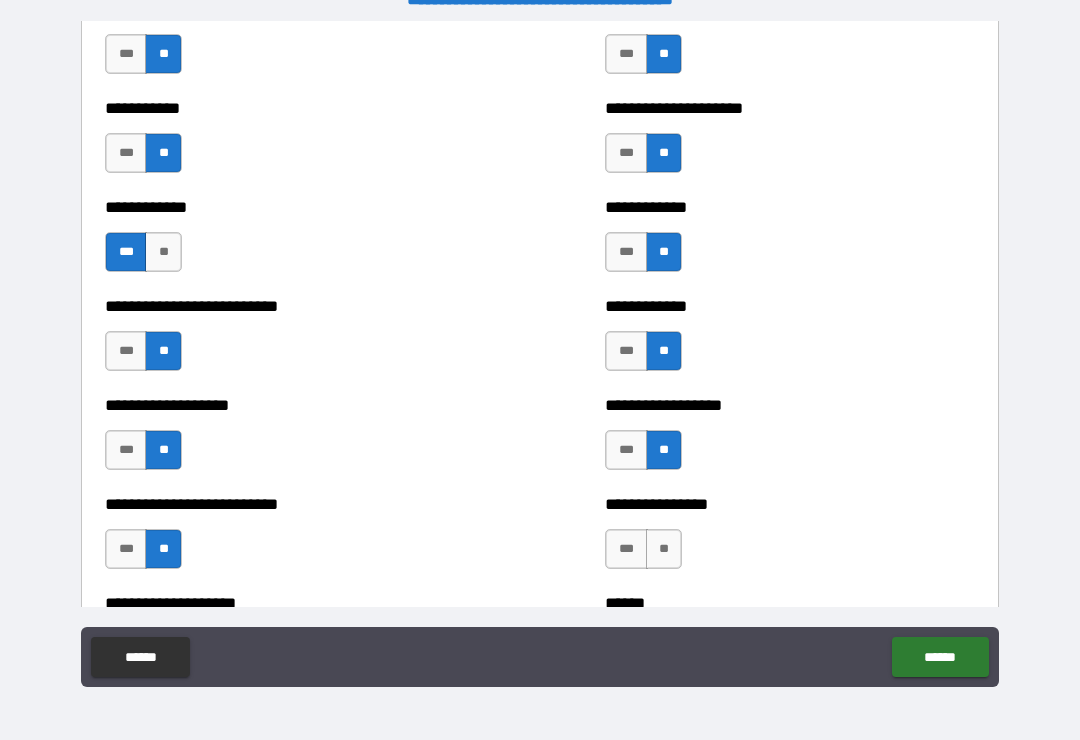 click on "**" at bounding box center [664, 549] 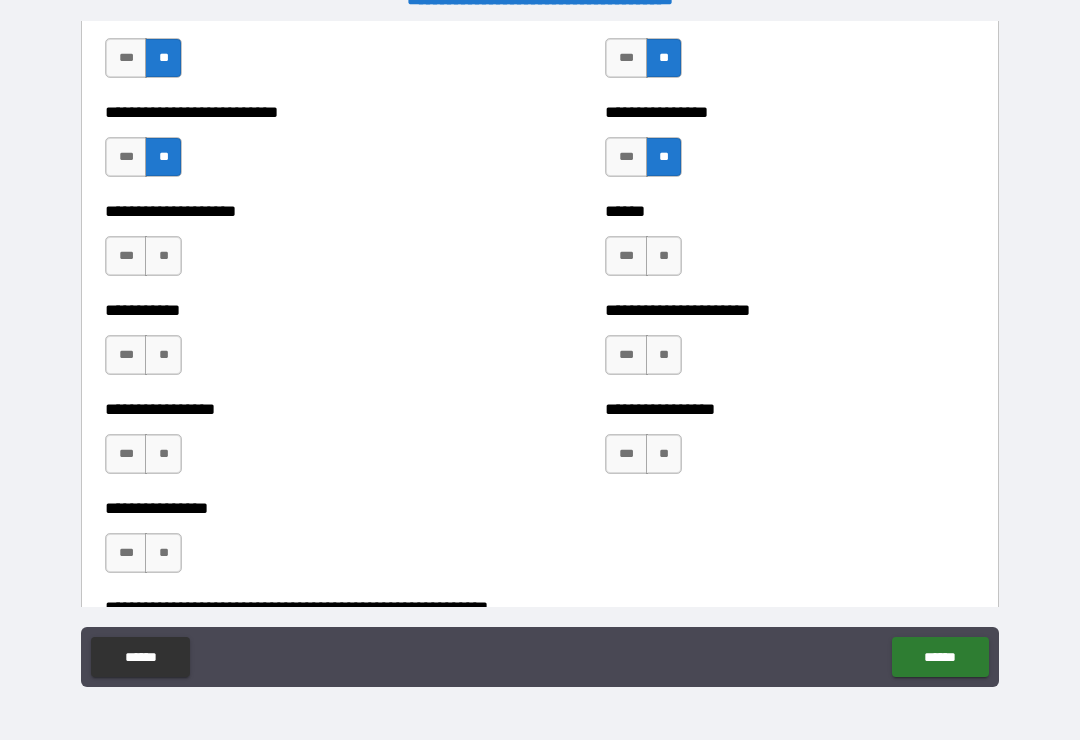 scroll, scrollTop: 5805, scrollLeft: 0, axis: vertical 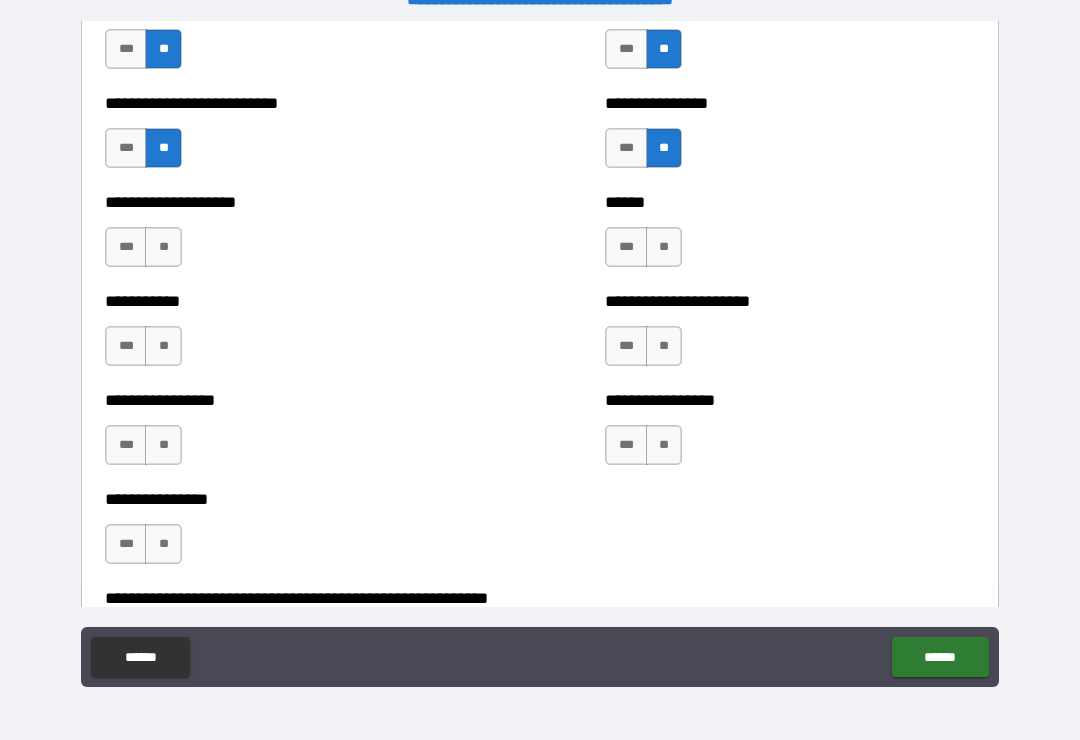click on "**" at bounding box center [664, 247] 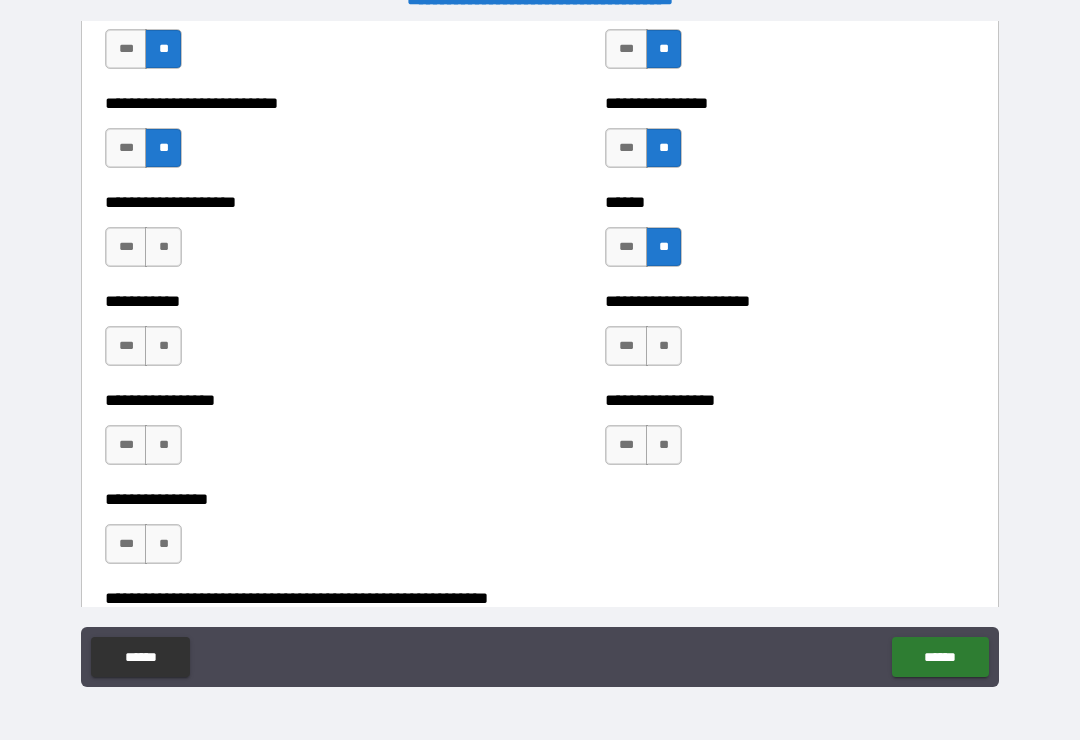 click on "**" at bounding box center (664, 346) 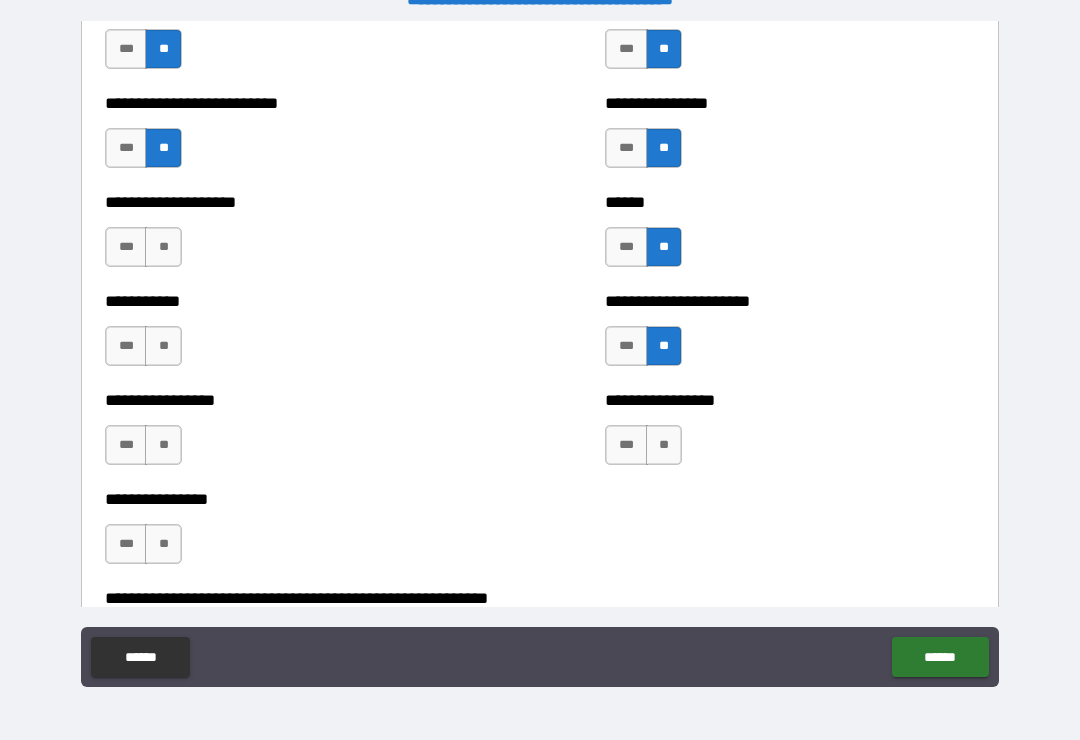 click on "**" at bounding box center (664, 445) 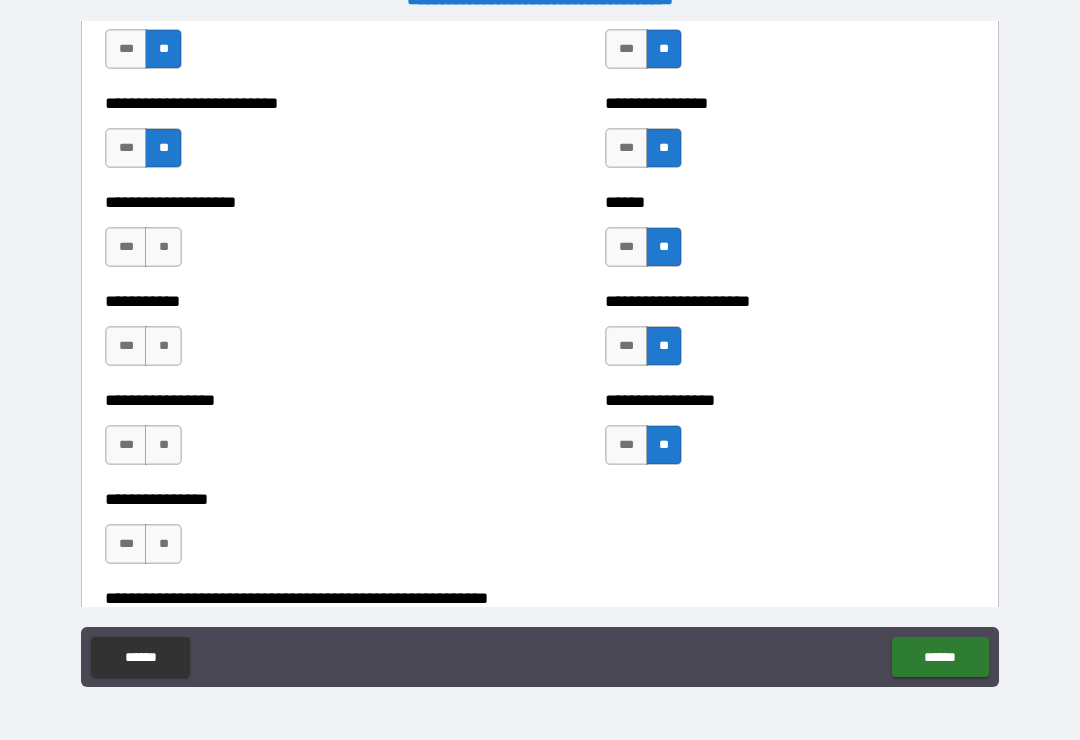 click on "**" at bounding box center [163, 247] 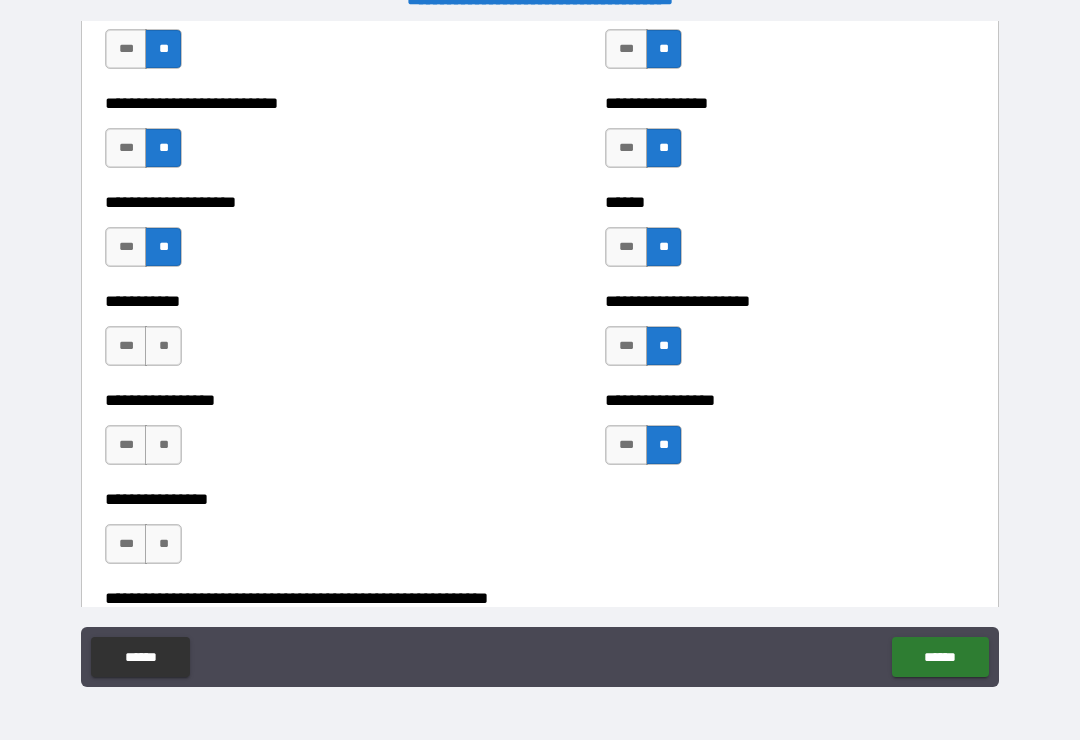 click on "**" at bounding box center [163, 346] 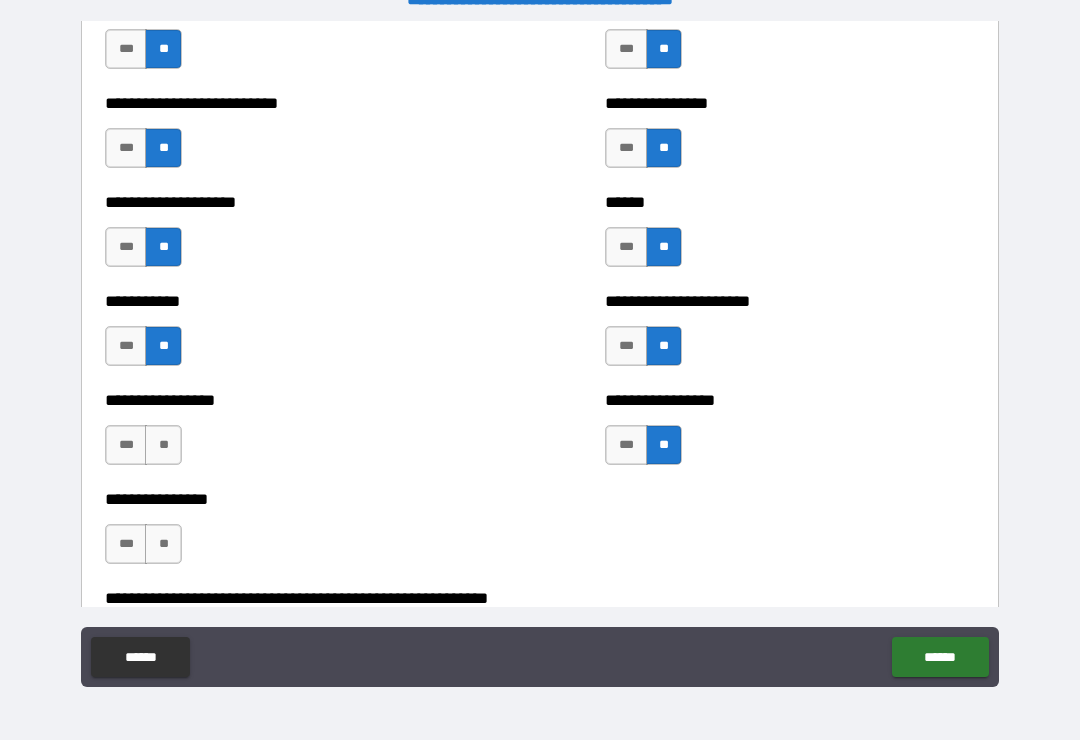 click on "**" at bounding box center (163, 445) 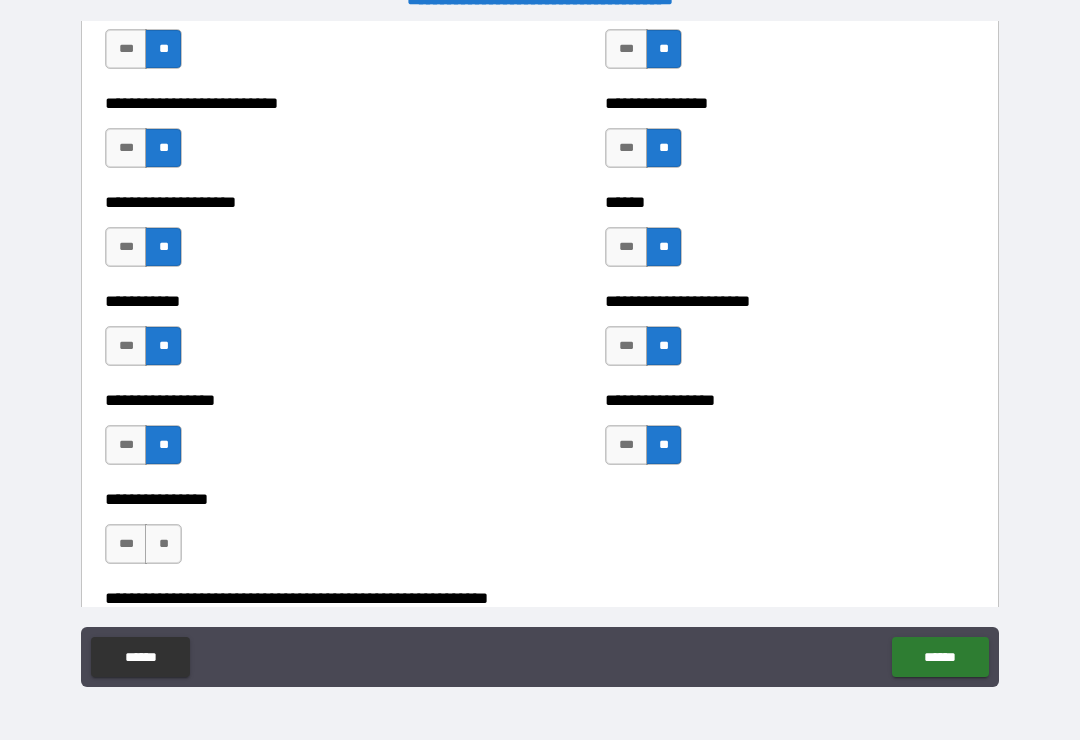 click on "**" at bounding box center [163, 544] 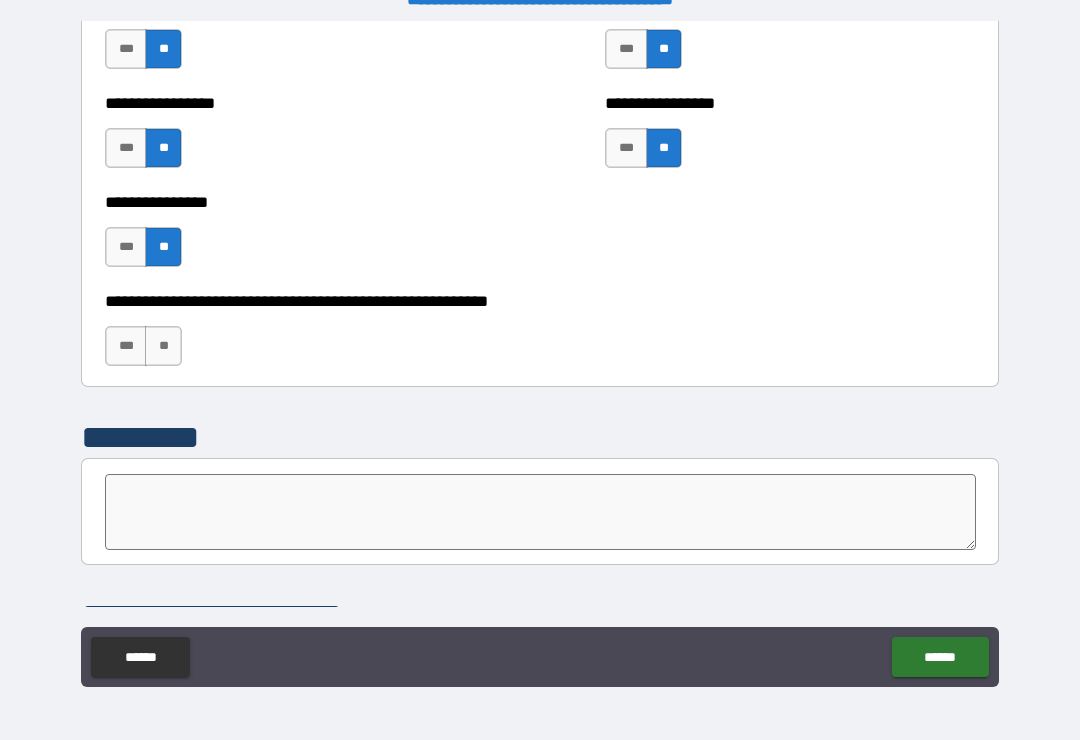 scroll, scrollTop: 6103, scrollLeft: 0, axis: vertical 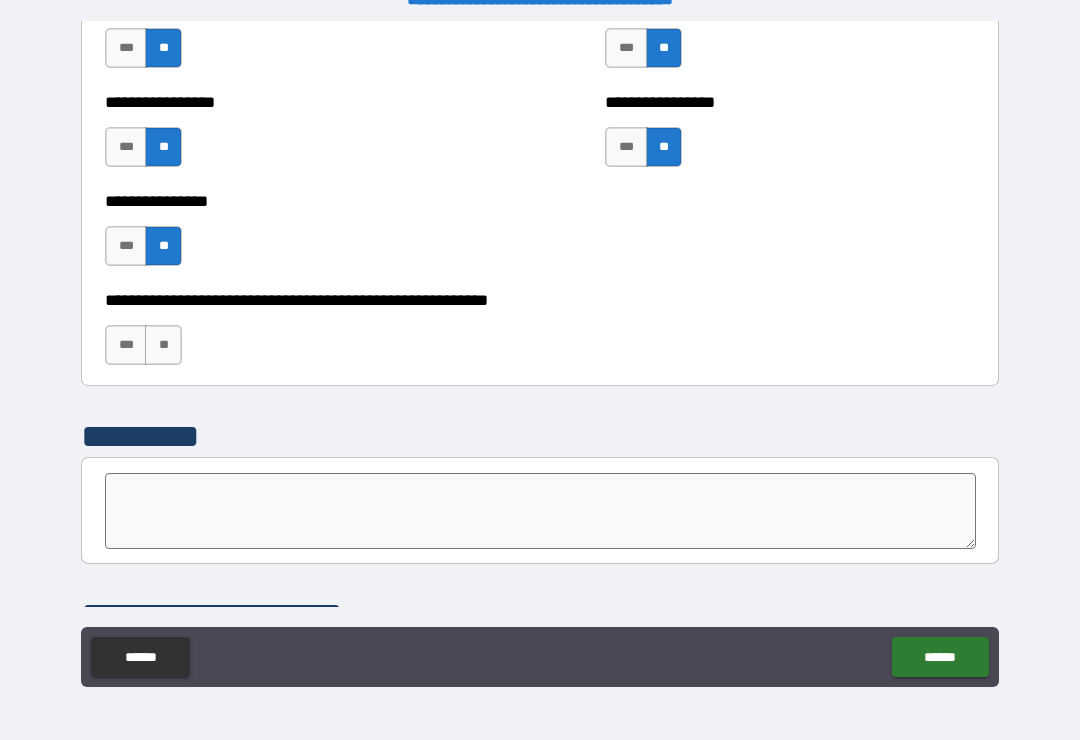 click on "**" at bounding box center [163, 345] 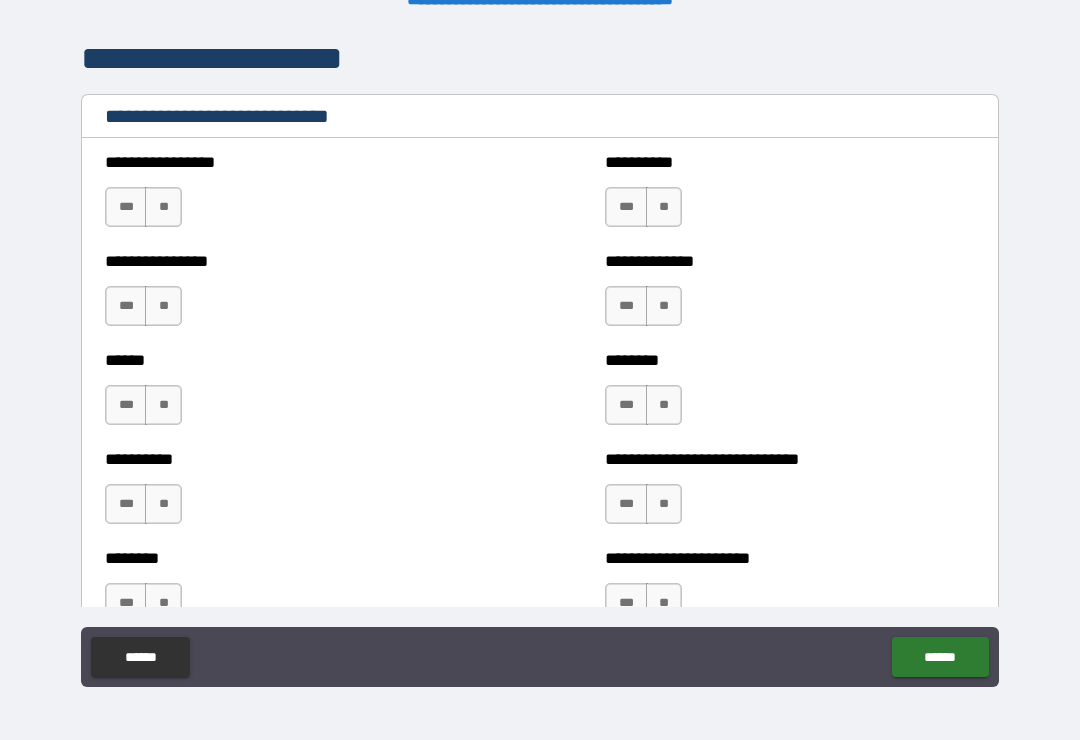 scroll, scrollTop: 6660, scrollLeft: 0, axis: vertical 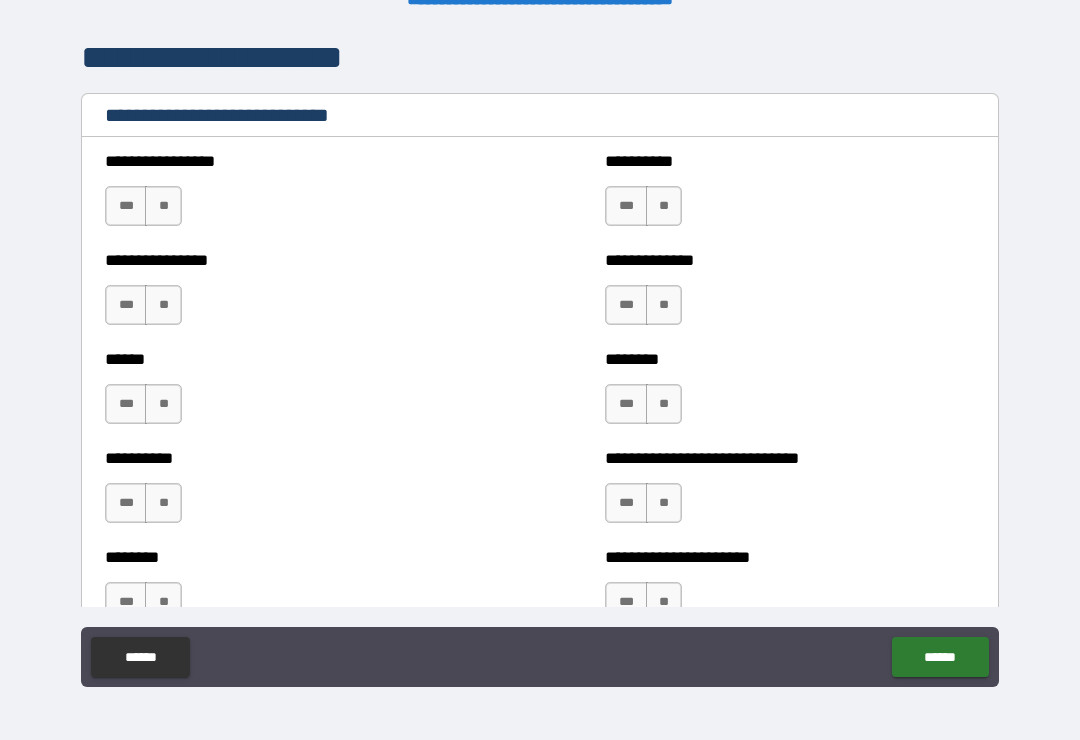 click on "***" at bounding box center (126, 206) 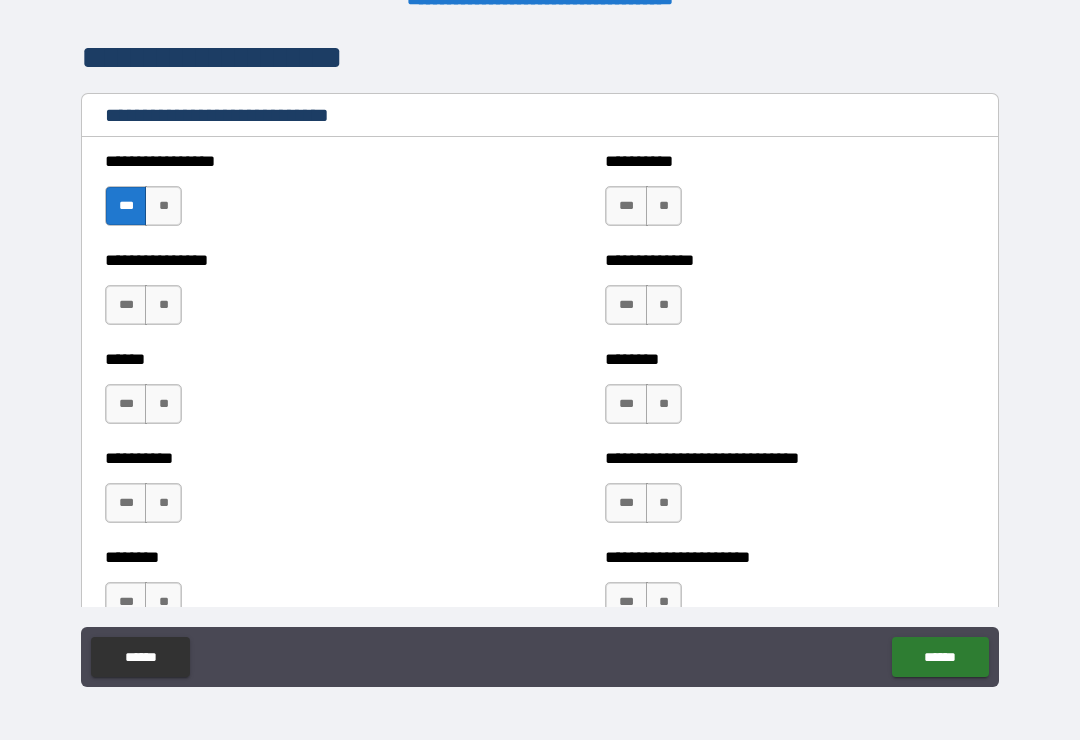 click on "***" at bounding box center [626, 206] 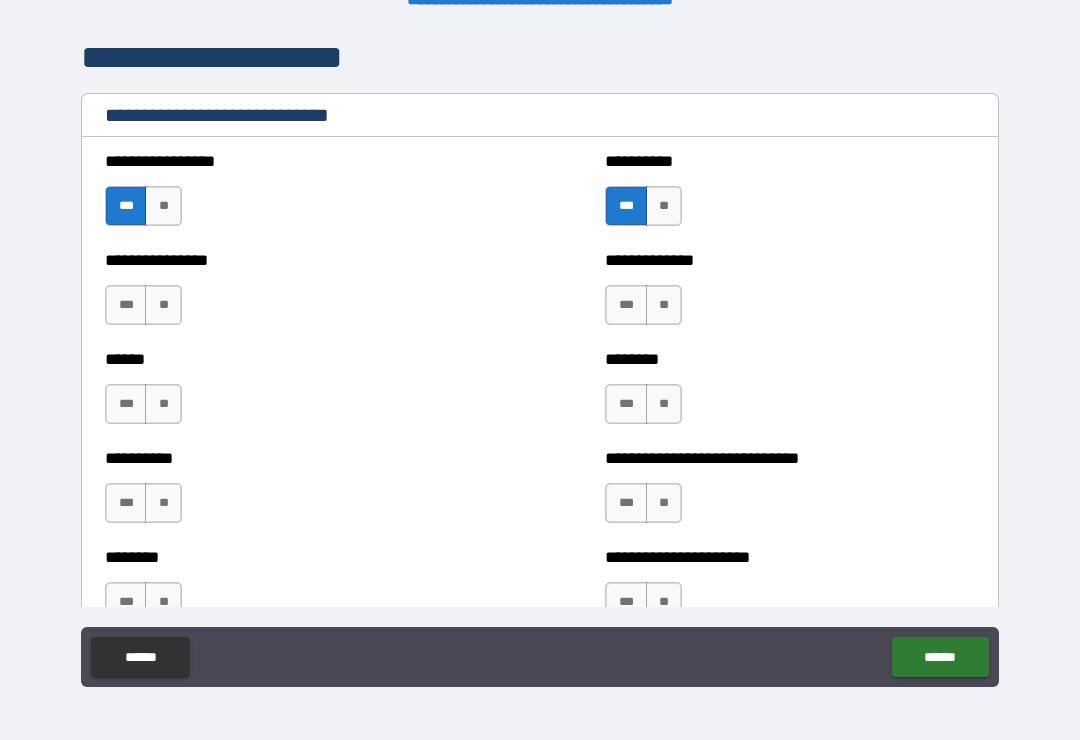 click on "**" at bounding box center (664, 305) 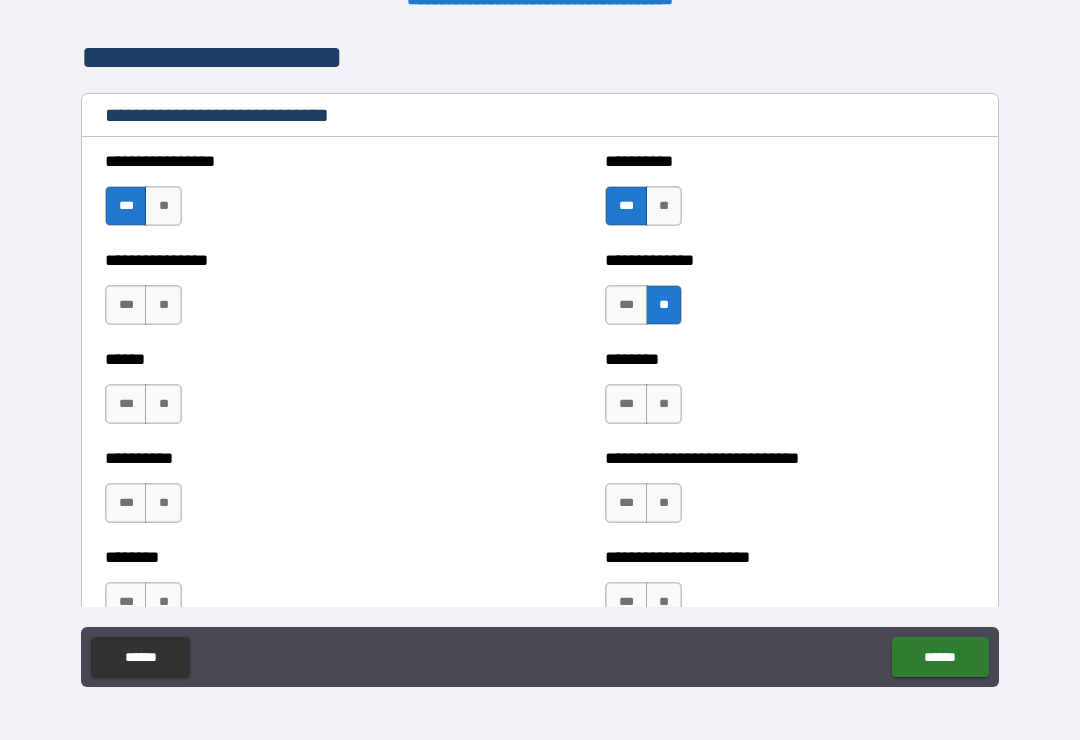 click on "***" at bounding box center (126, 305) 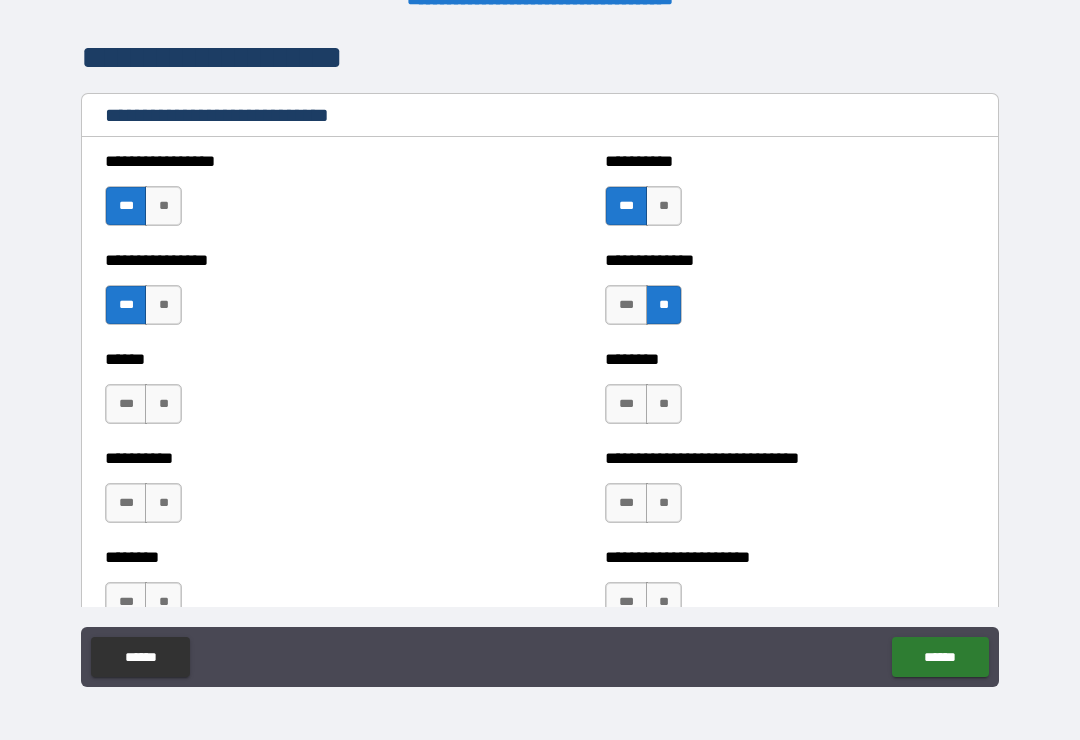 click on "**" at bounding box center [163, 404] 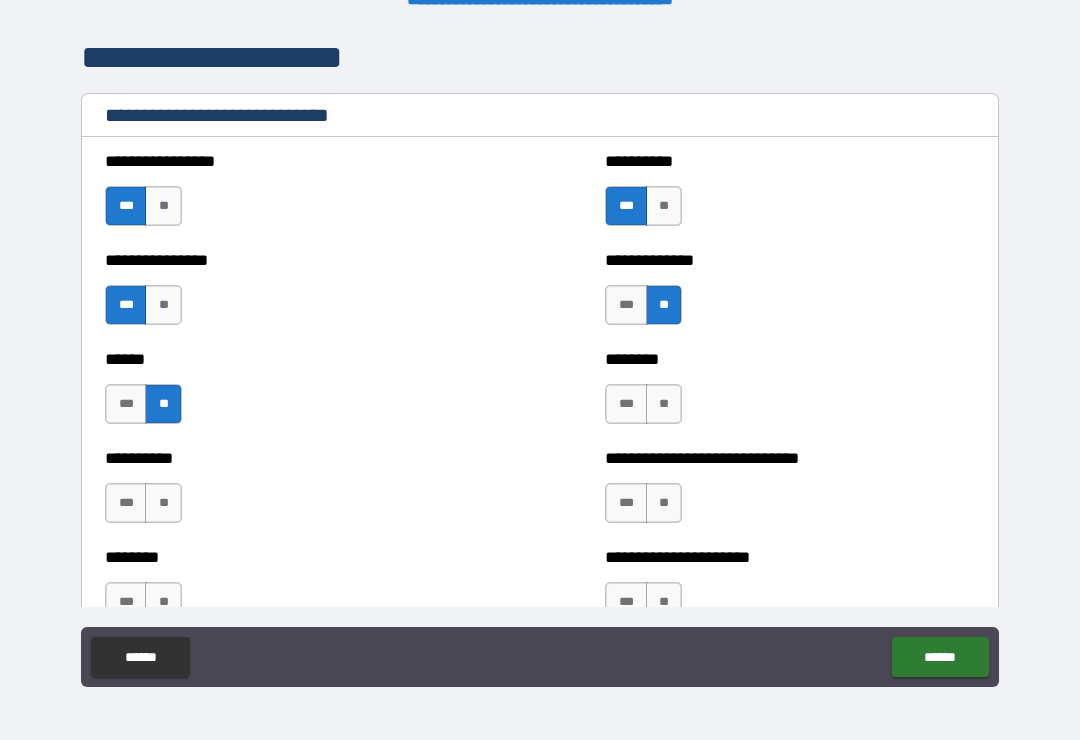 scroll, scrollTop: 6764, scrollLeft: 0, axis: vertical 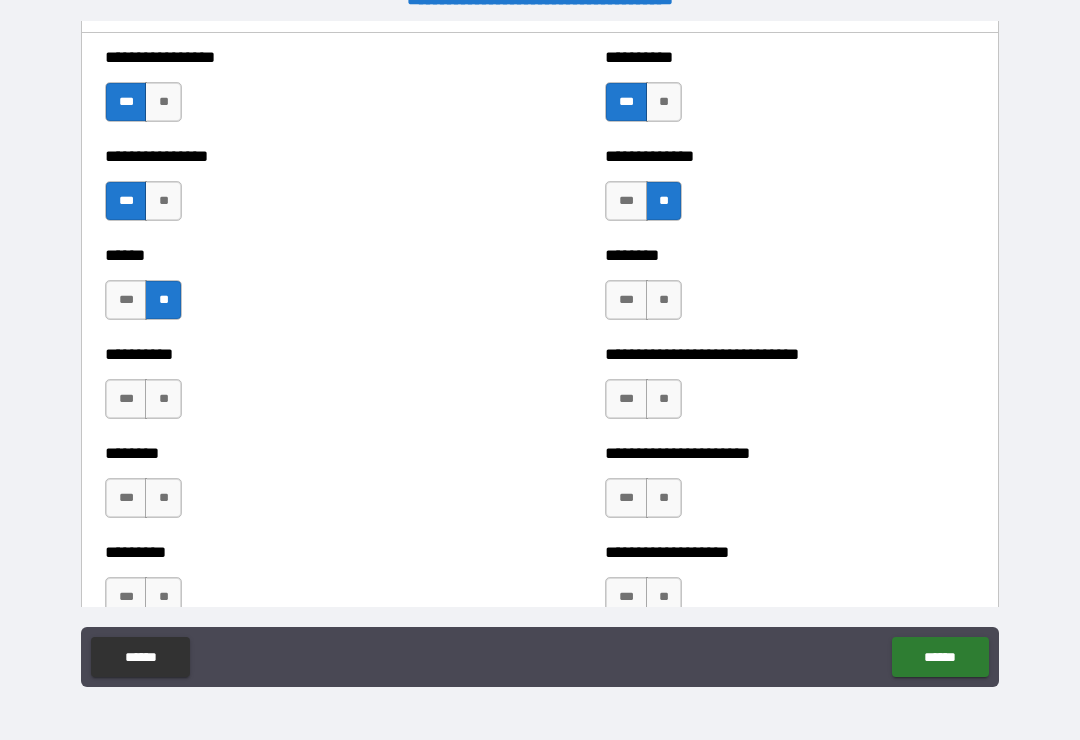 click on "***" at bounding box center (126, 399) 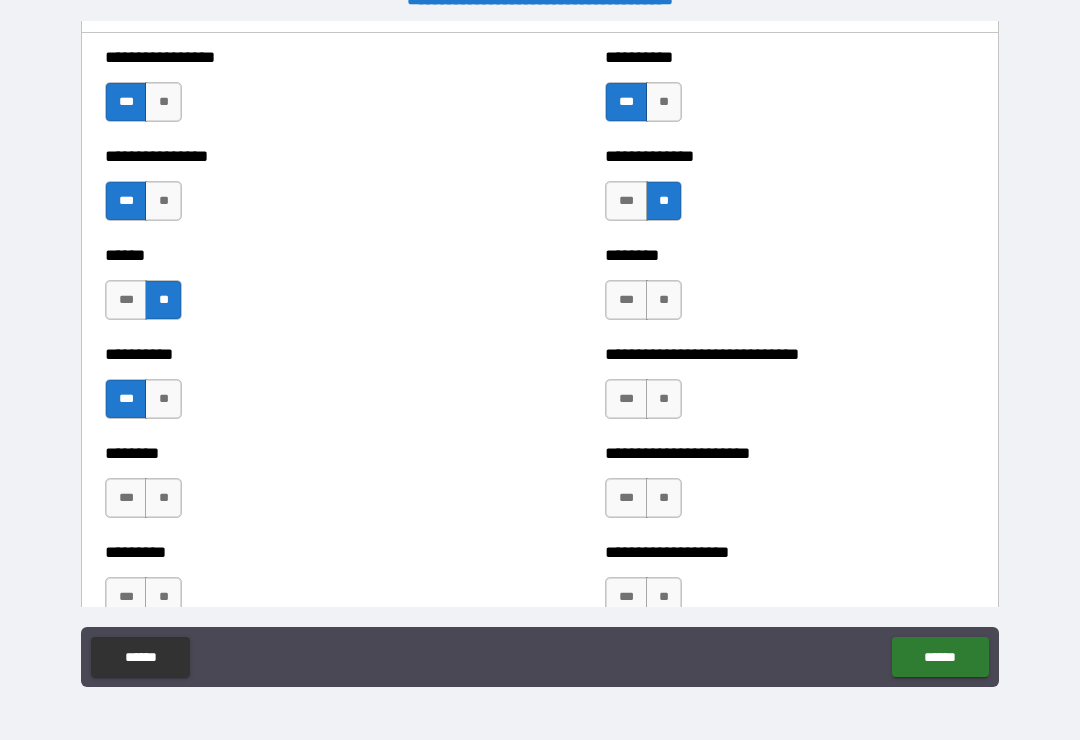 click on "**" at bounding box center [163, 498] 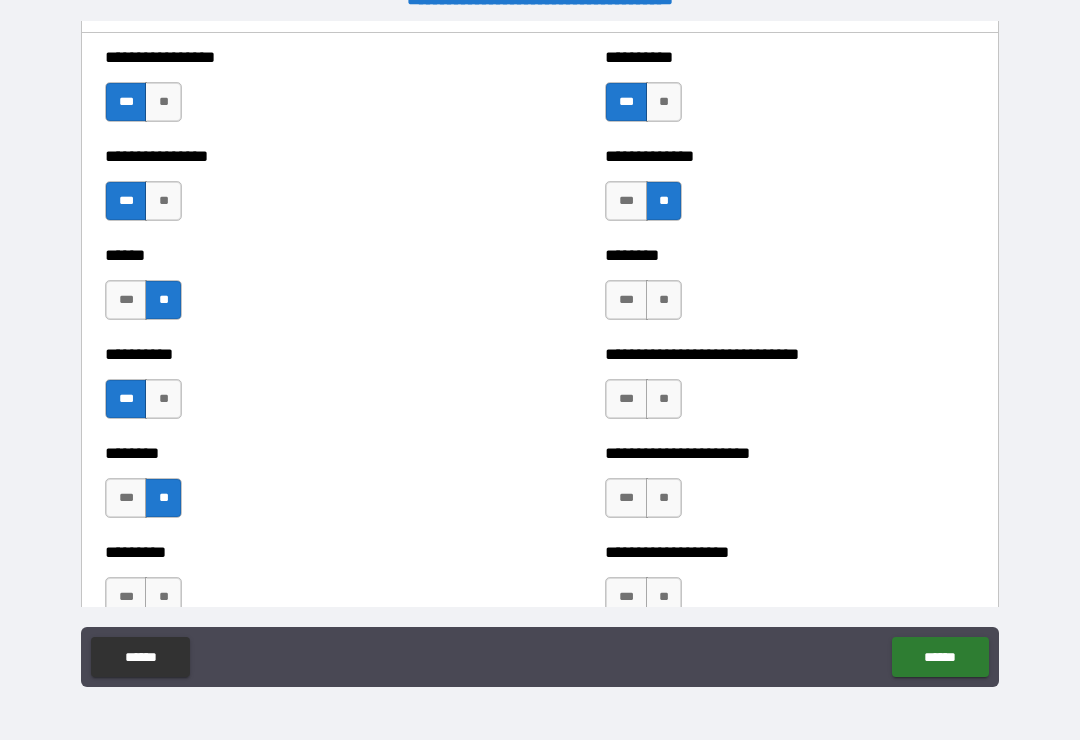 click on "**" at bounding box center (664, 399) 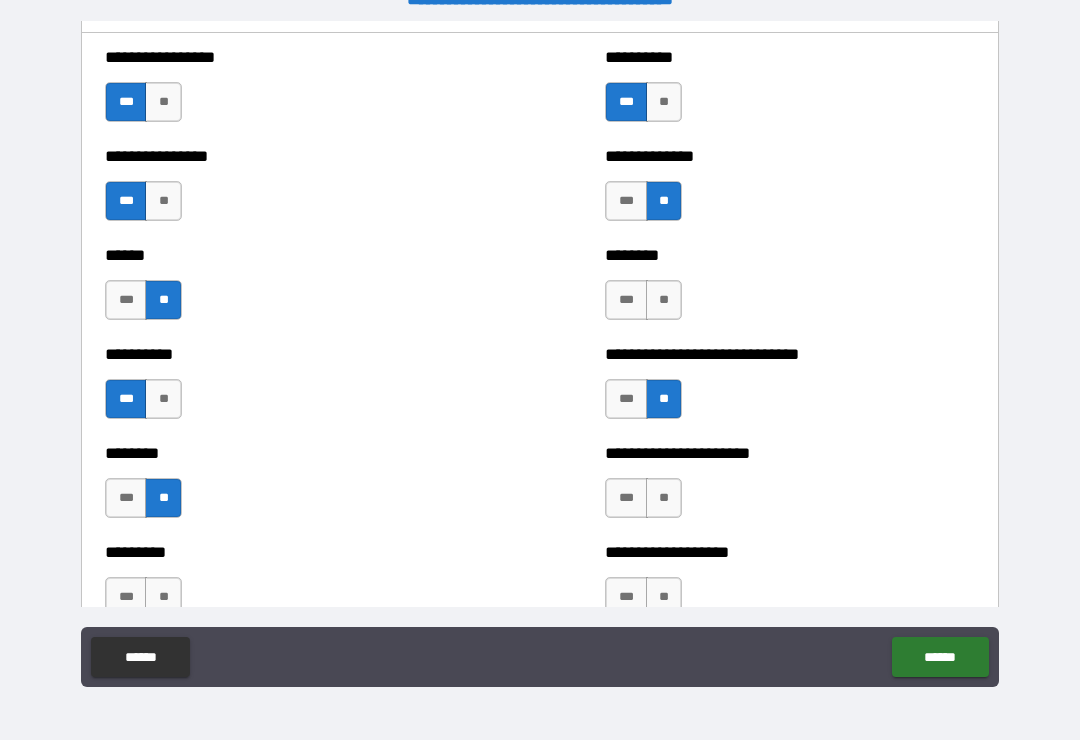 click on "**" at bounding box center (664, 300) 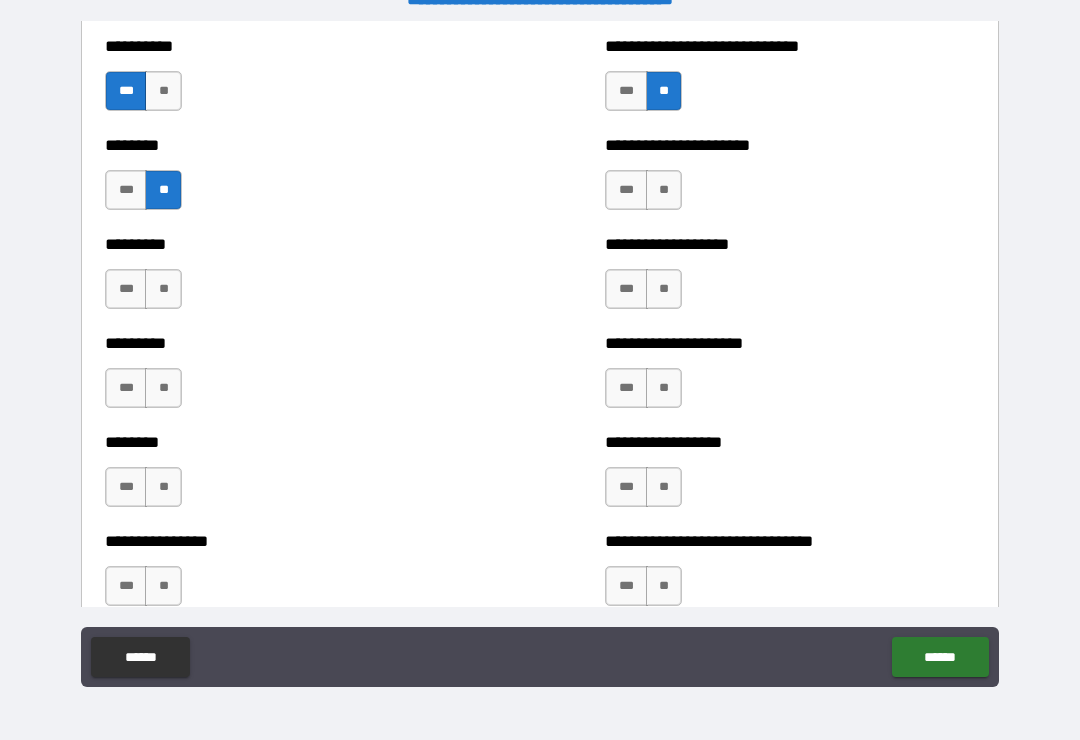 scroll, scrollTop: 7077, scrollLeft: 0, axis: vertical 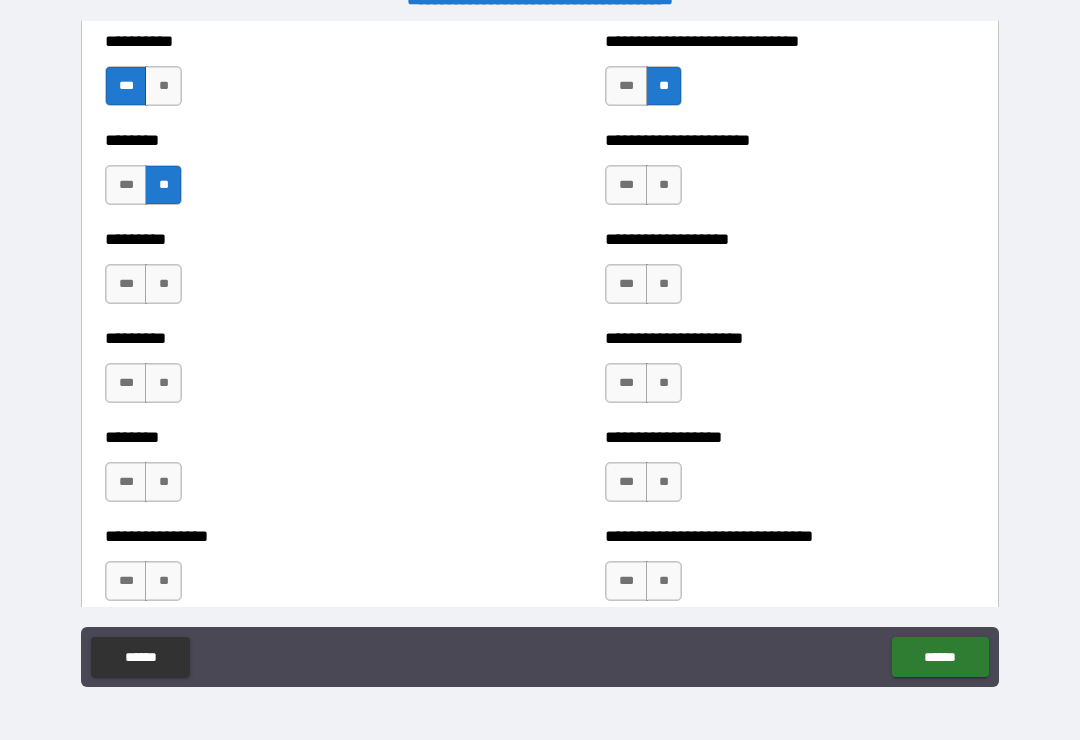 click on "***" at bounding box center (626, 185) 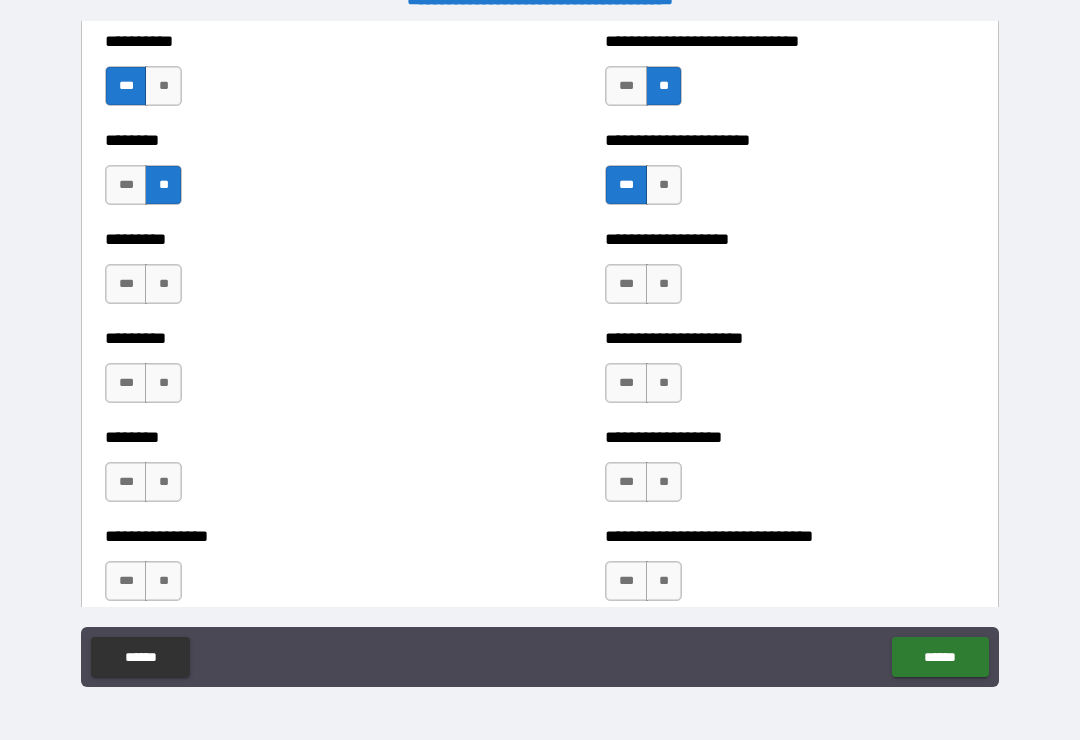 click on "***" at bounding box center [626, 284] 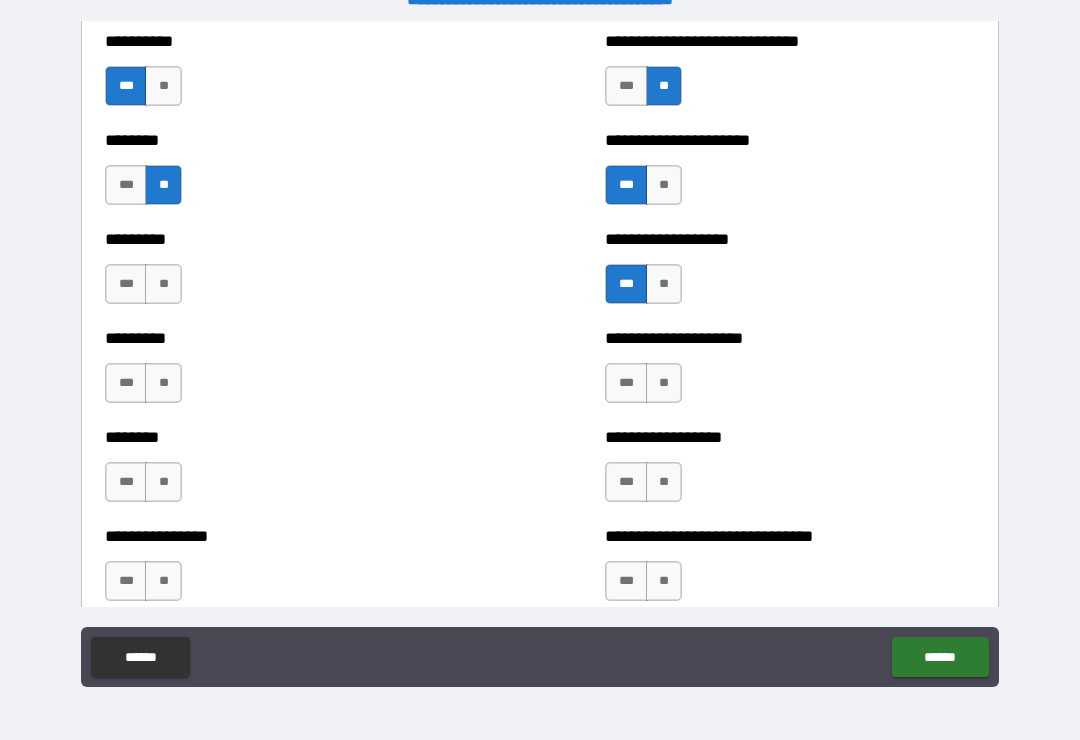 click on "**" at bounding box center [664, 383] 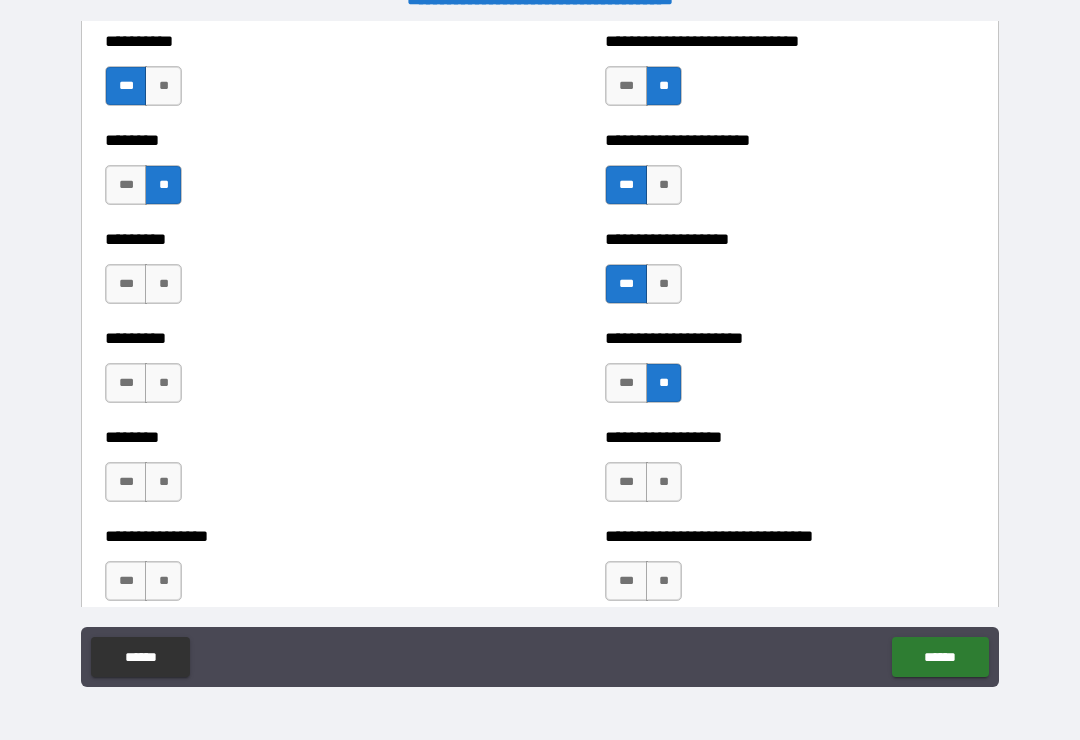 click on "**" at bounding box center (163, 383) 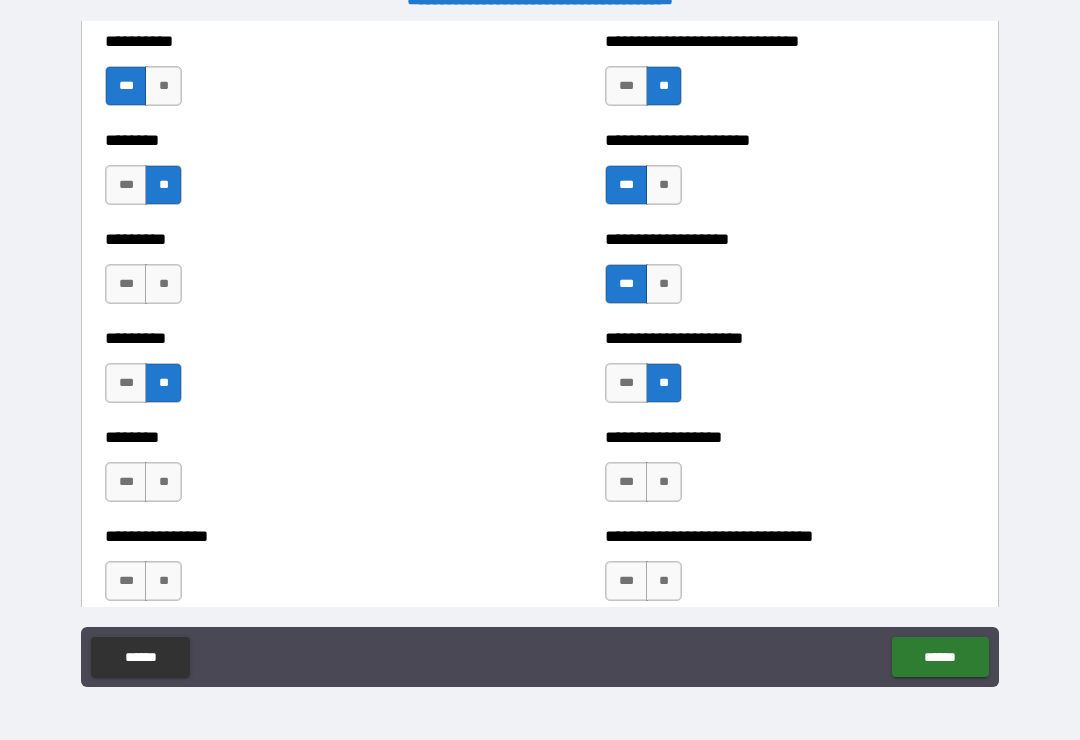 click on "**" at bounding box center [163, 284] 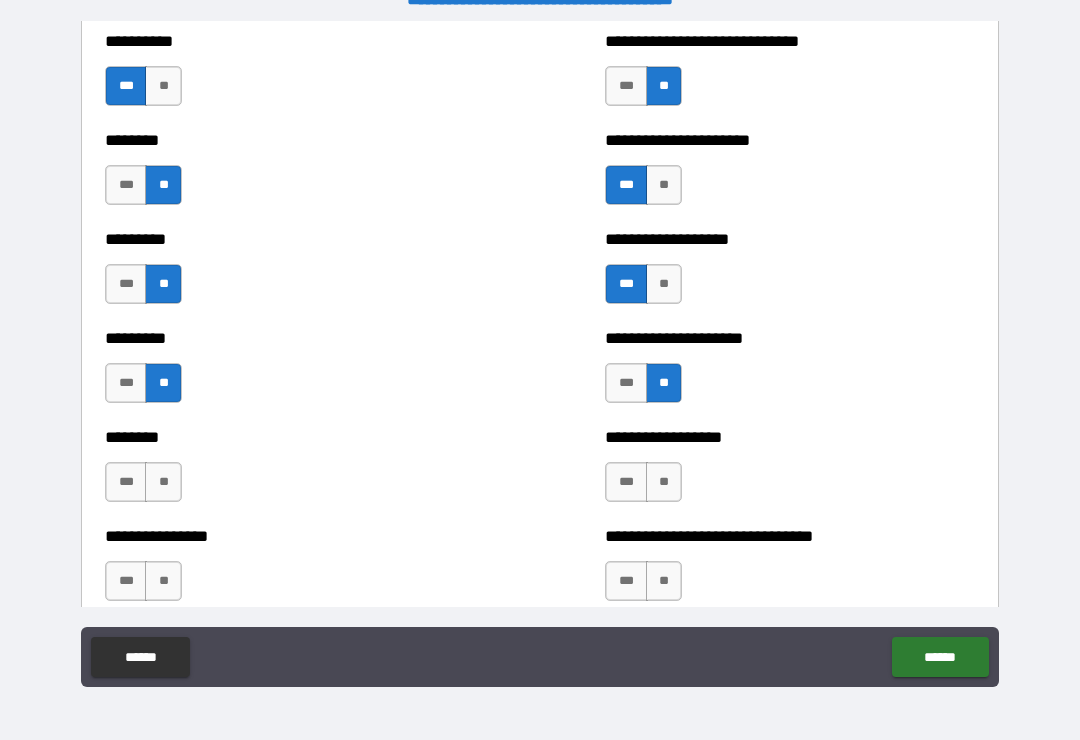 click on "***" at bounding box center (126, 482) 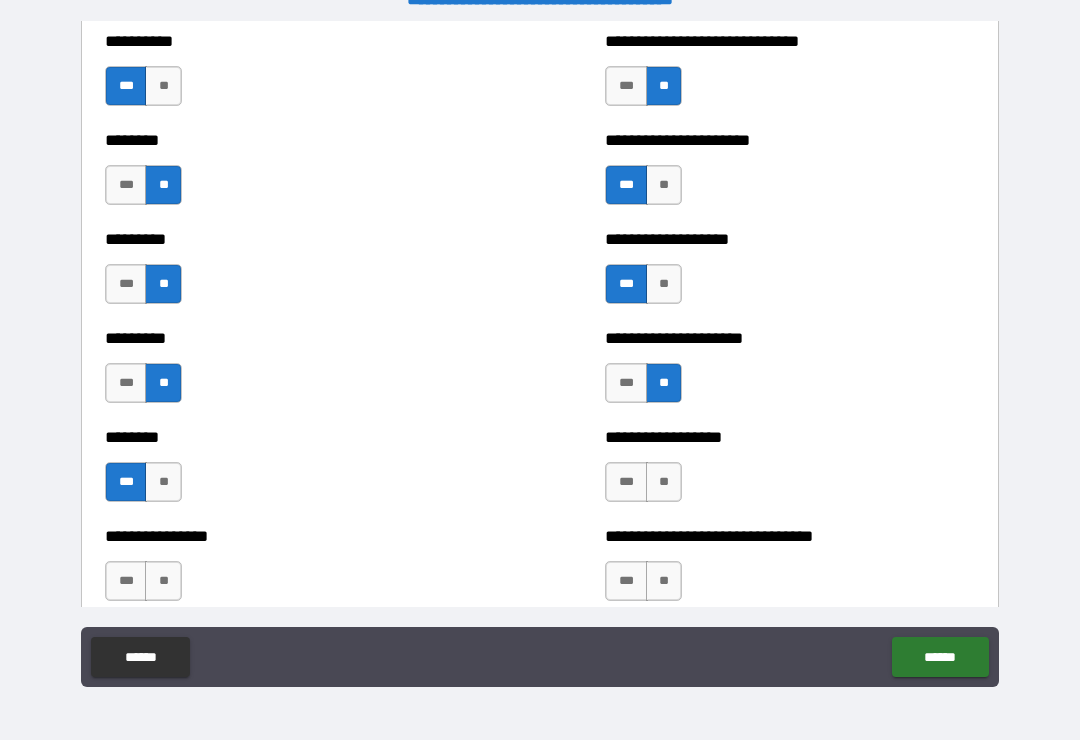 click on "**" at bounding box center [664, 482] 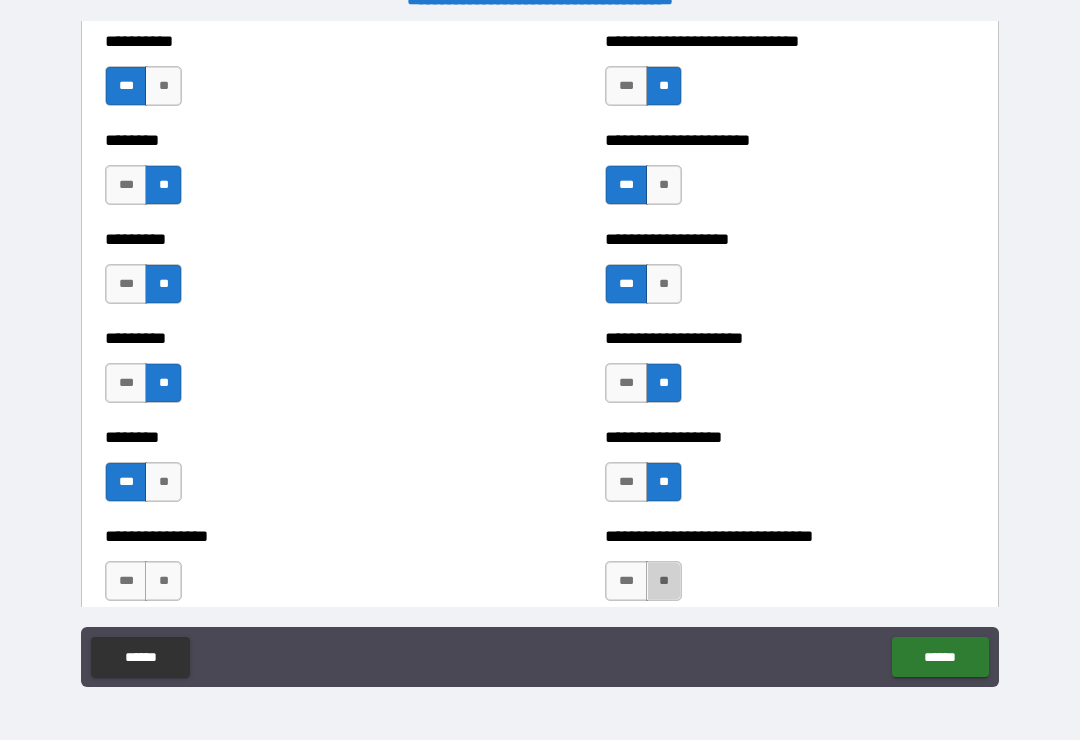 click on "**" at bounding box center [664, 581] 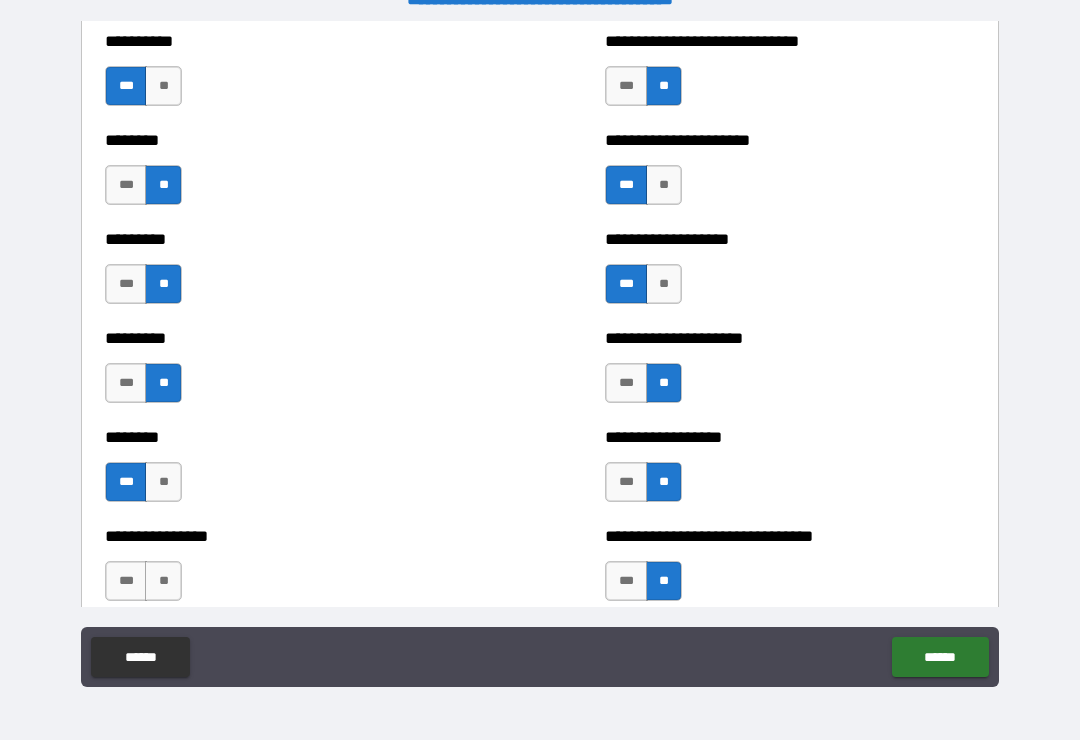 click on "**" at bounding box center [163, 581] 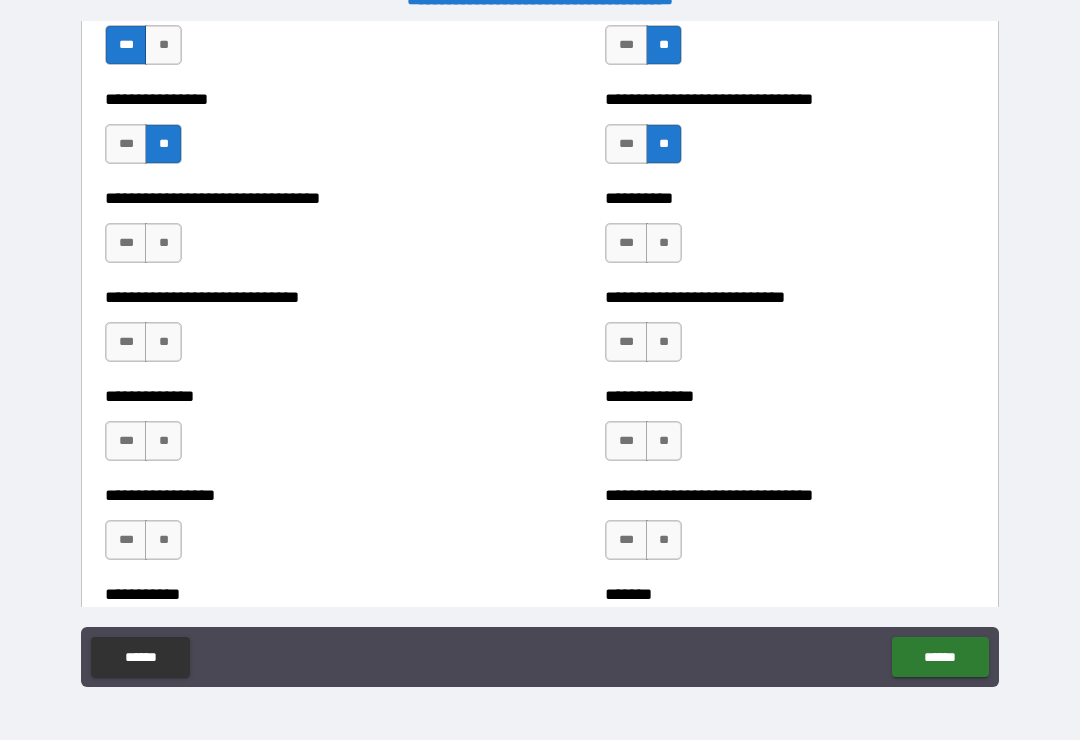 scroll, scrollTop: 7520, scrollLeft: 0, axis: vertical 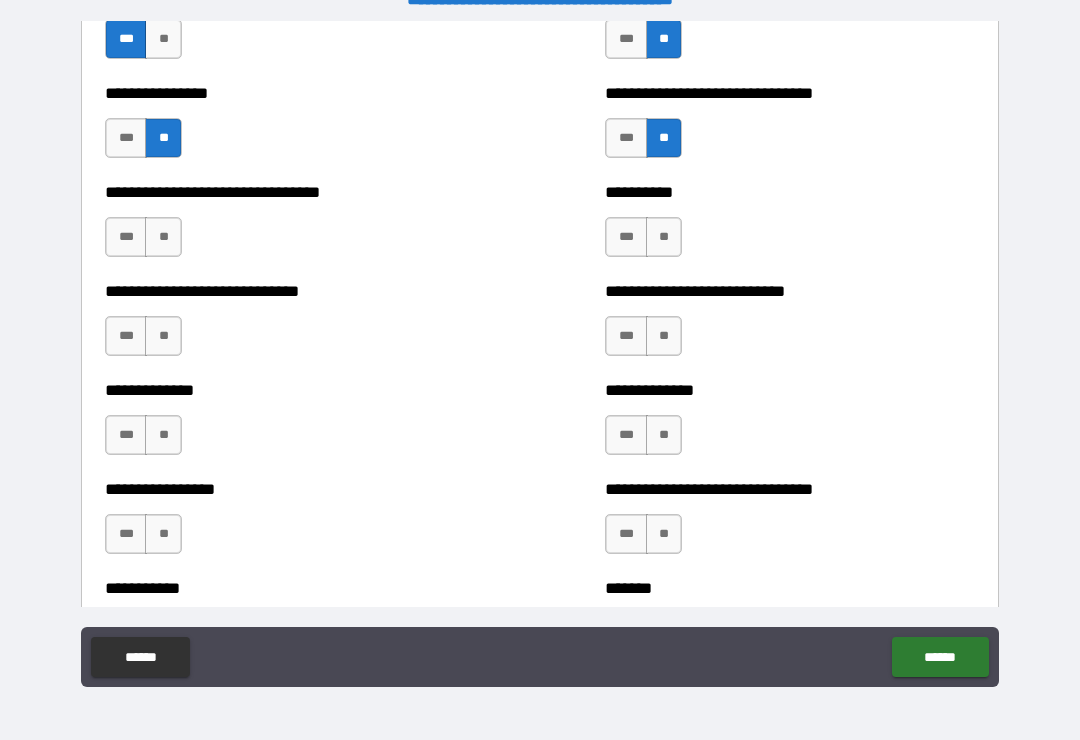 click on "**" at bounding box center [163, 237] 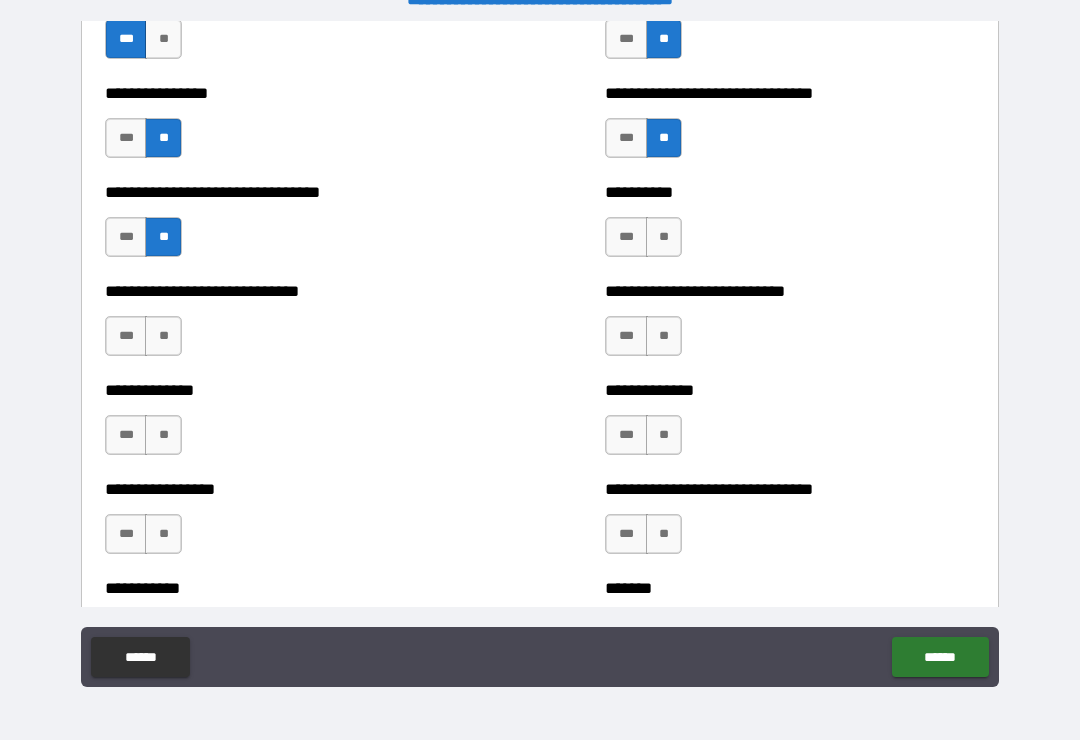 click on "**" at bounding box center [163, 336] 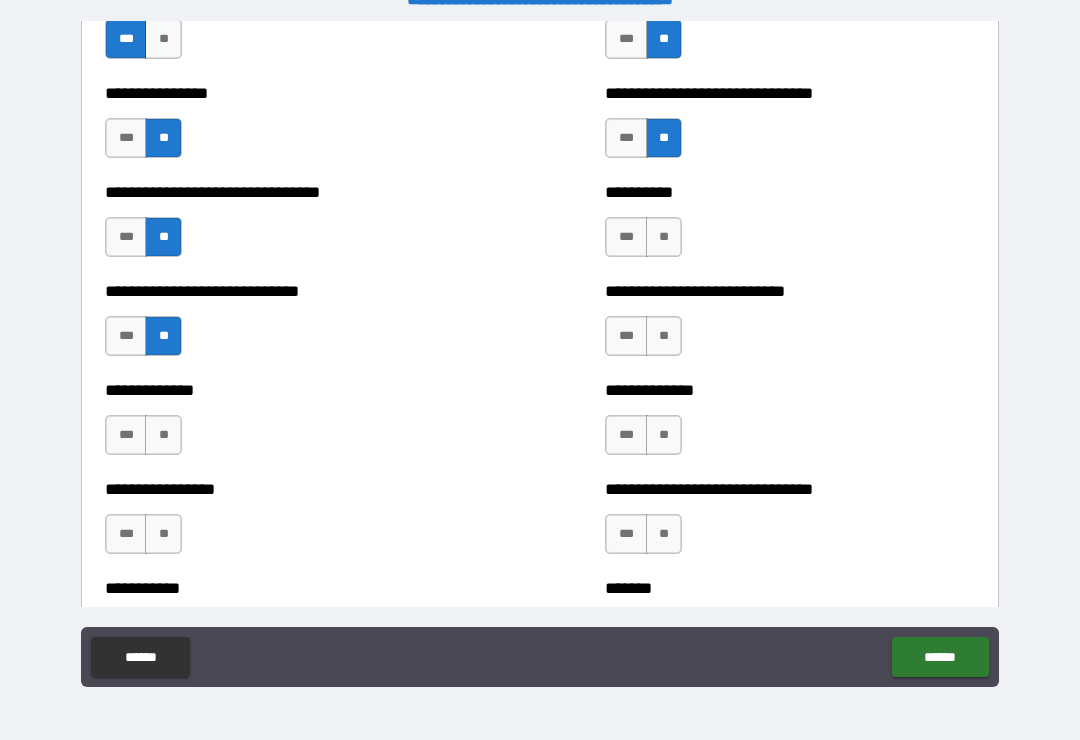 click on "**" at bounding box center (163, 435) 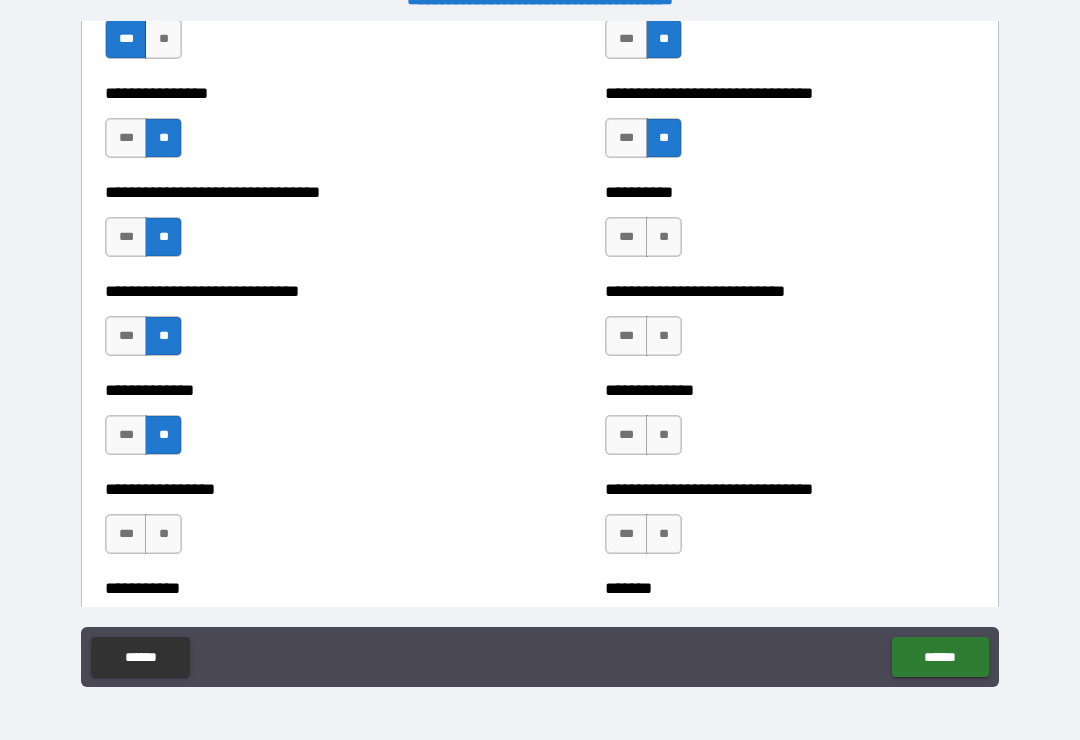 click on "**" at bounding box center [163, 534] 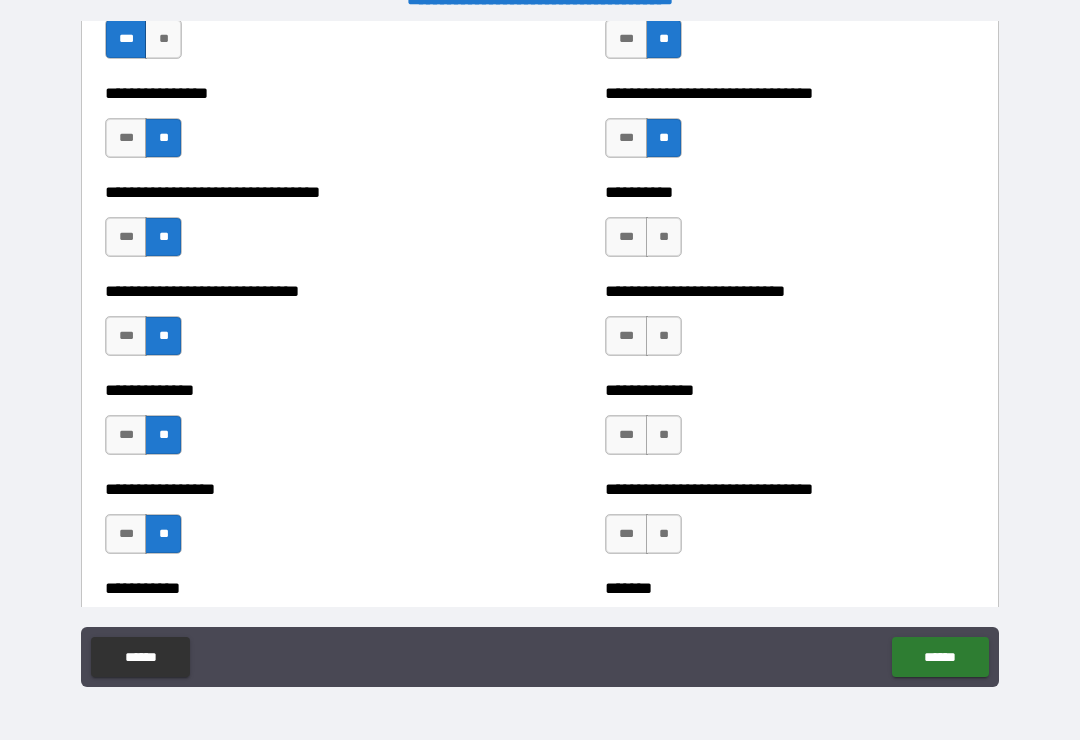 click on "**" at bounding box center (664, 237) 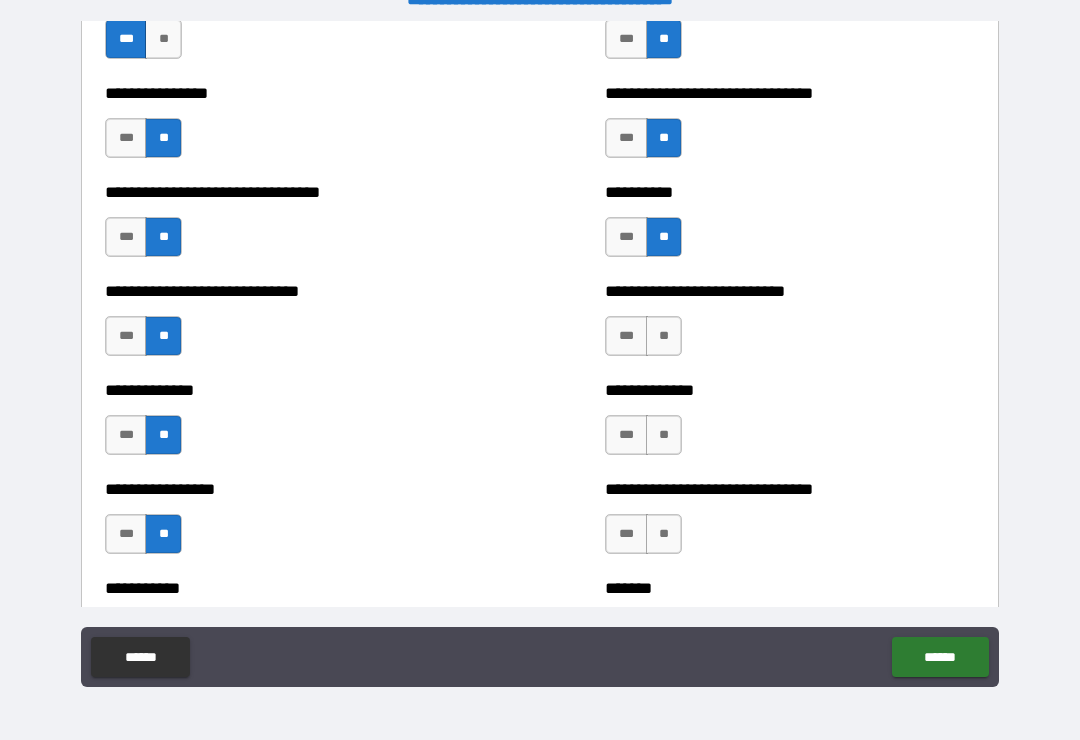 click on "**" at bounding box center [664, 336] 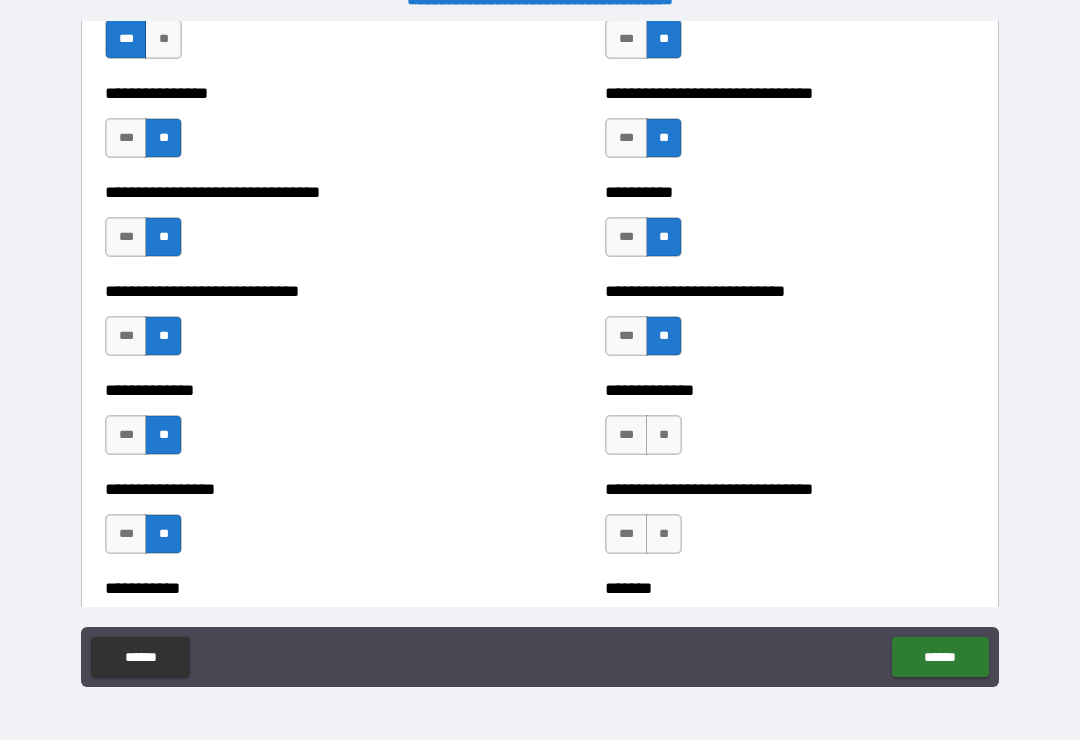 click on "**" at bounding box center (664, 435) 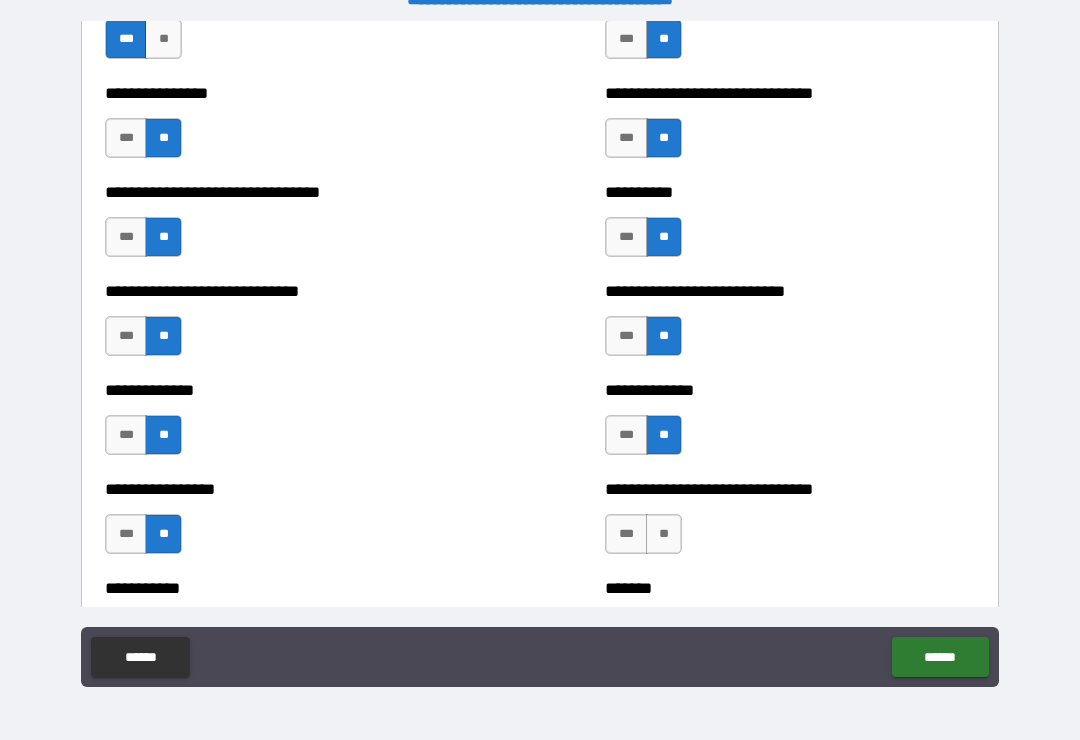click on "**" at bounding box center (664, 534) 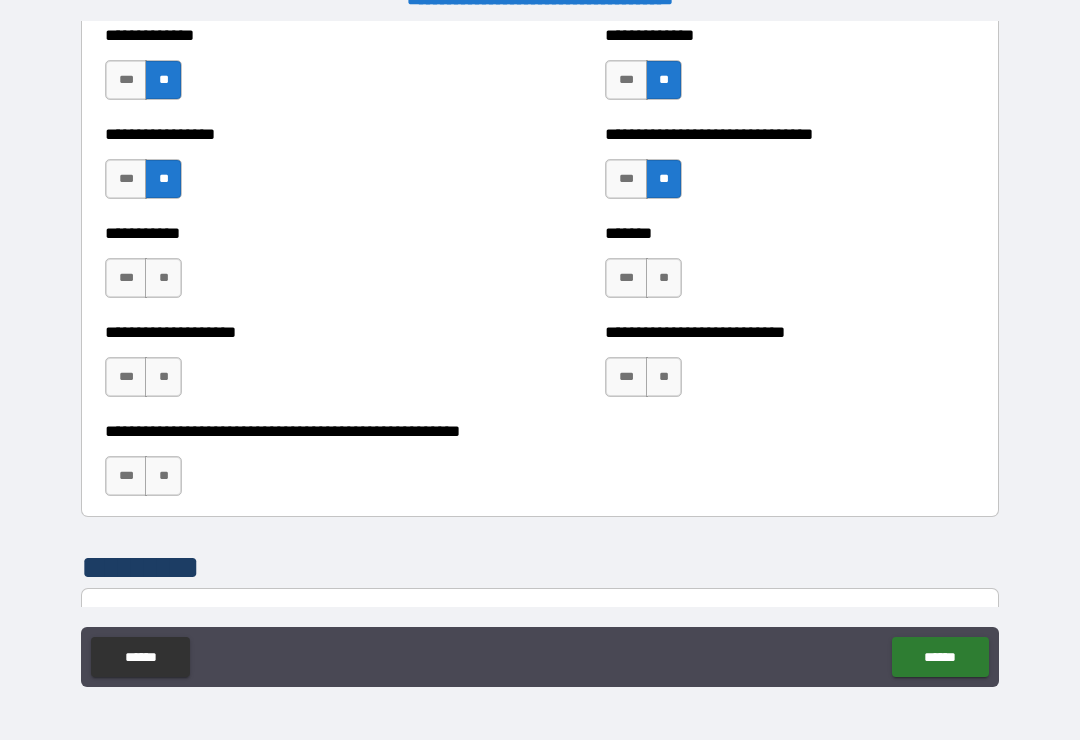 scroll, scrollTop: 7885, scrollLeft: 0, axis: vertical 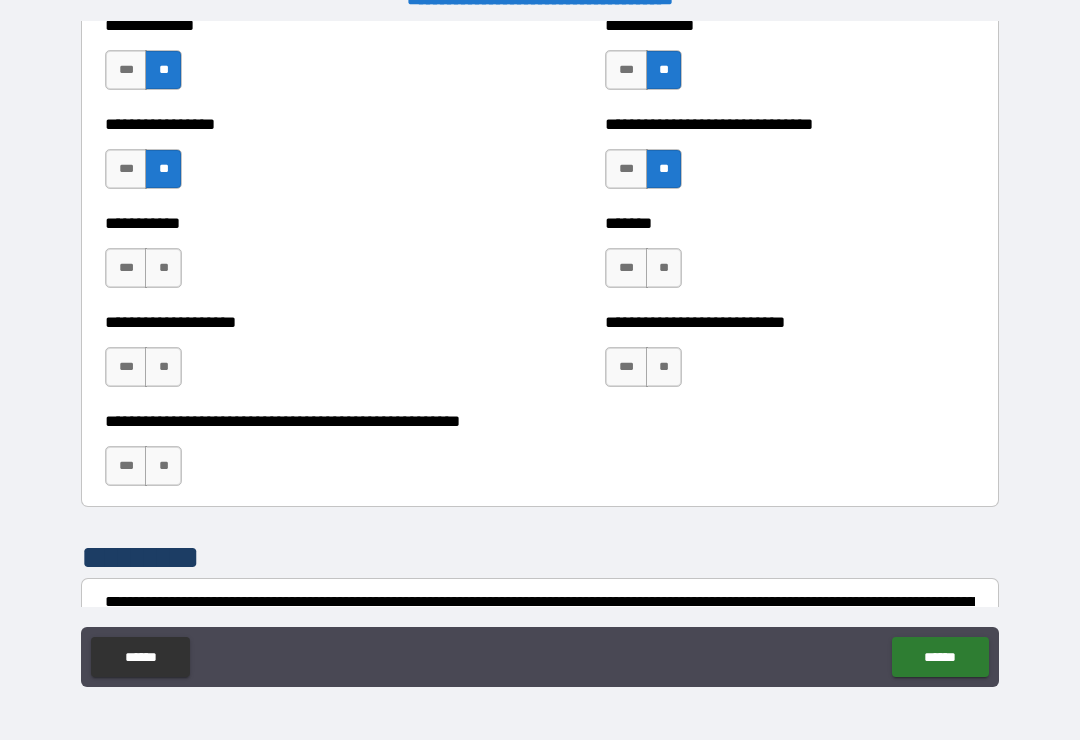 click on "***" at bounding box center [626, 268] 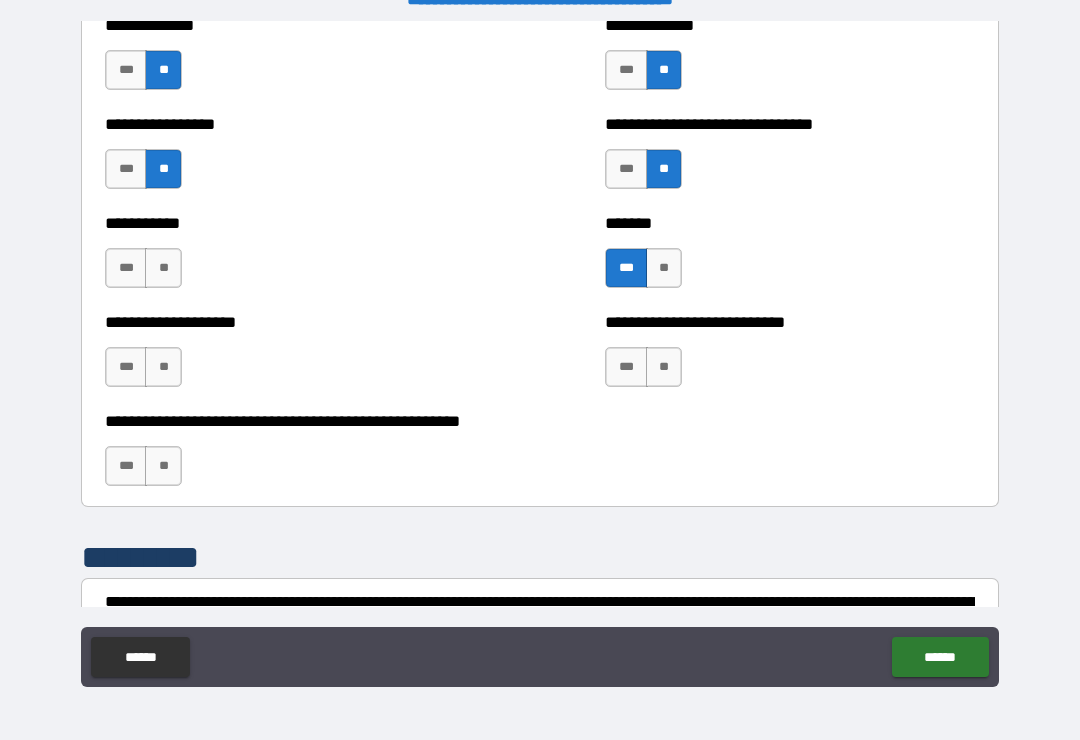 click on "**" at bounding box center [664, 367] 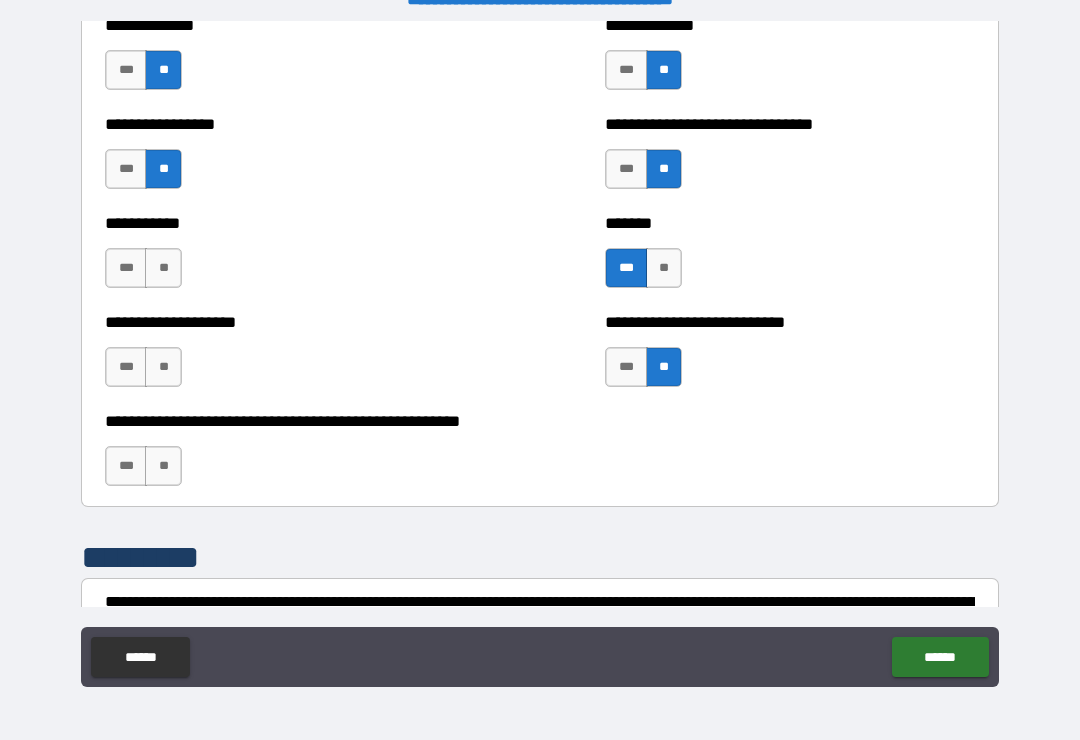 click on "**" at bounding box center [163, 268] 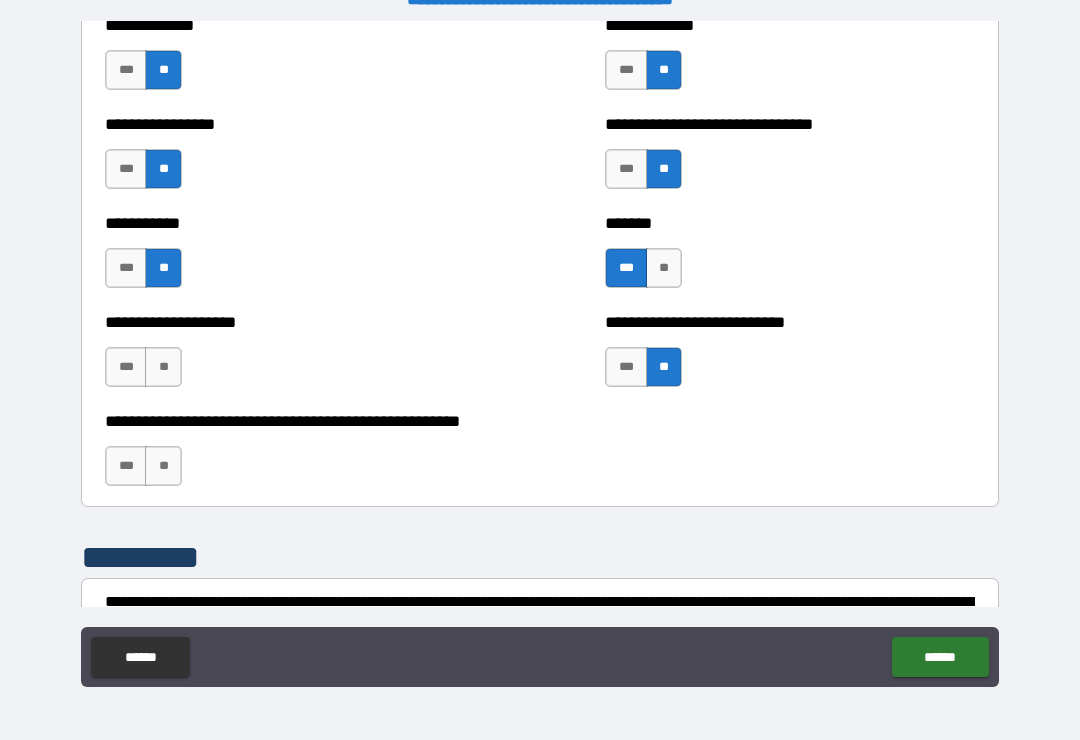click on "***" at bounding box center [126, 367] 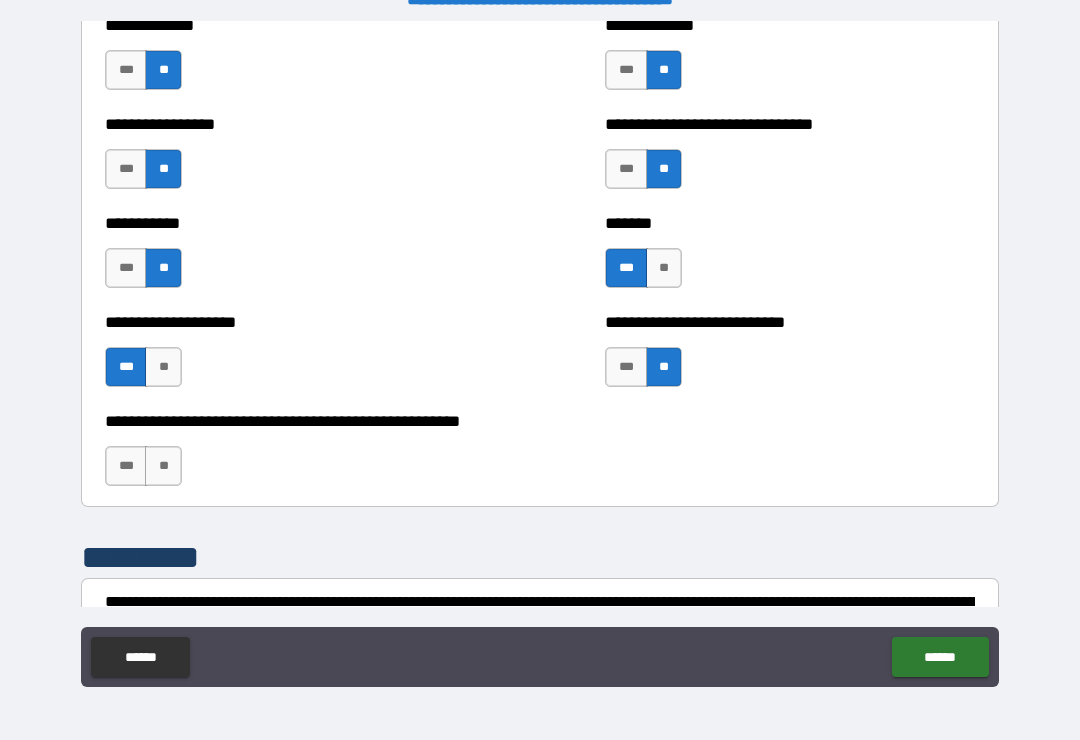 click on "**" at bounding box center [163, 466] 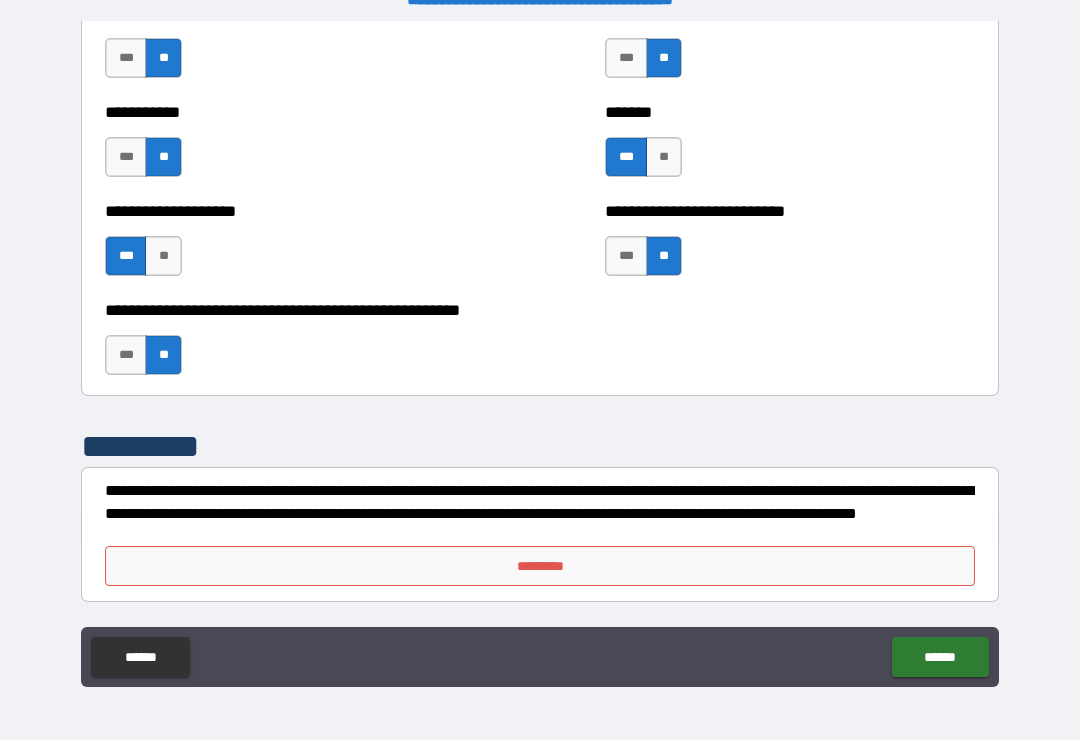 scroll, scrollTop: 7996, scrollLeft: 0, axis: vertical 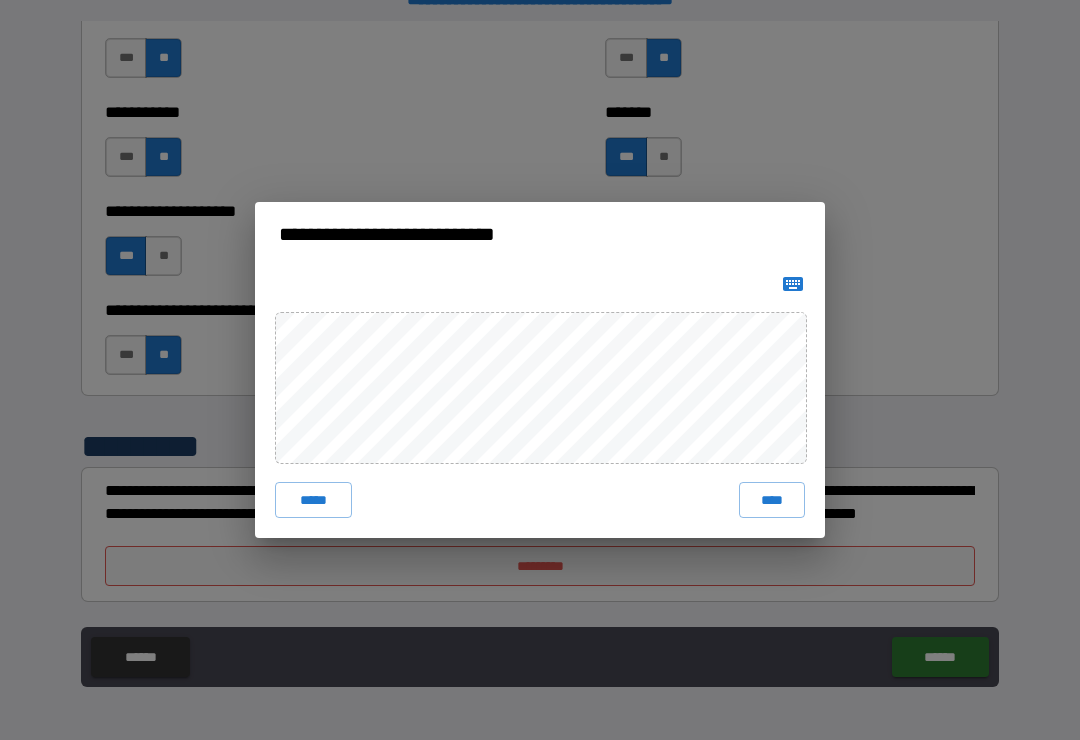 click on "****" at bounding box center (772, 500) 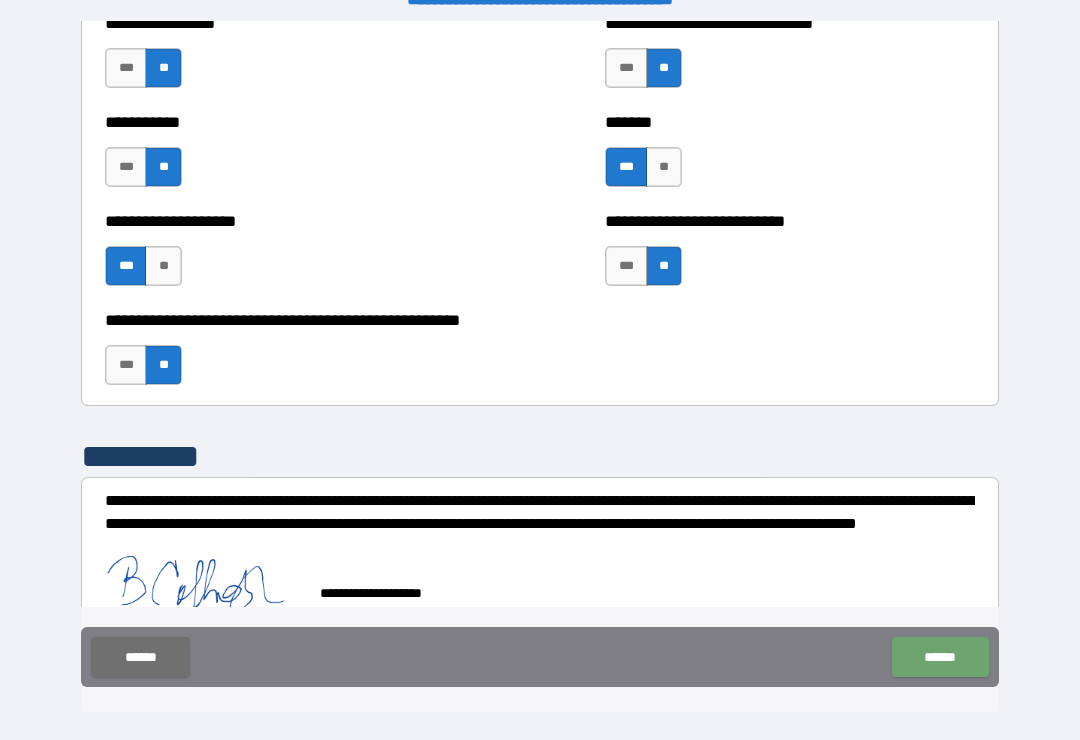 click on "******" at bounding box center (940, 657) 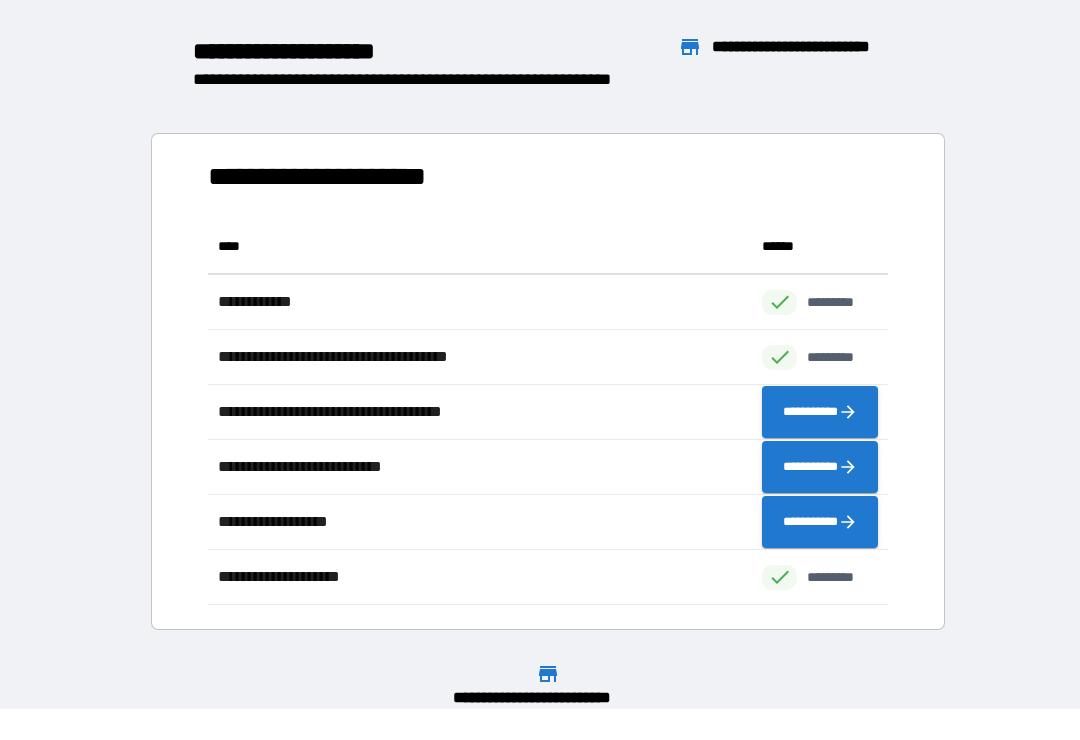 scroll, scrollTop: 1, scrollLeft: 1, axis: both 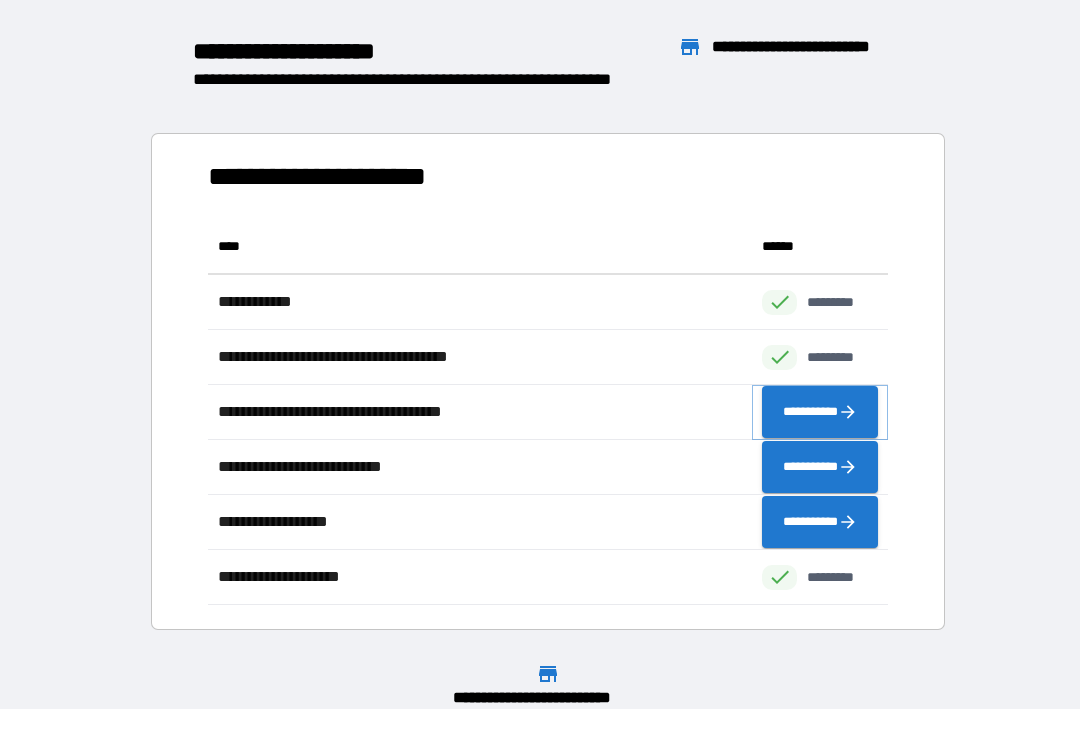 click on "**********" at bounding box center [820, 412] 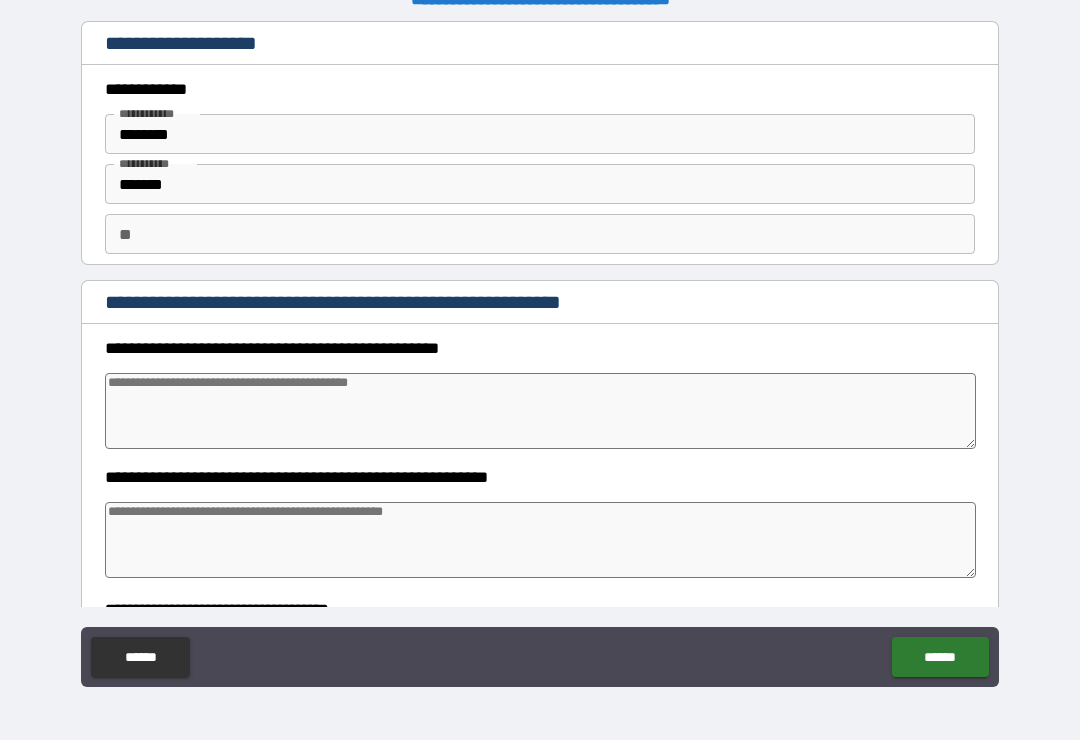 click at bounding box center [540, 411] 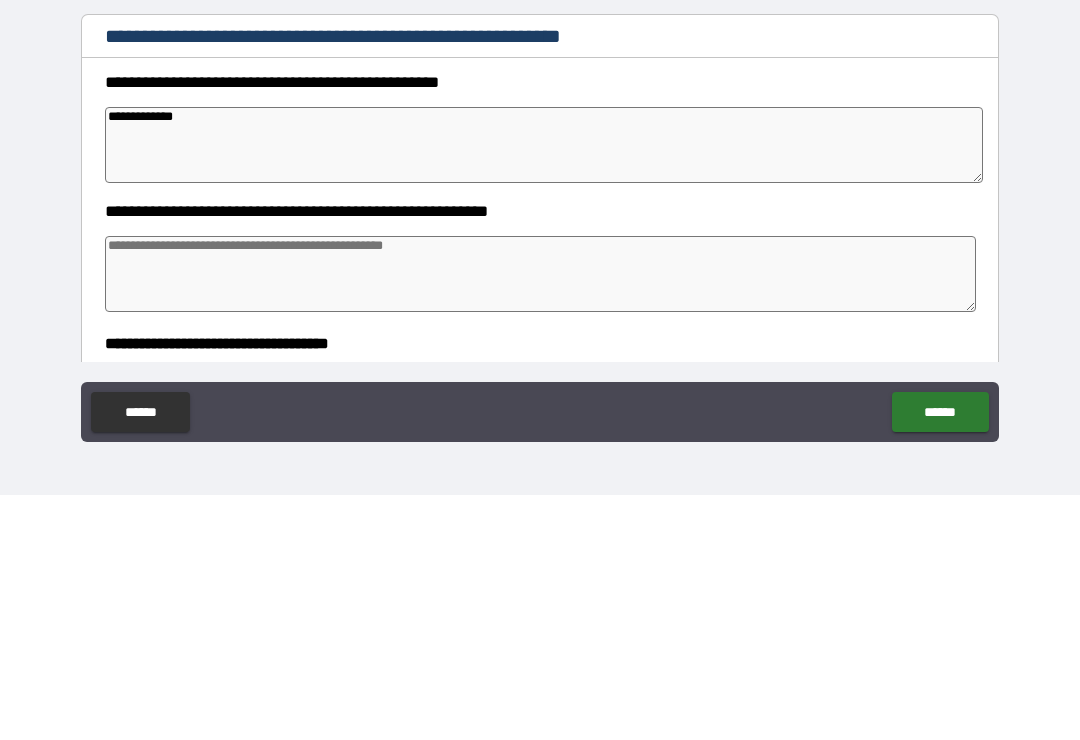 scroll, scrollTop: 32, scrollLeft: 0, axis: vertical 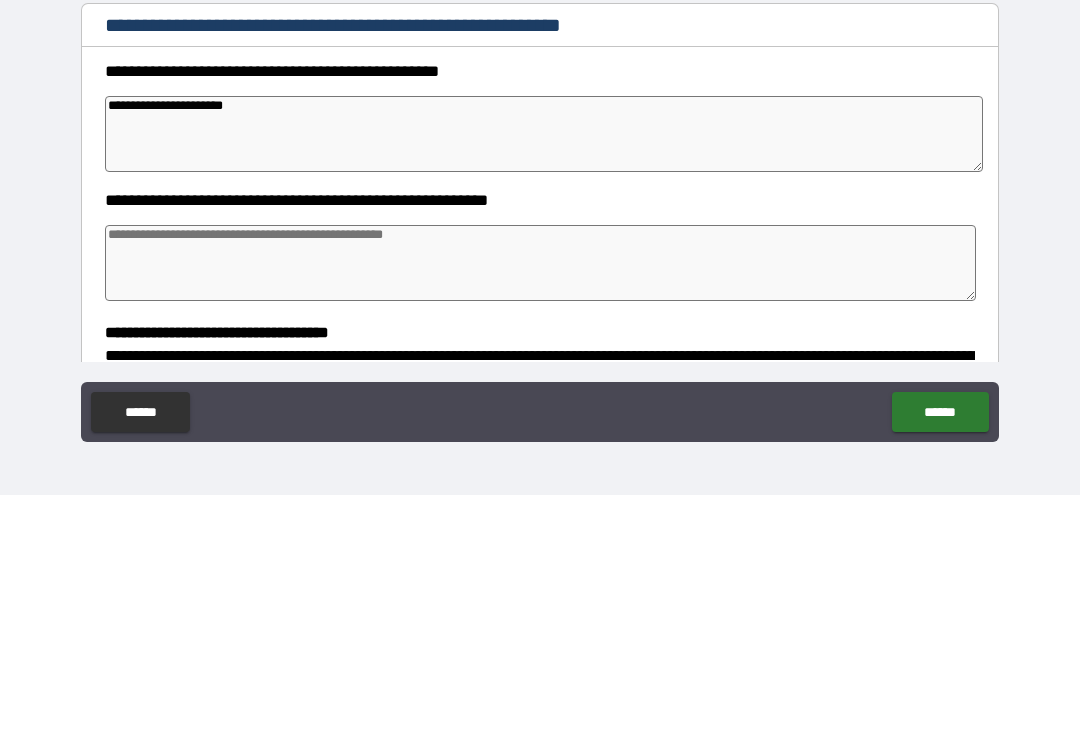 click at bounding box center (540, 508) 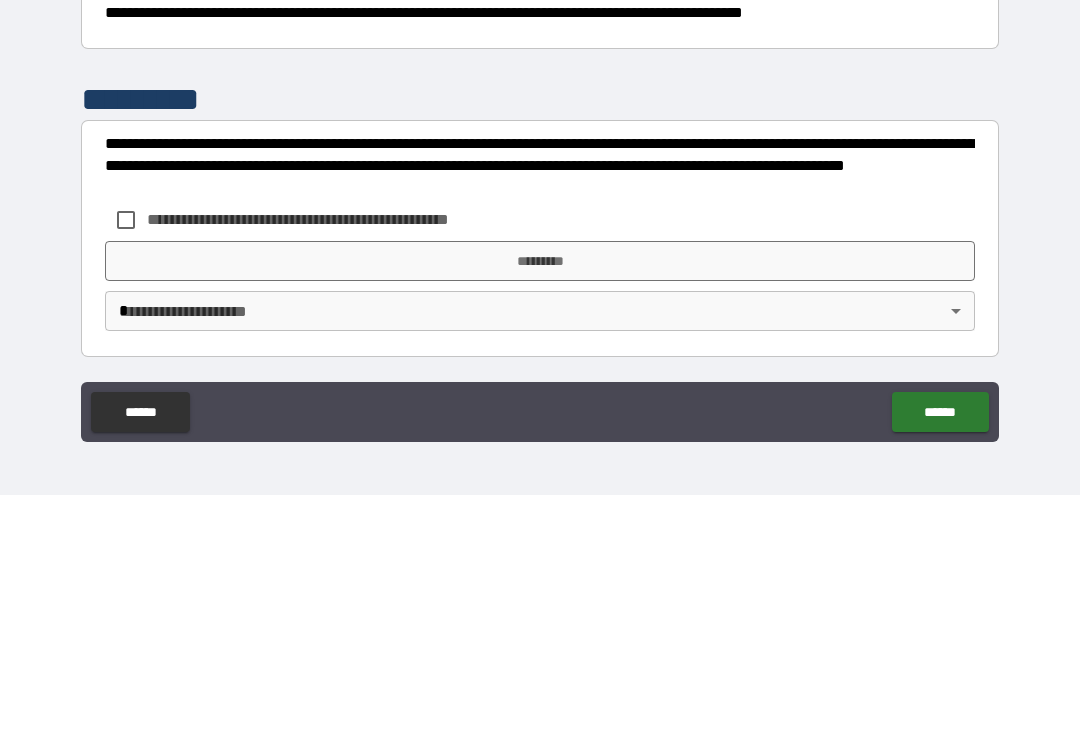 scroll, scrollTop: 526, scrollLeft: 0, axis: vertical 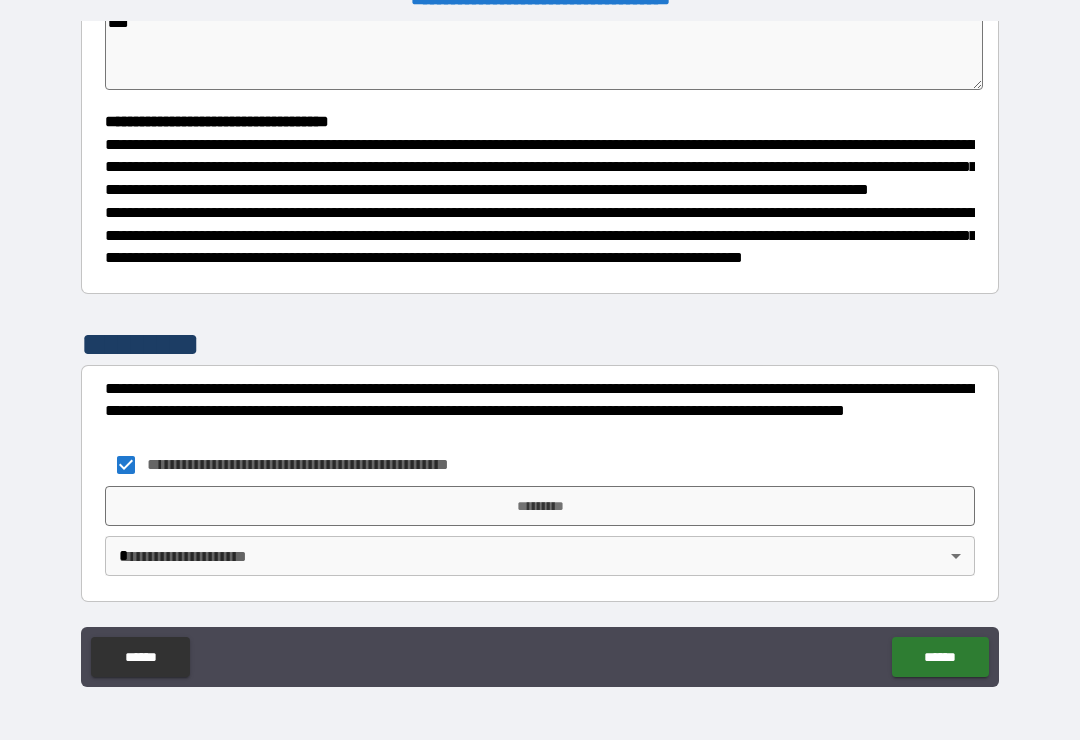 click on "*********" at bounding box center [540, 506] 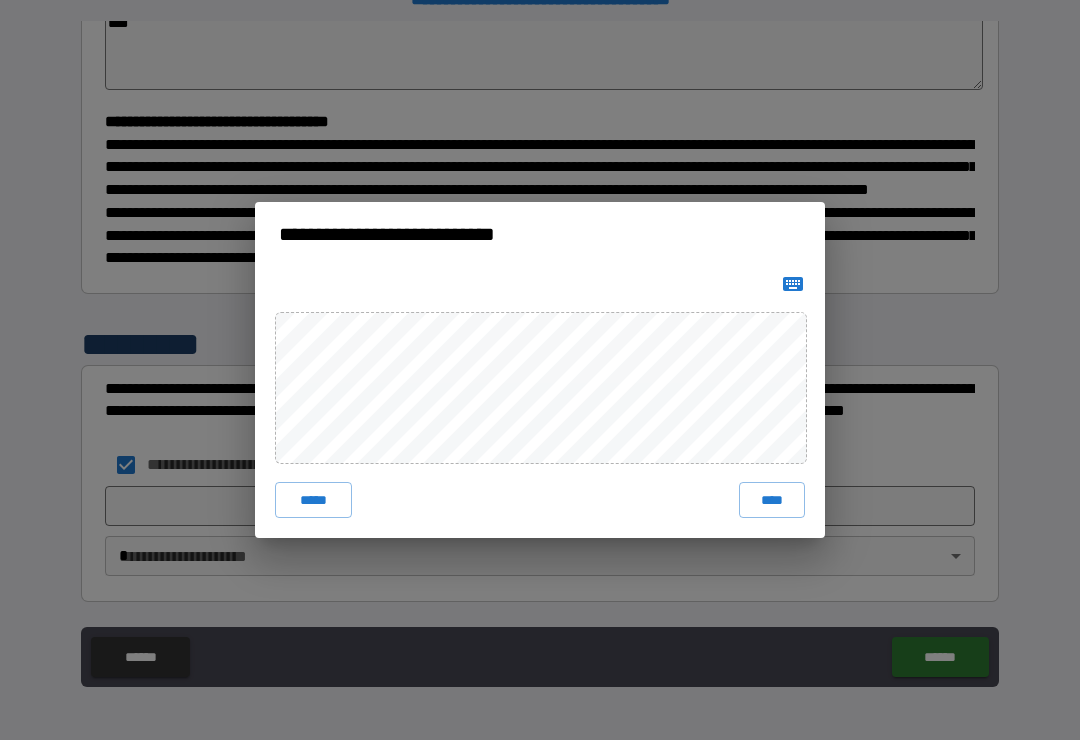 click on "****" at bounding box center (772, 500) 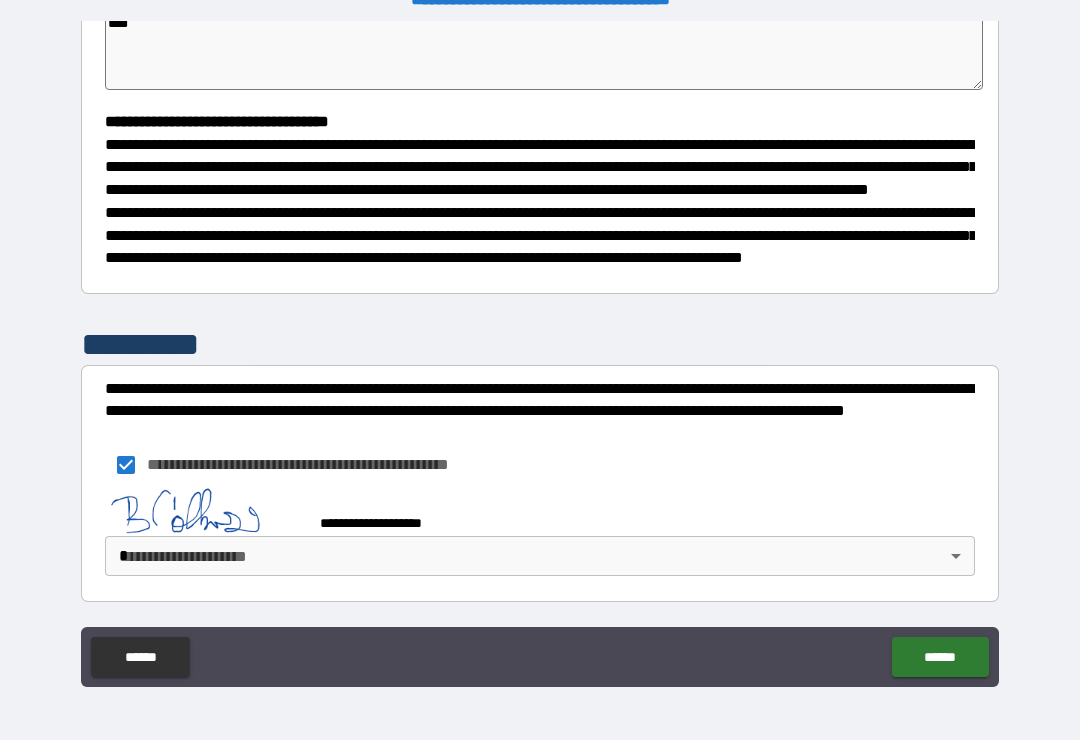 scroll, scrollTop: 516, scrollLeft: 0, axis: vertical 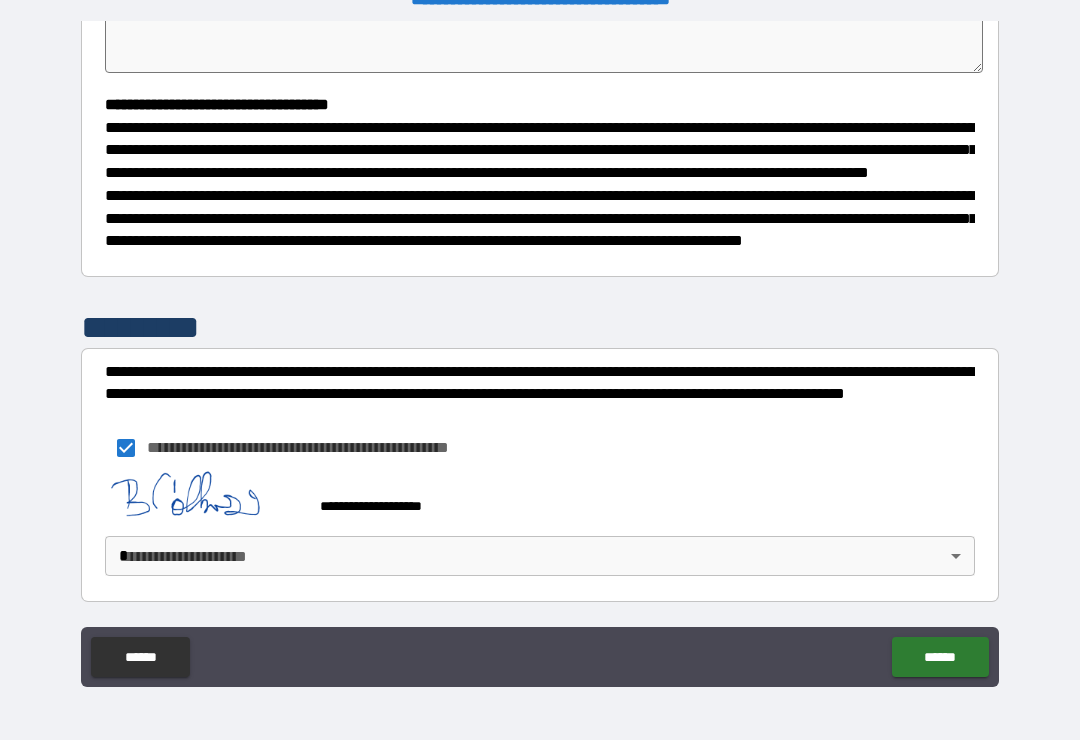 click on "**********" at bounding box center (540, 354) 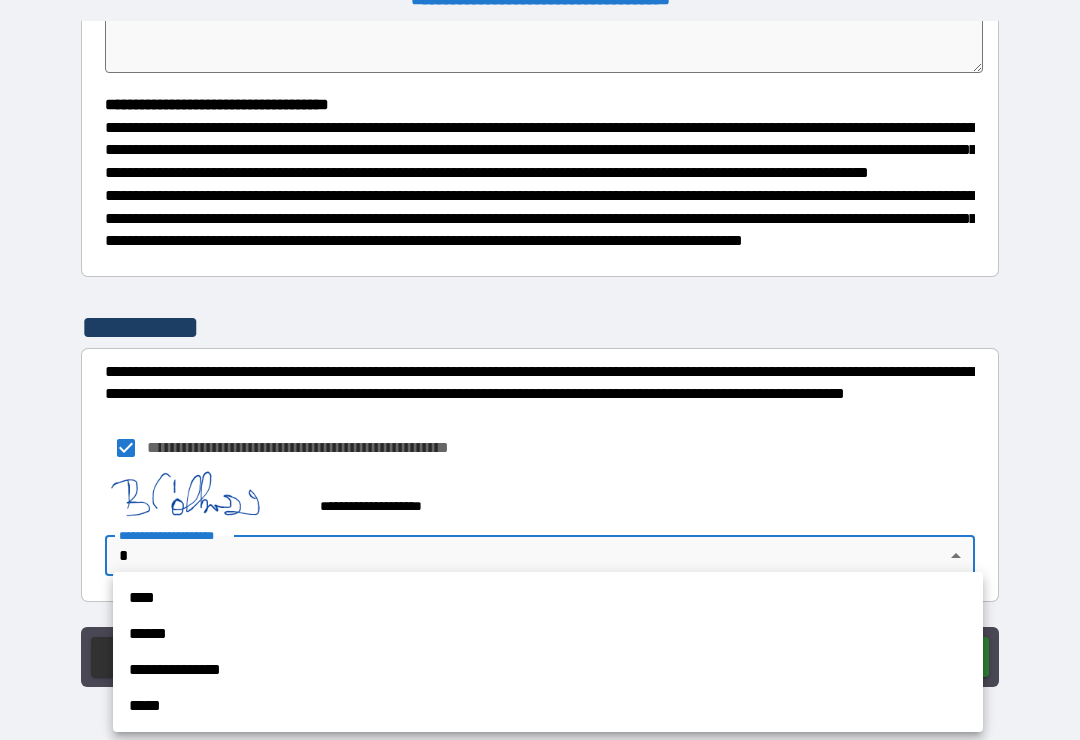 click on "*****" at bounding box center [548, 706] 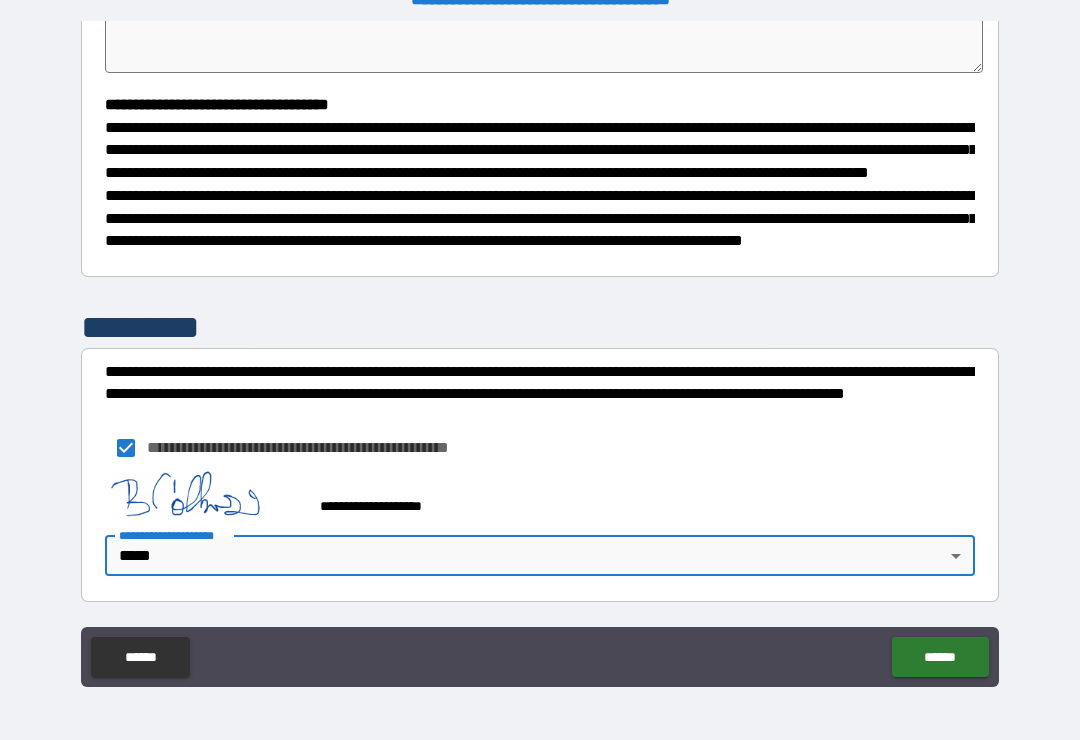 click on "******" at bounding box center (940, 657) 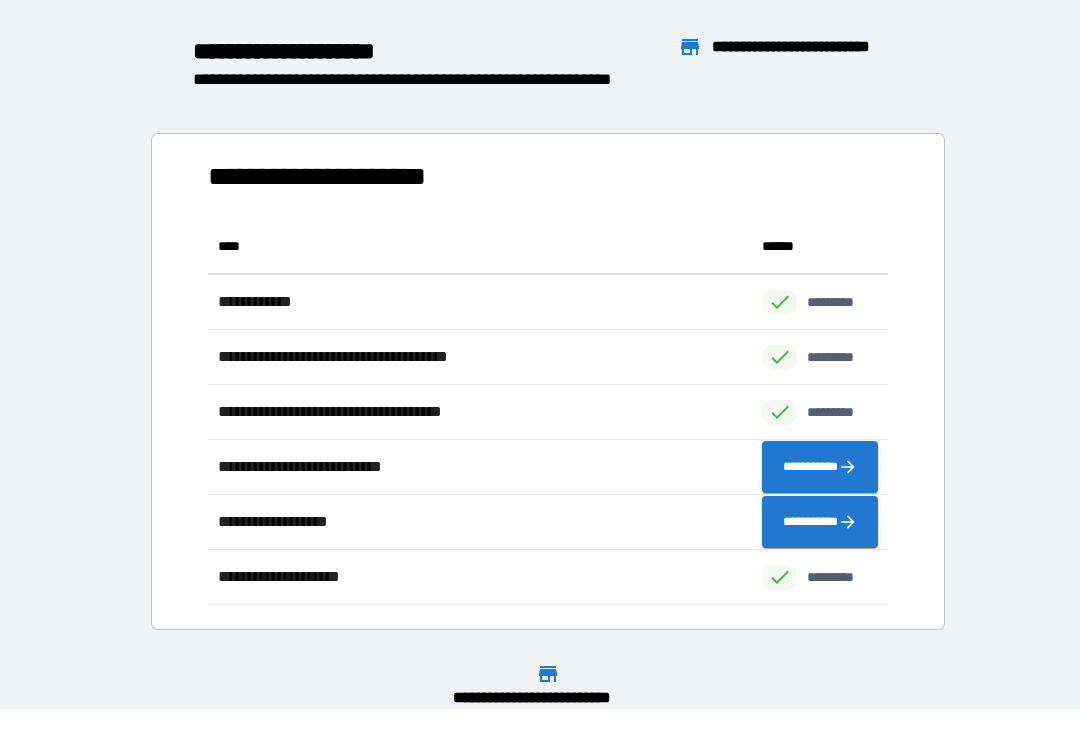 scroll, scrollTop: 386, scrollLeft: 680, axis: both 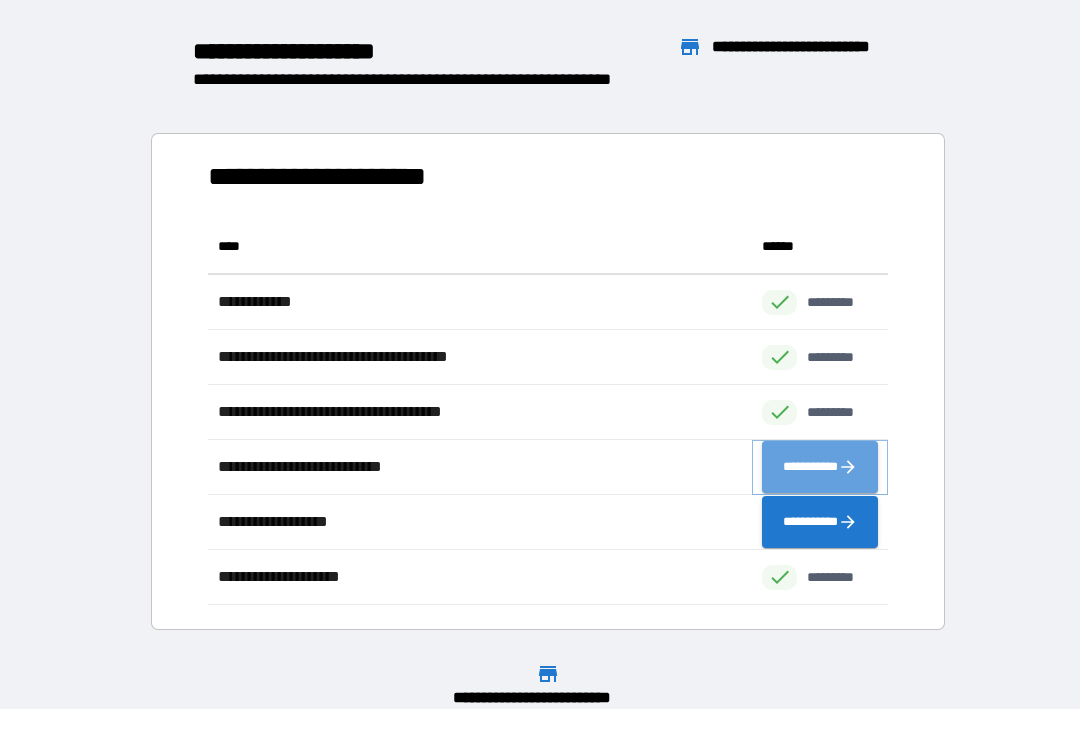 click on "**********" at bounding box center [820, 467] 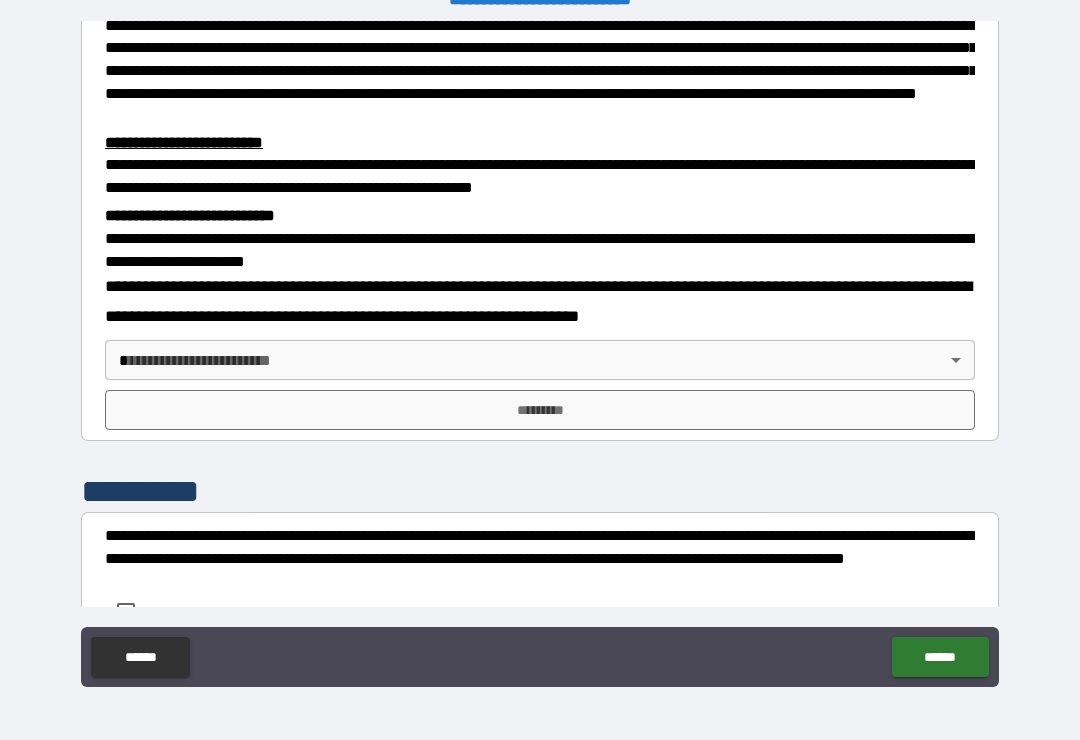 scroll, scrollTop: 494, scrollLeft: 0, axis: vertical 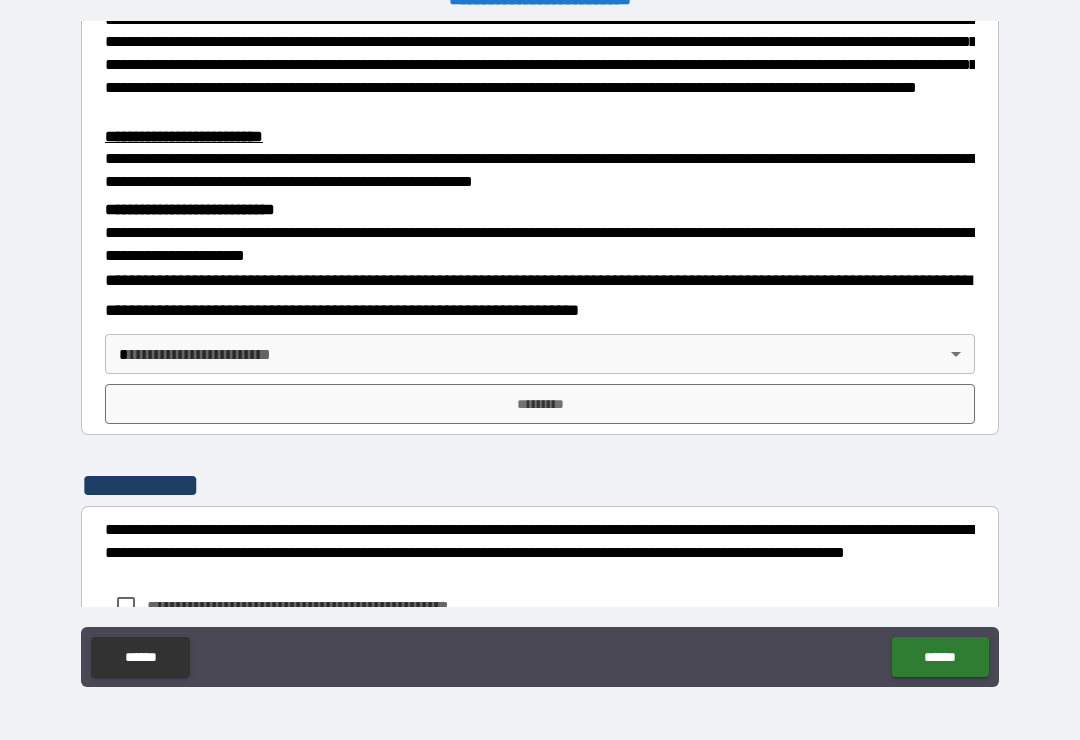 click on "**********" at bounding box center (540, 354) 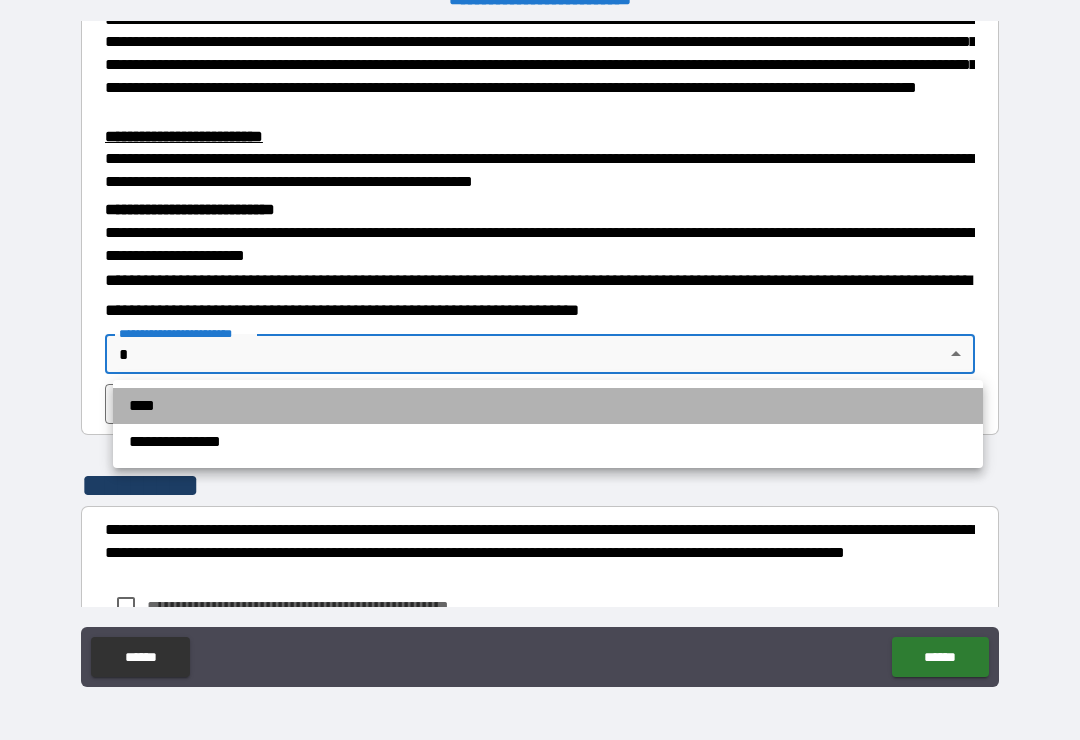 click on "****" at bounding box center [548, 406] 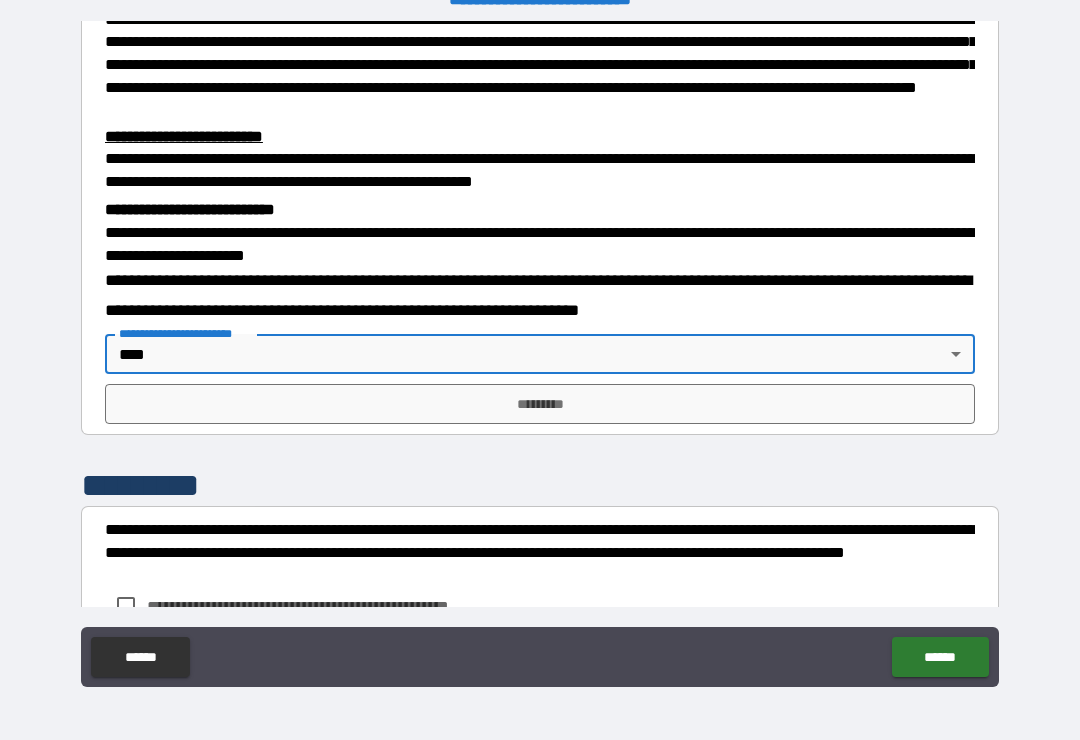 click on "*********" at bounding box center (540, 404) 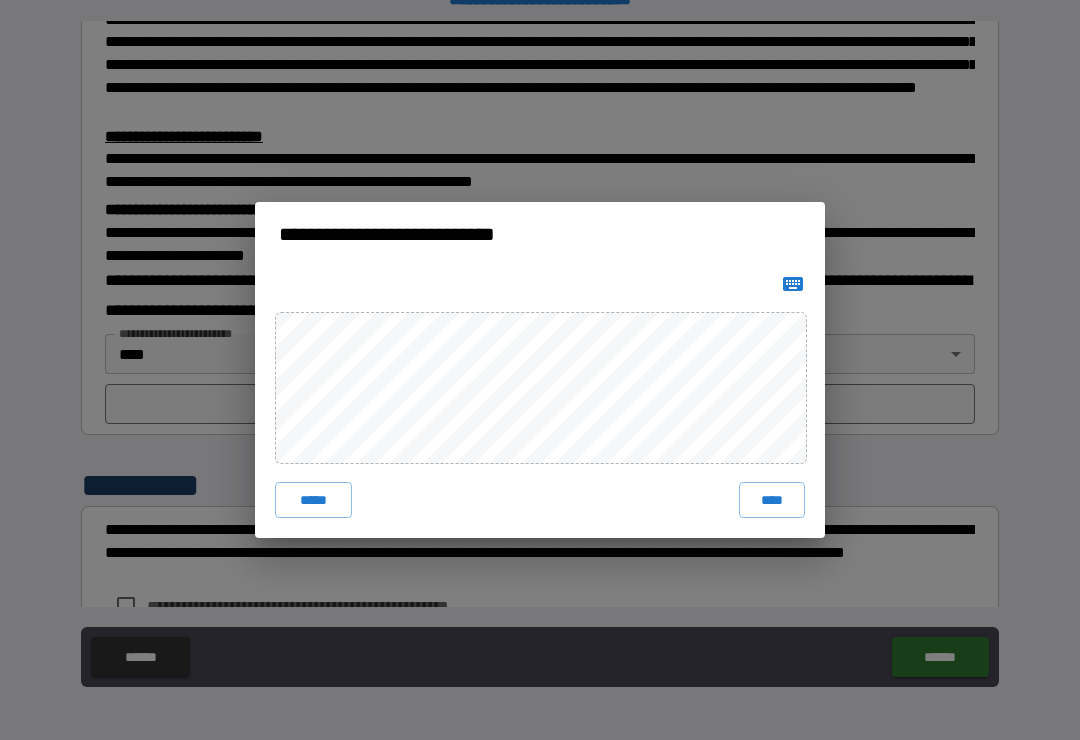 click on "****" at bounding box center [772, 500] 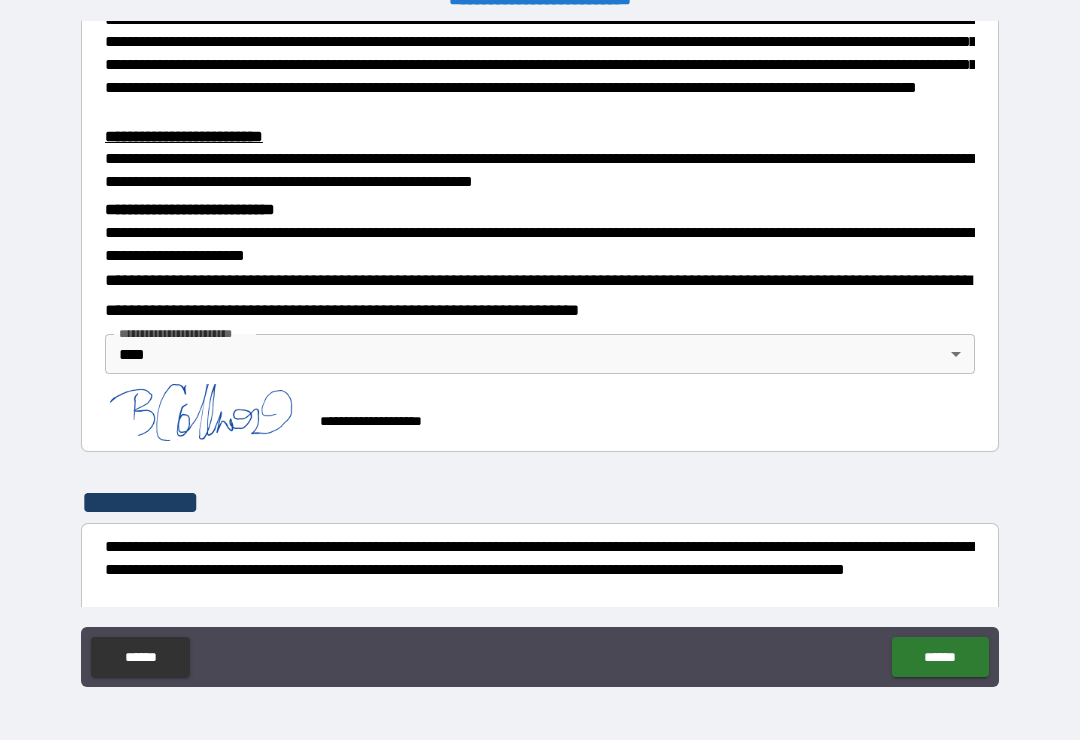 click on "******" at bounding box center [940, 657] 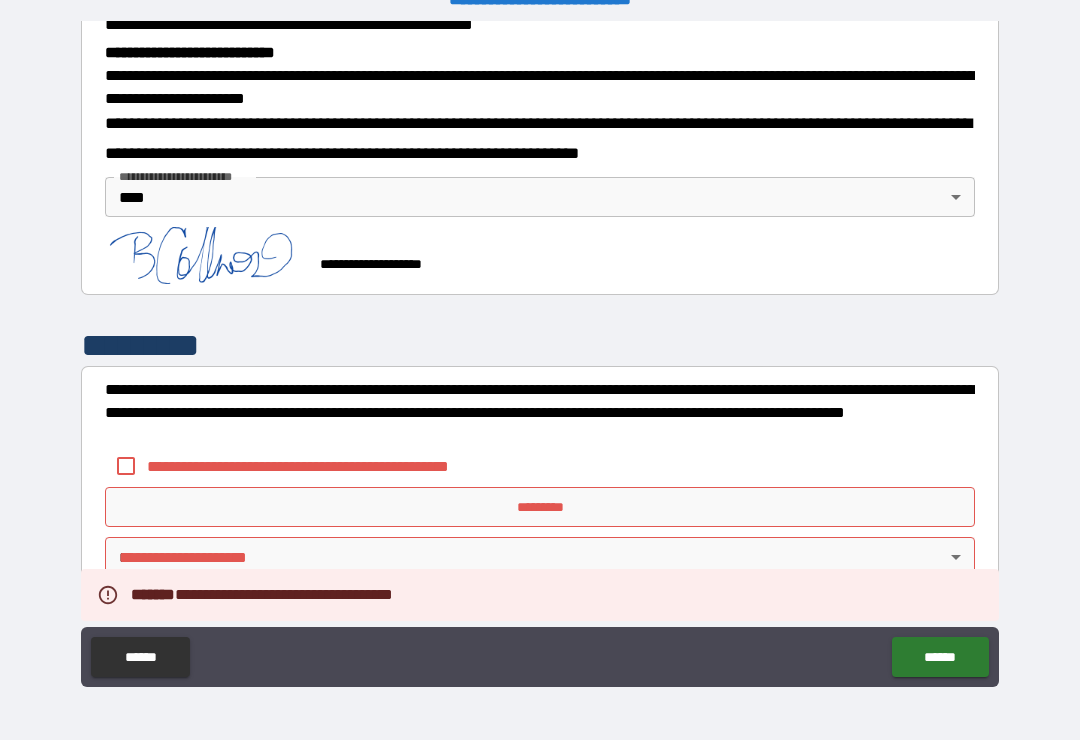 scroll, scrollTop: 650, scrollLeft: 0, axis: vertical 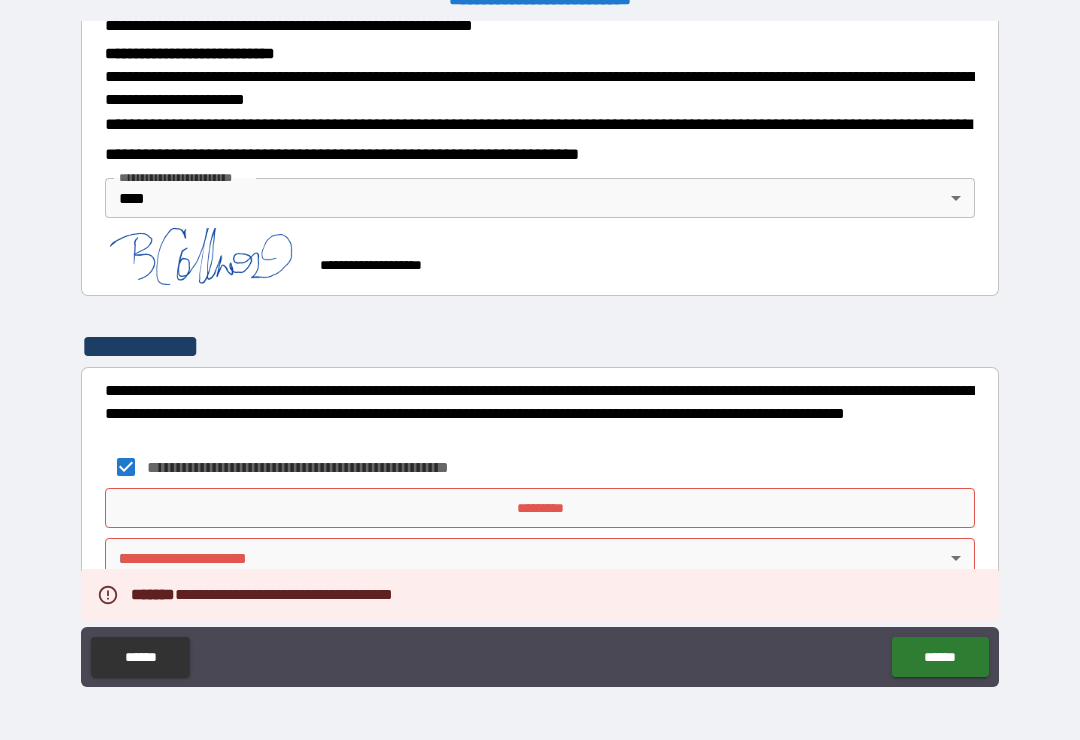 click on "*********" at bounding box center [540, 508] 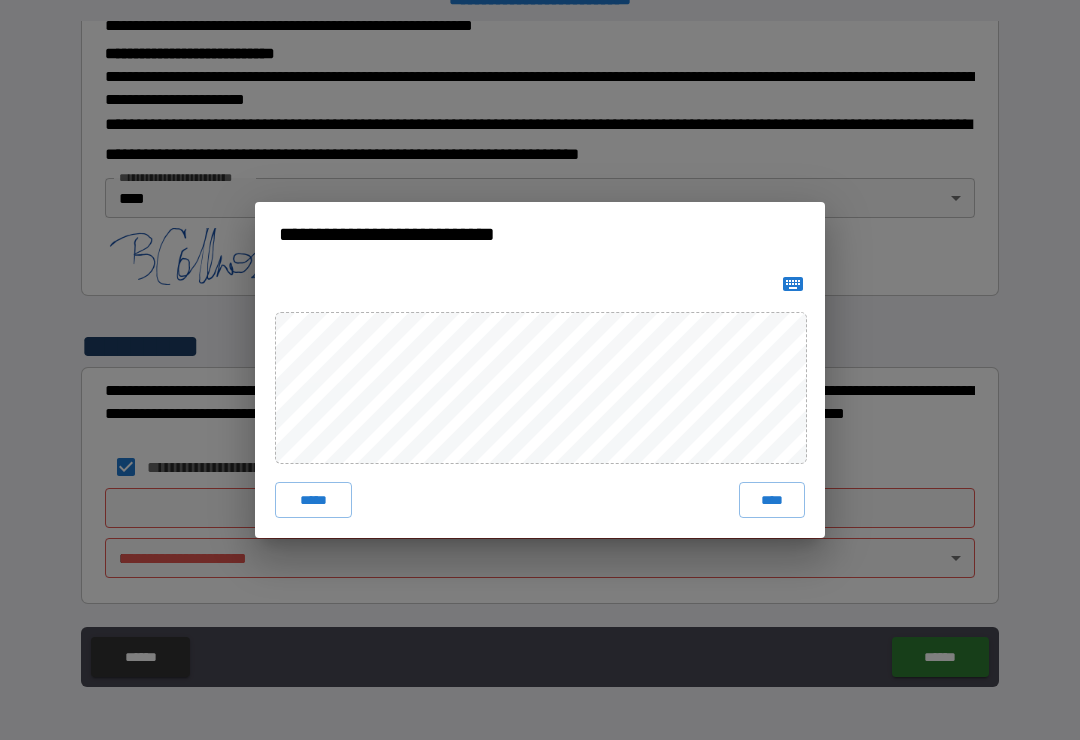 click on "****" at bounding box center [772, 500] 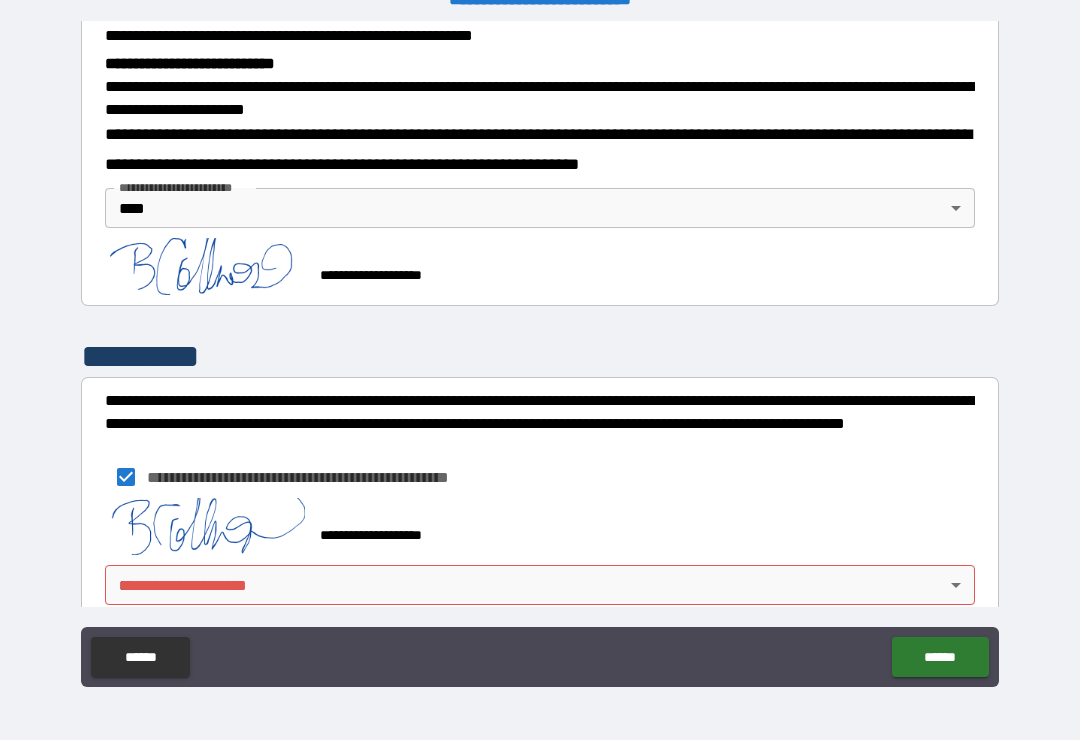 click on "**********" at bounding box center (540, 354) 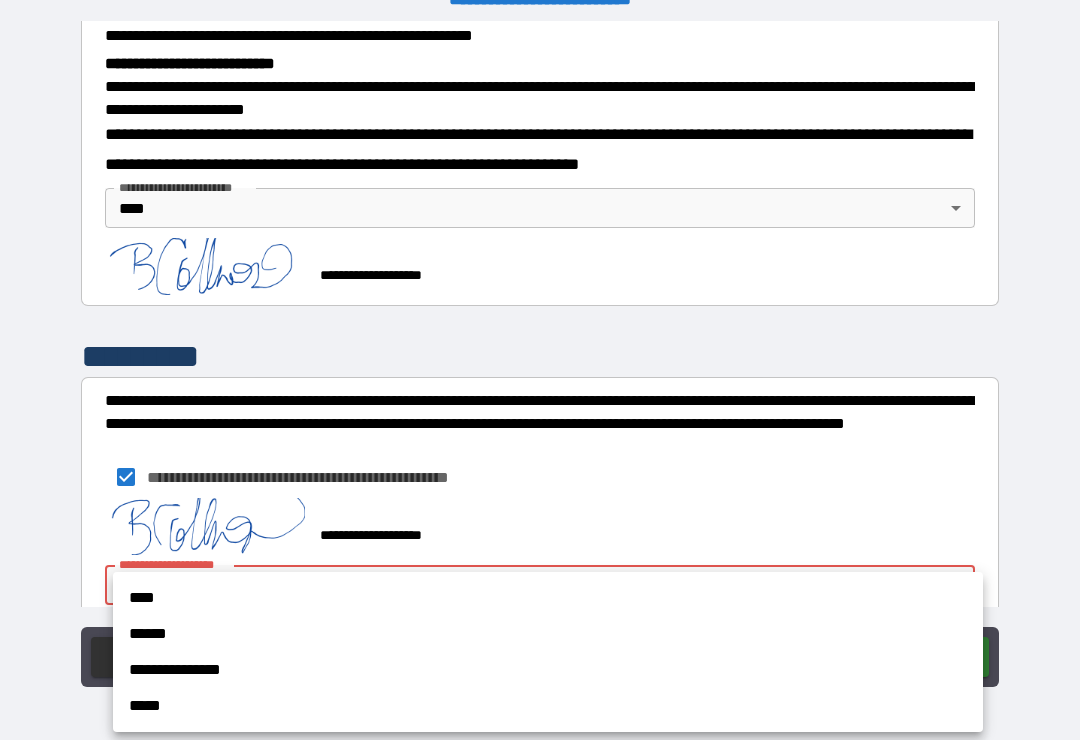 click on "****" at bounding box center [548, 598] 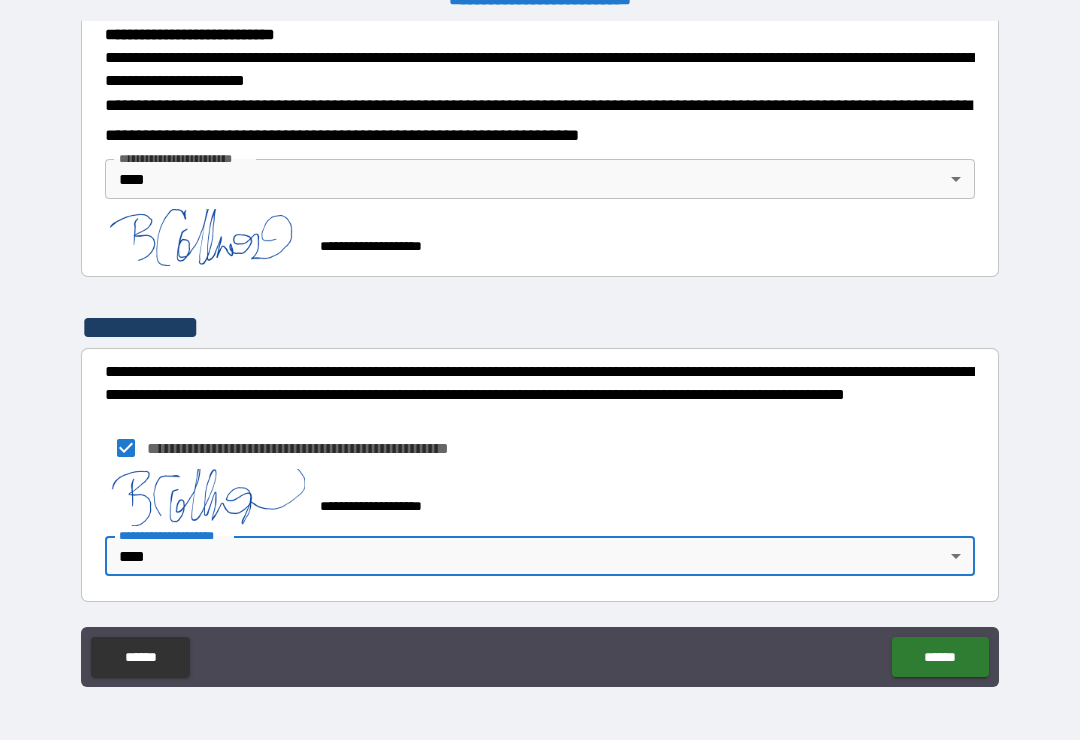scroll, scrollTop: 668, scrollLeft: 0, axis: vertical 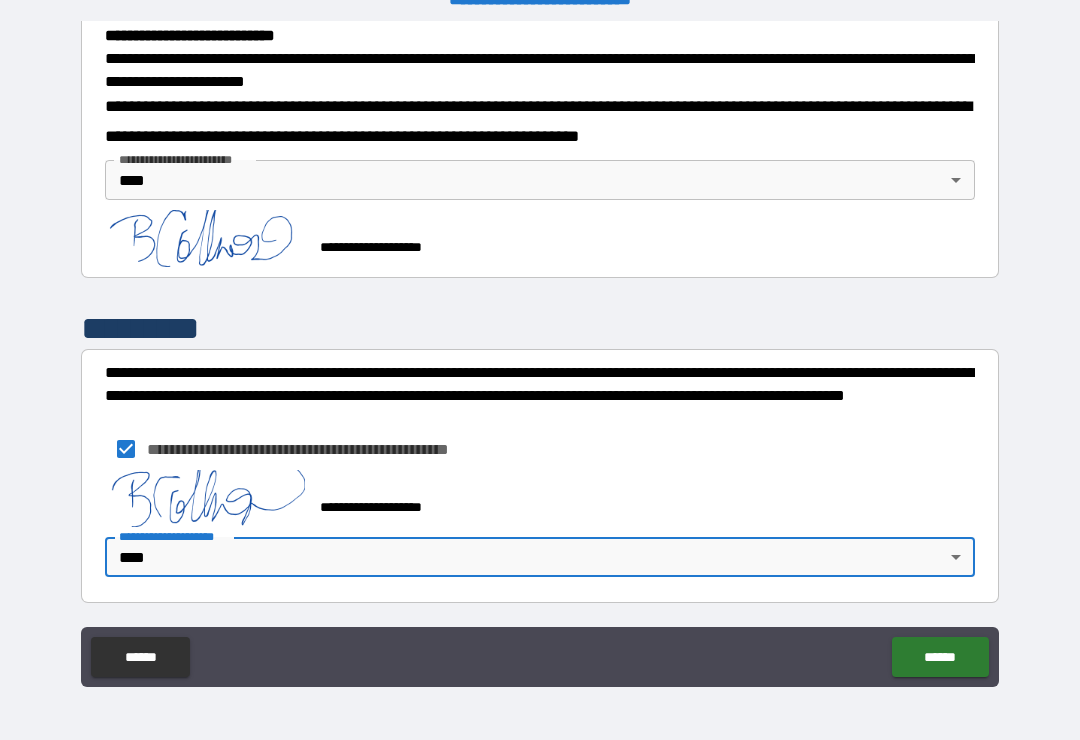 click on "******" at bounding box center (940, 657) 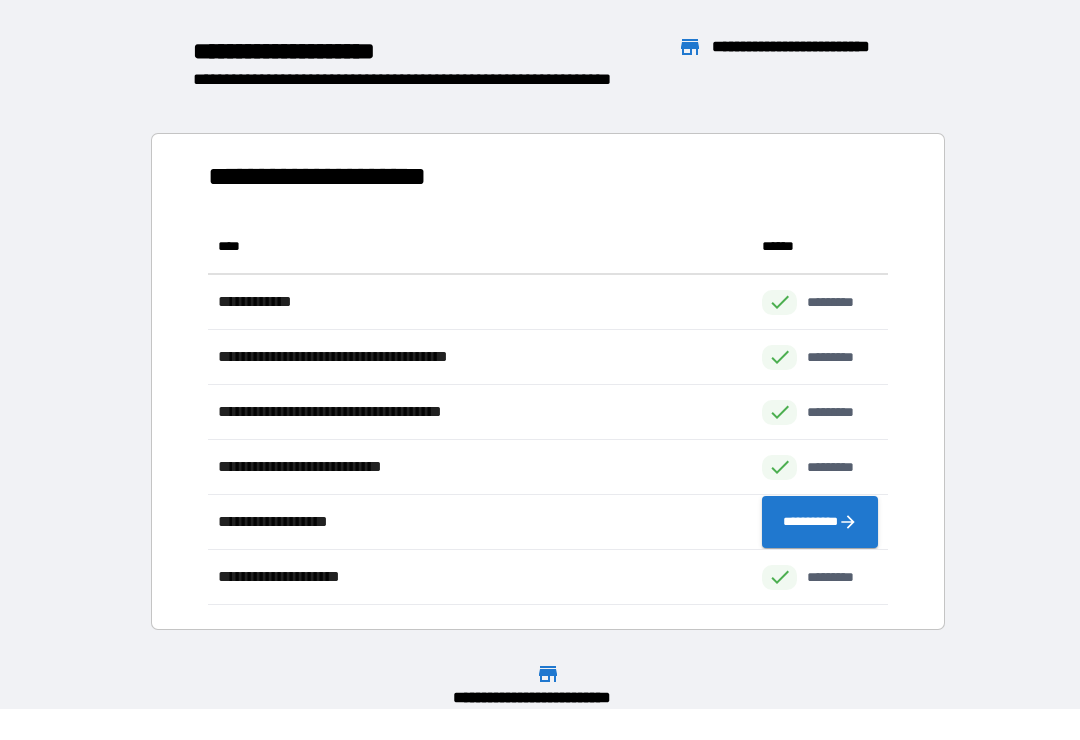 scroll, scrollTop: 1, scrollLeft: 1, axis: both 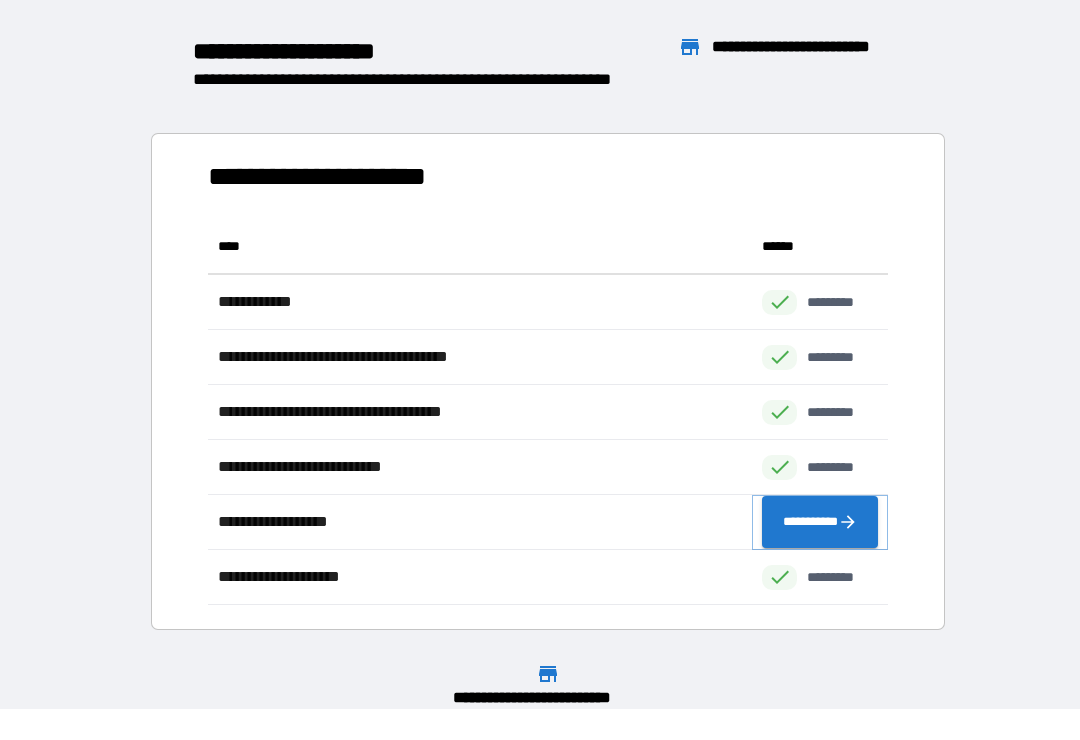 click on "**********" at bounding box center (820, 522) 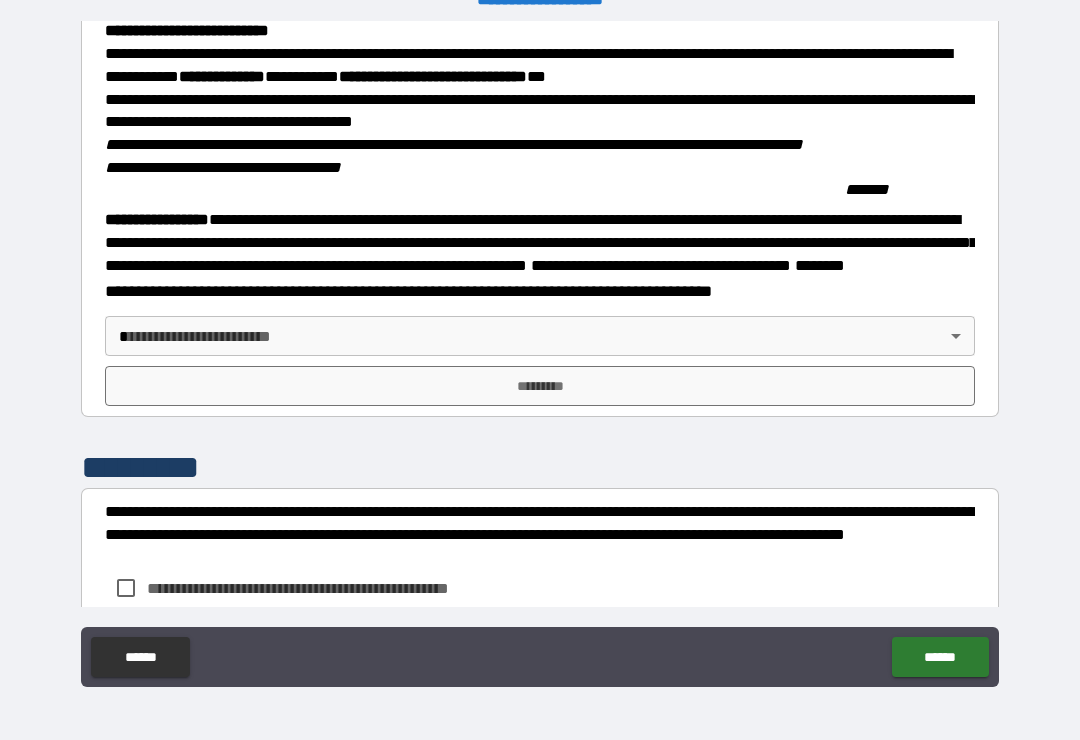 scroll, scrollTop: 1948, scrollLeft: 0, axis: vertical 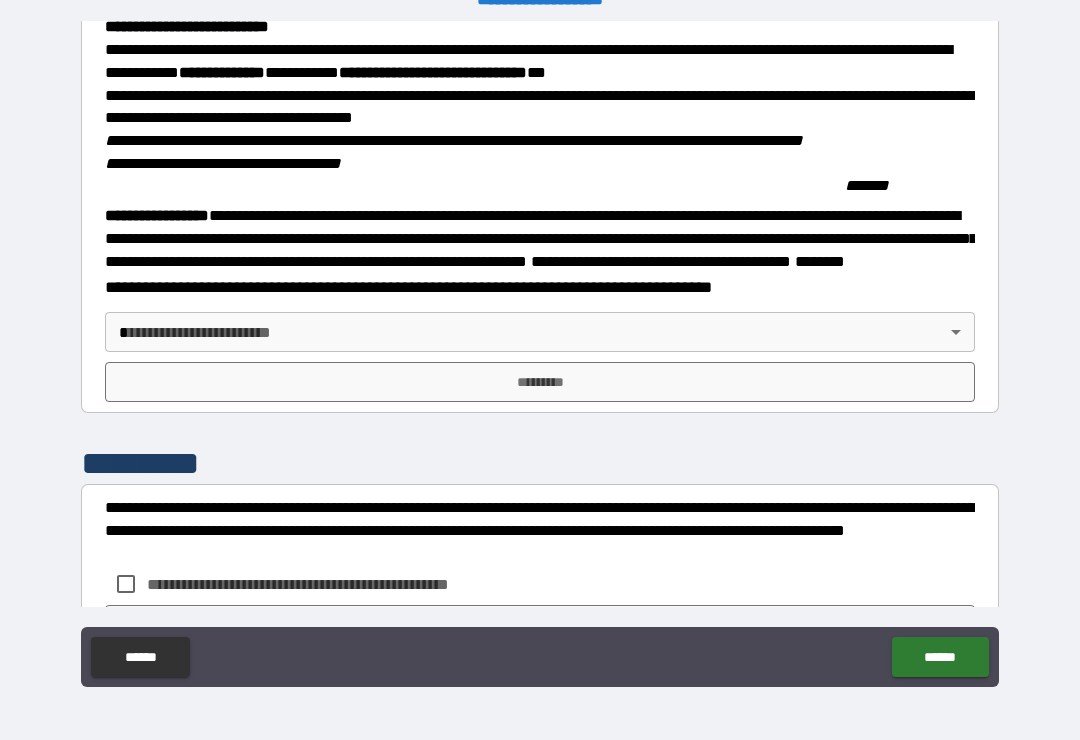 click on "**********" at bounding box center (540, 354) 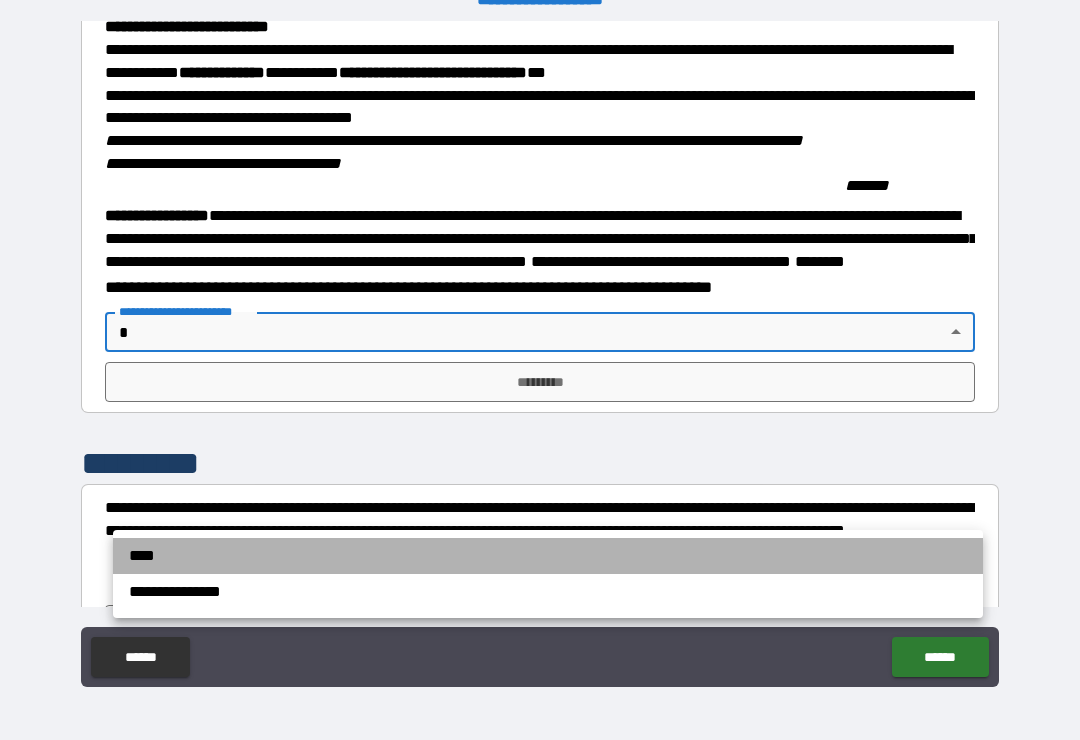 click on "****" at bounding box center [548, 556] 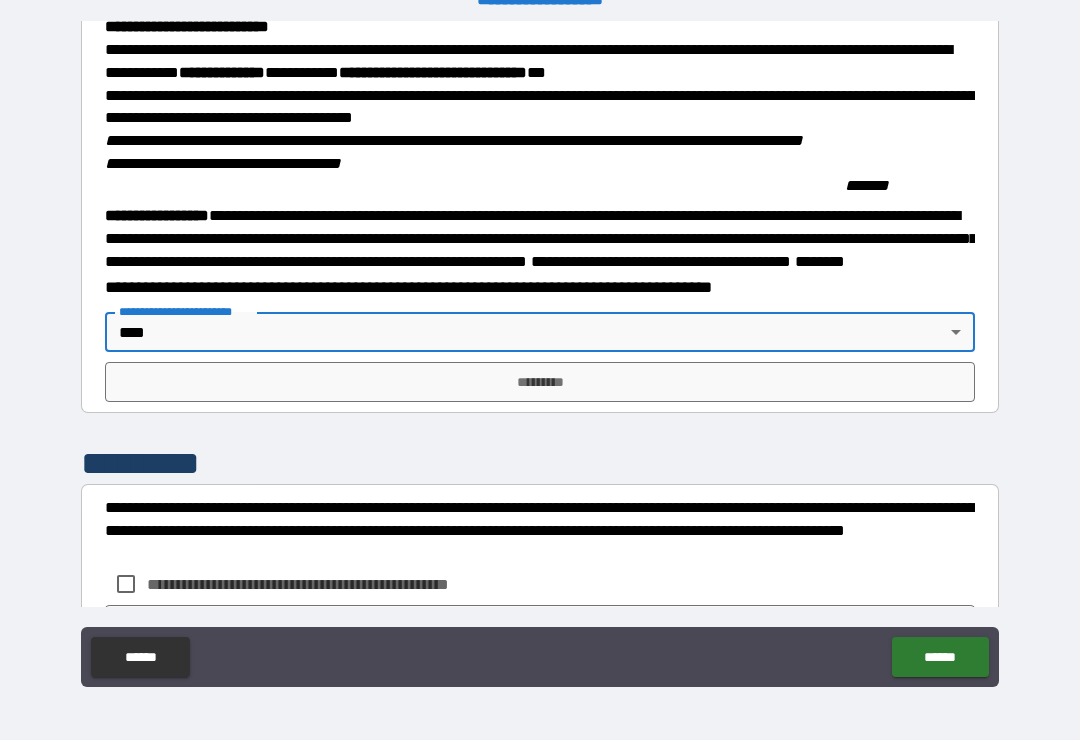click on "*********" at bounding box center [540, 382] 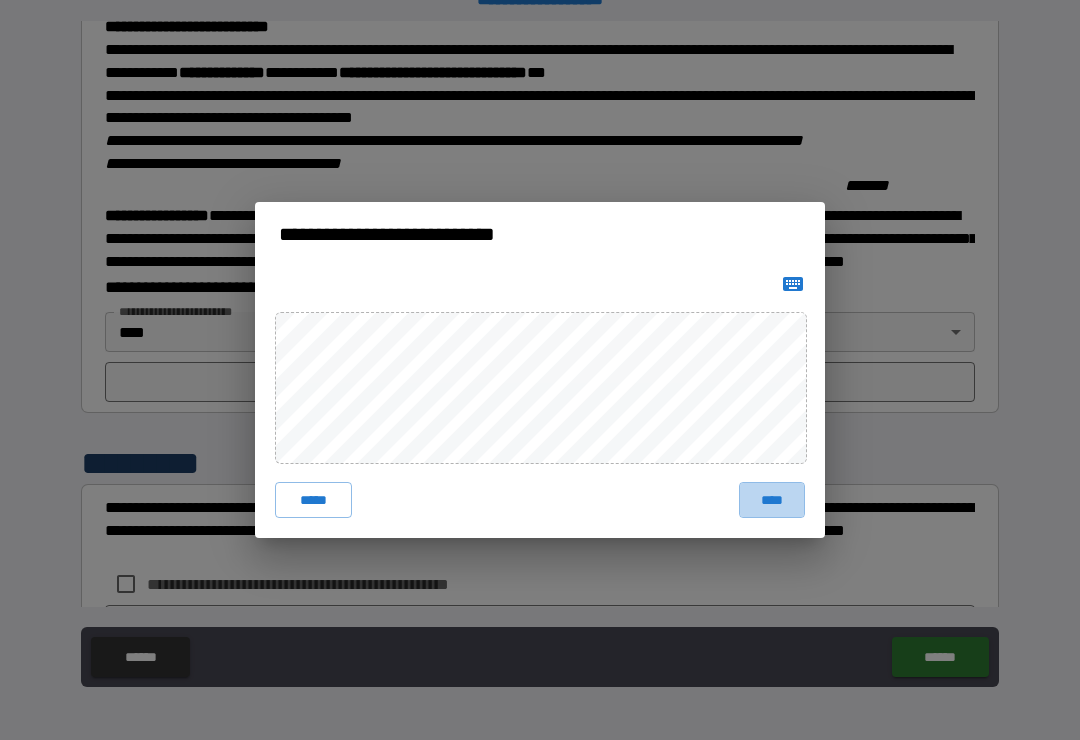 click on "****" at bounding box center [772, 500] 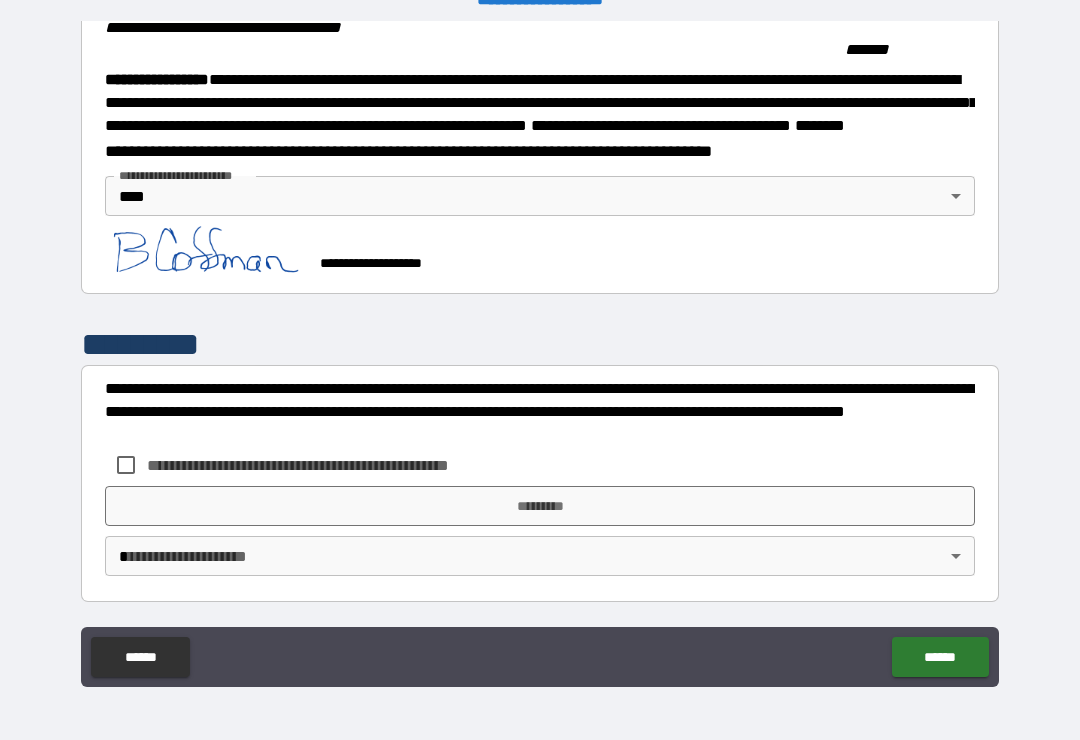 scroll, scrollTop: 2254, scrollLeft: 0, axis: vertical 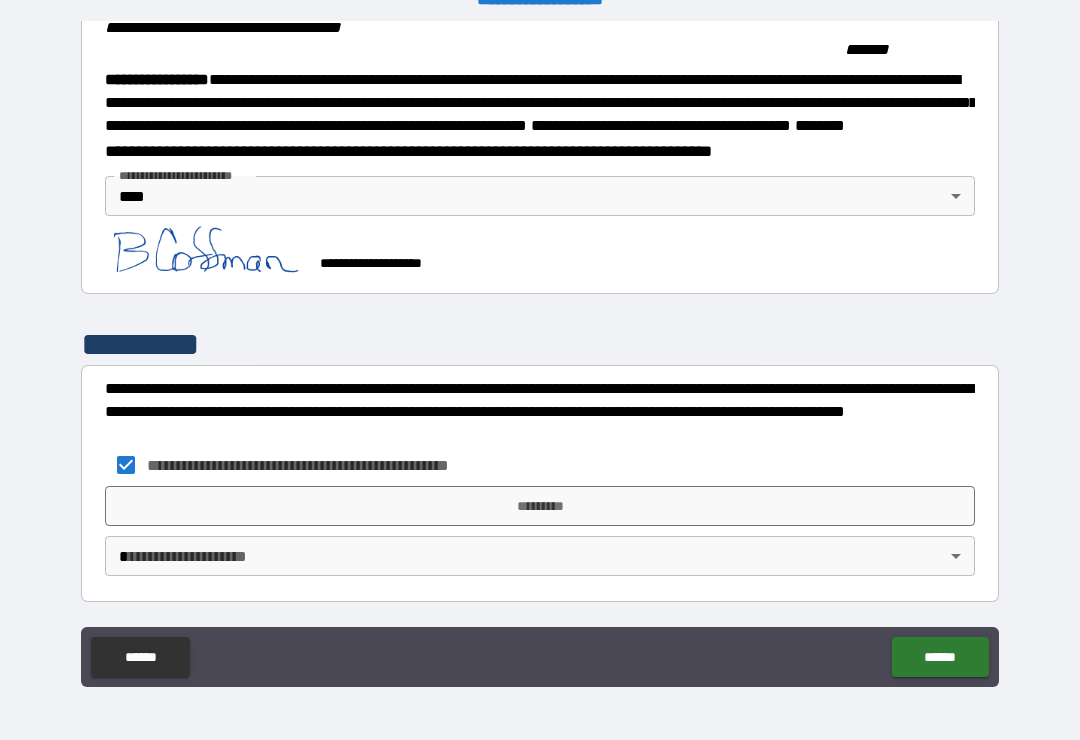 click on "*********" at bounding box center (540, 506) 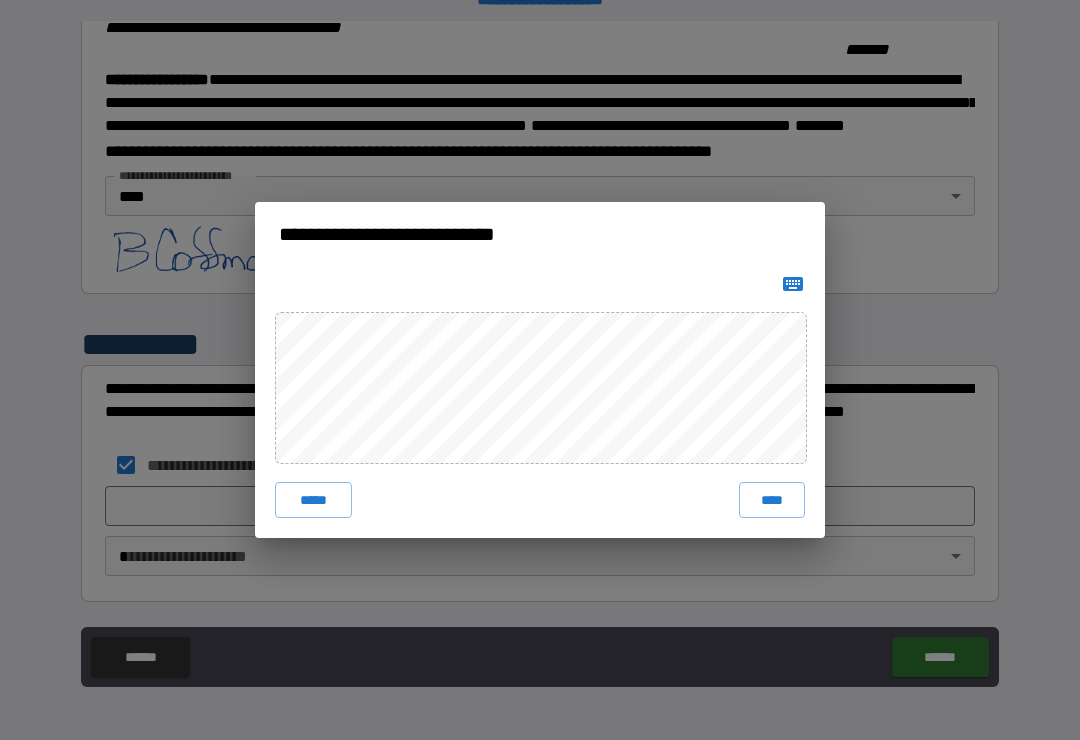 click on "****" at bounding box center (772, 500) 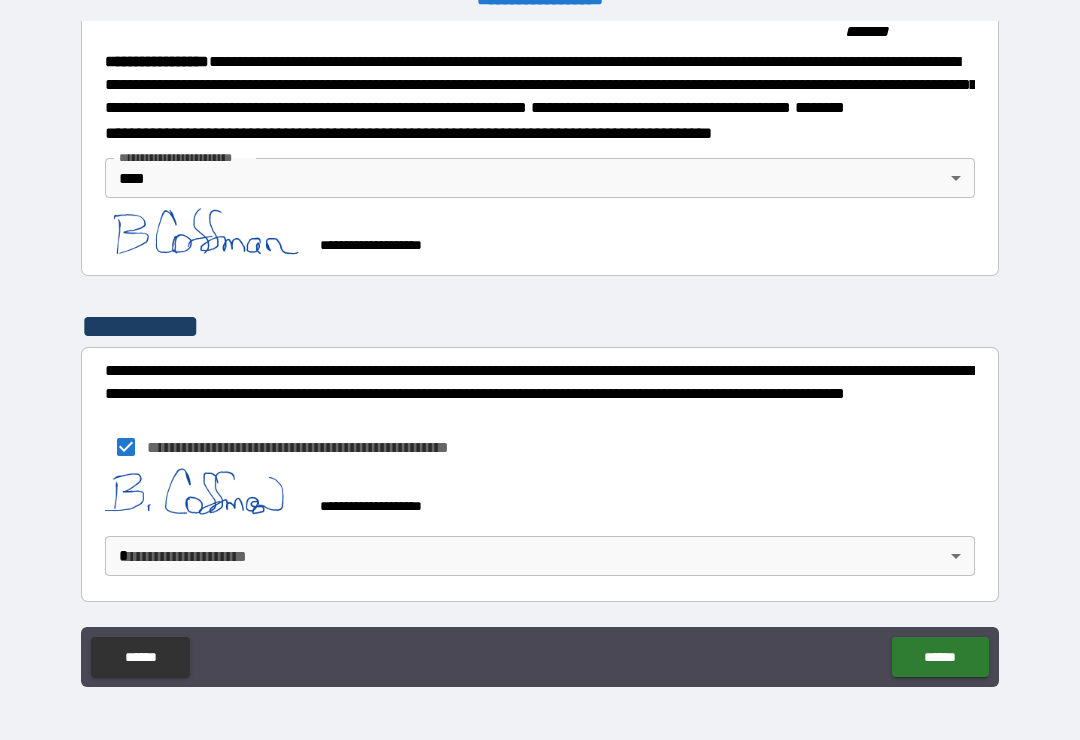 scroll, scrollTop: 2244, scrollLeft: 0, axis: vertical 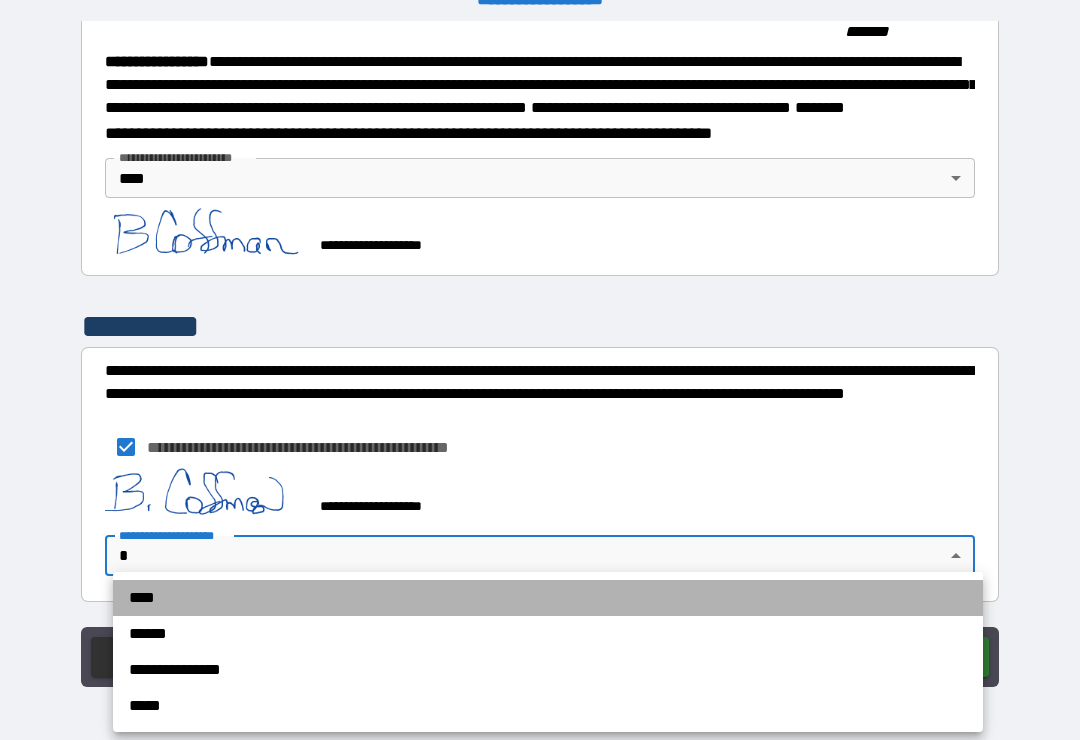 click on "****" at bounding box center [548, 598] 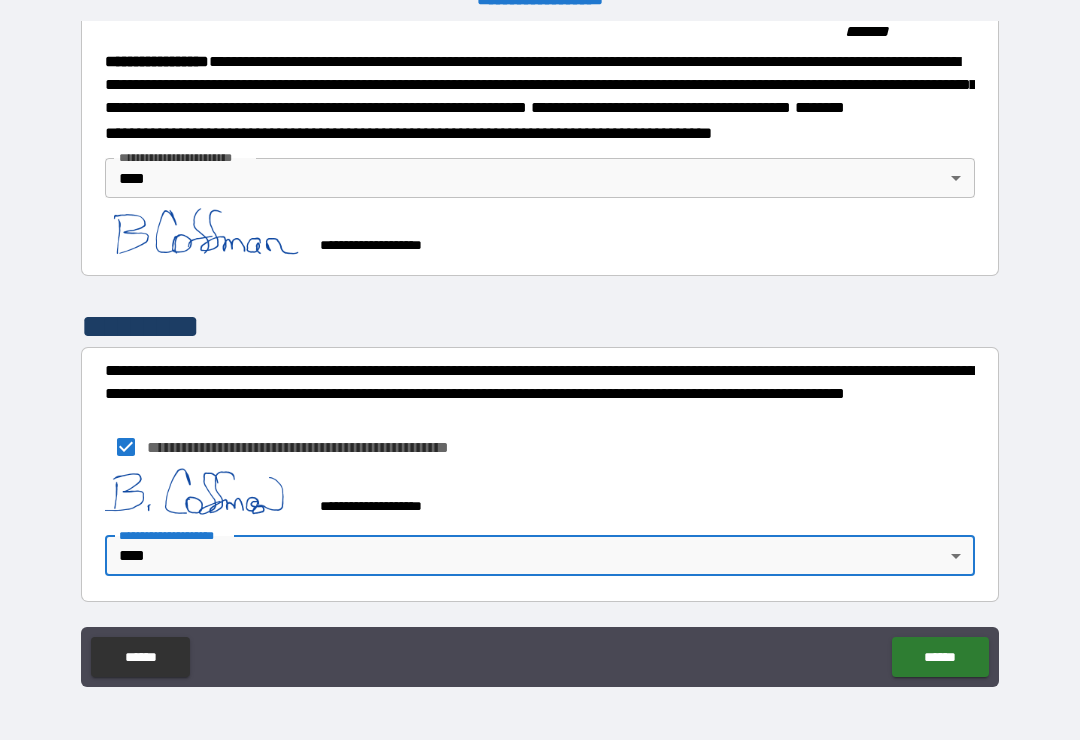 scroll, scrollTop: 2271, scrollLeft: 0, axis: vertical 